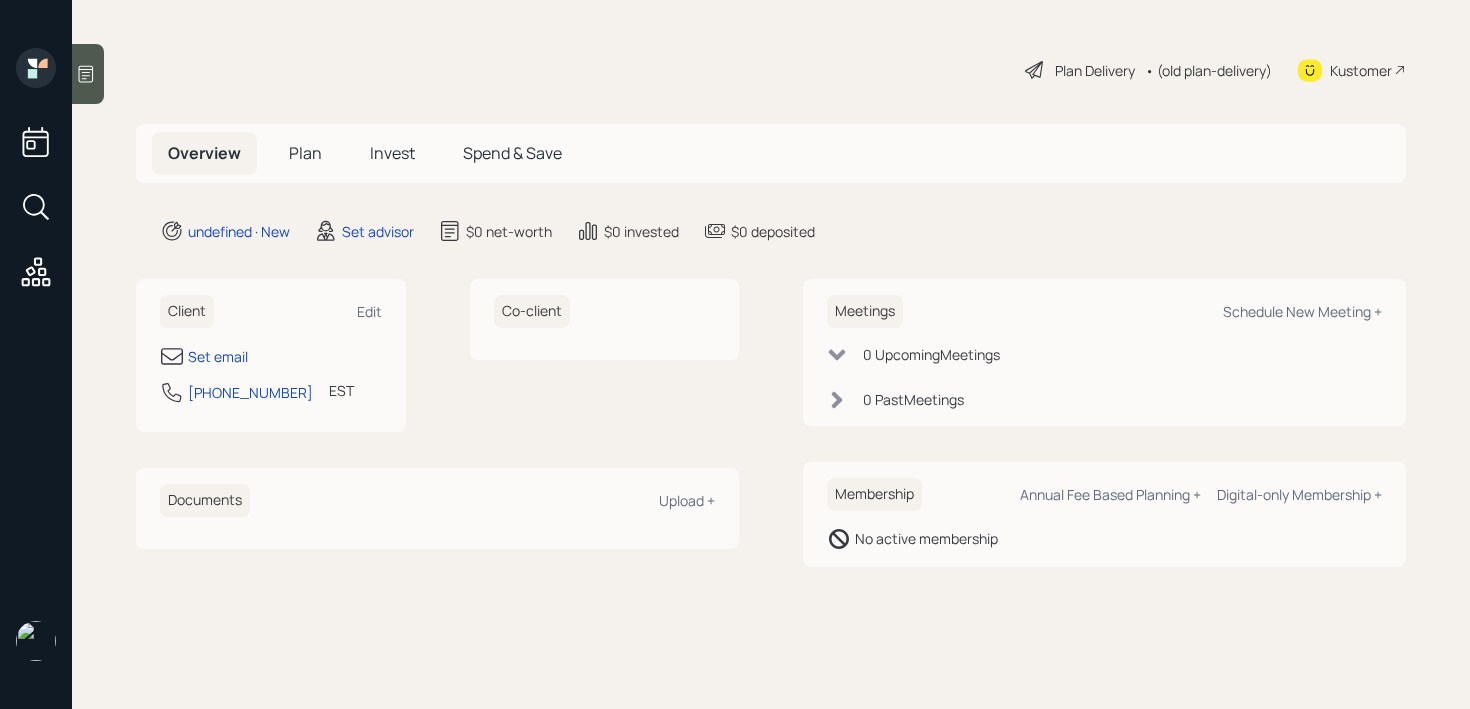 scroll, scrollTop: 0, scrollLeft: 0, axis: both 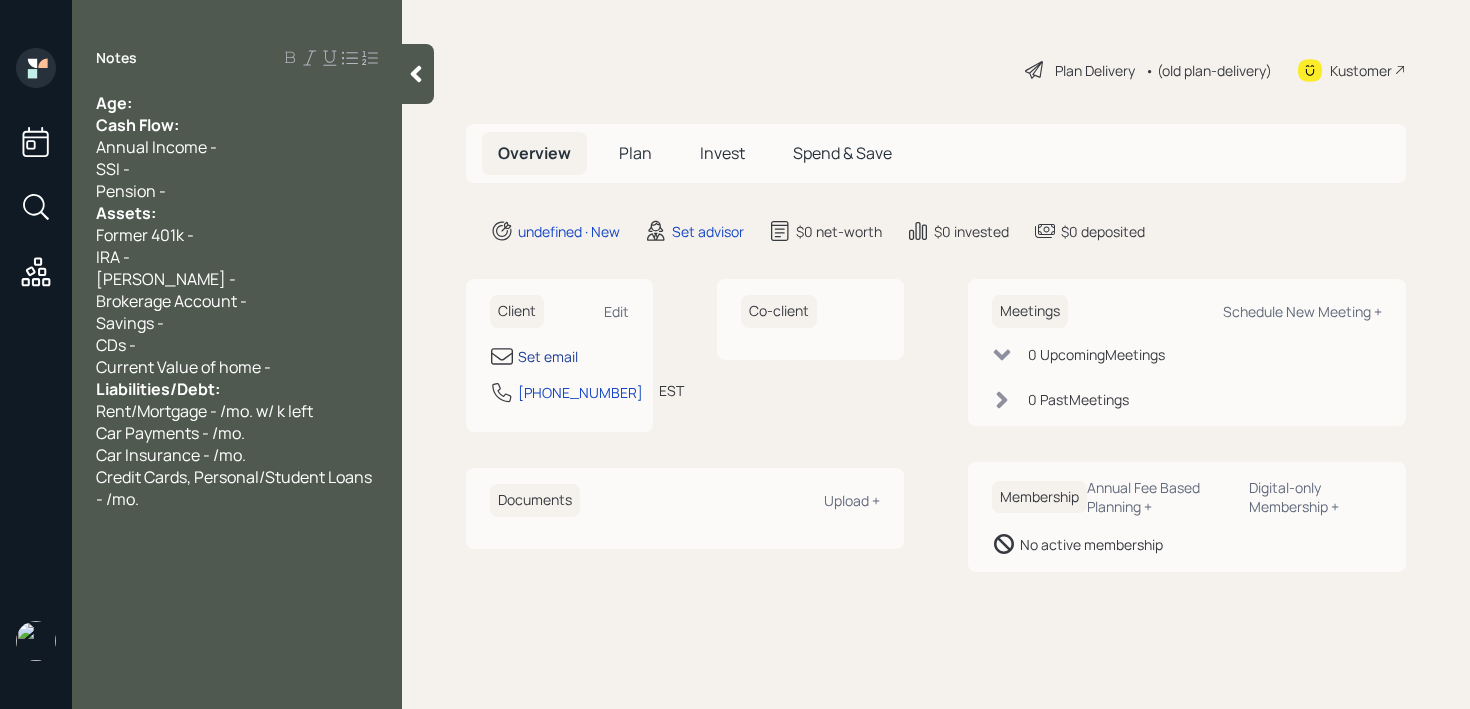 click on "Set email" at bounding box center [548, 356] 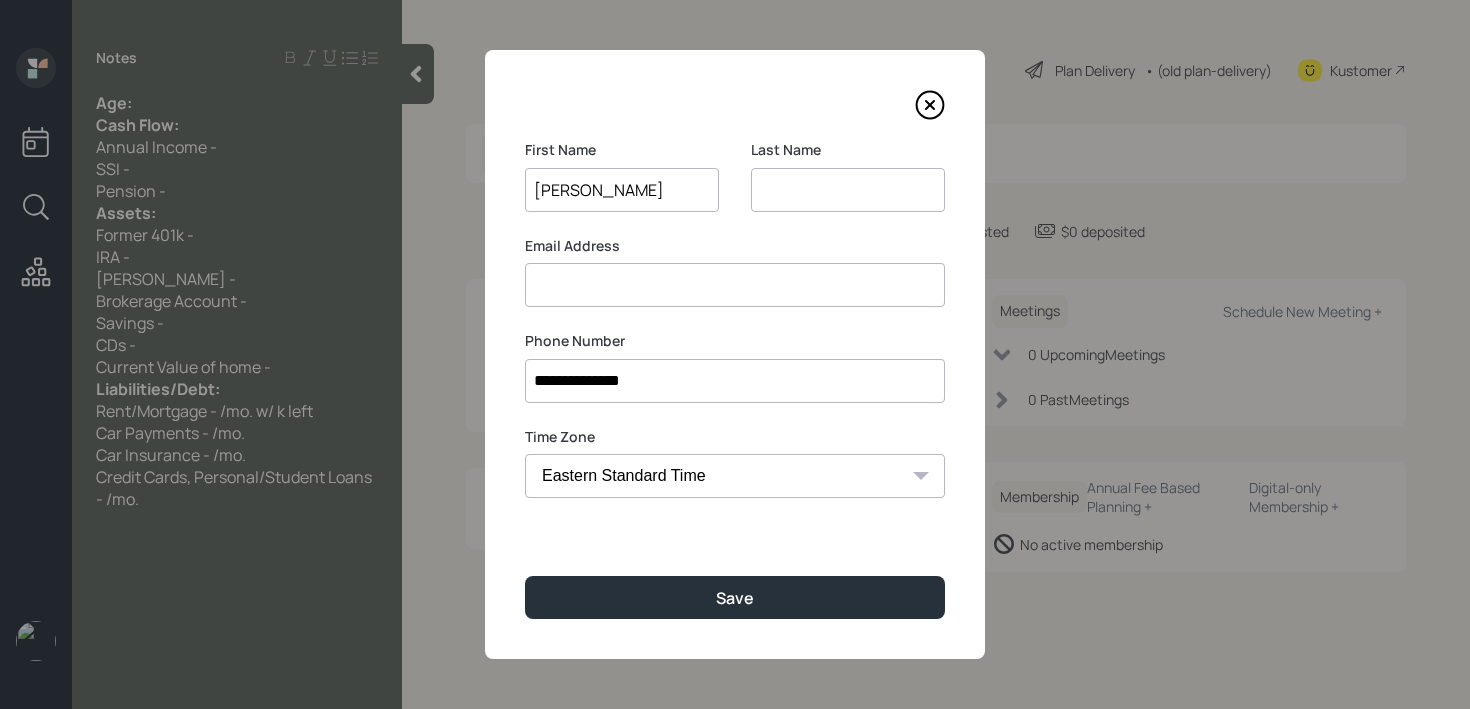 type on "Roger" 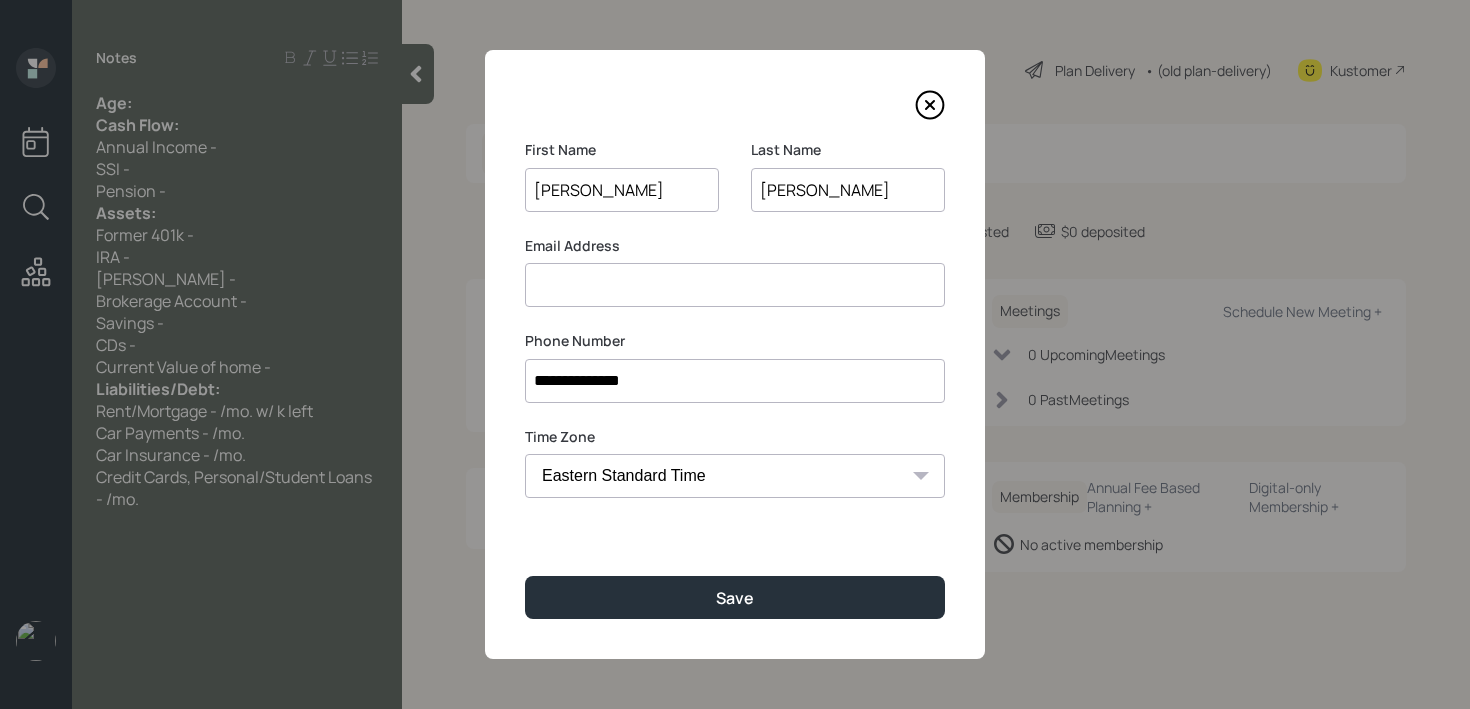 type on "Quinn" 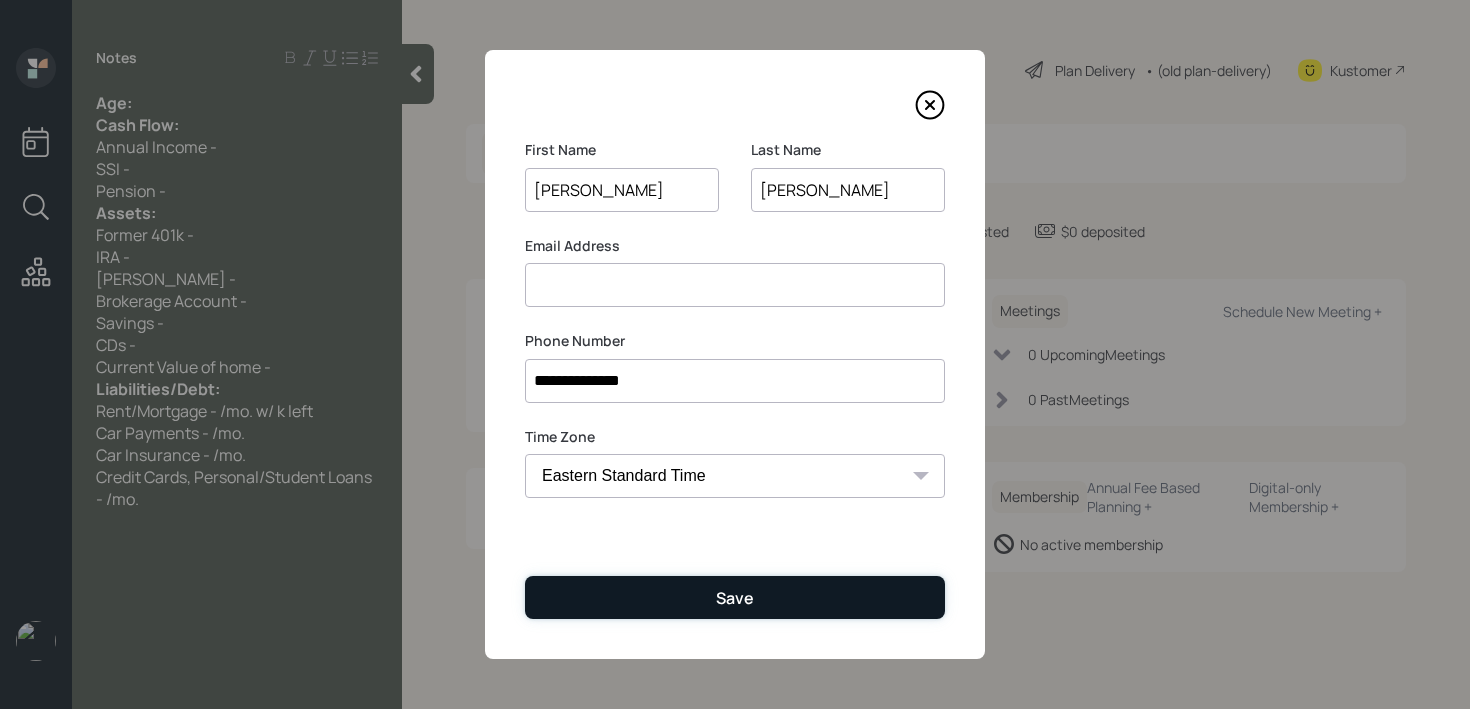 click on "Save" at bounding box center [735, 597] 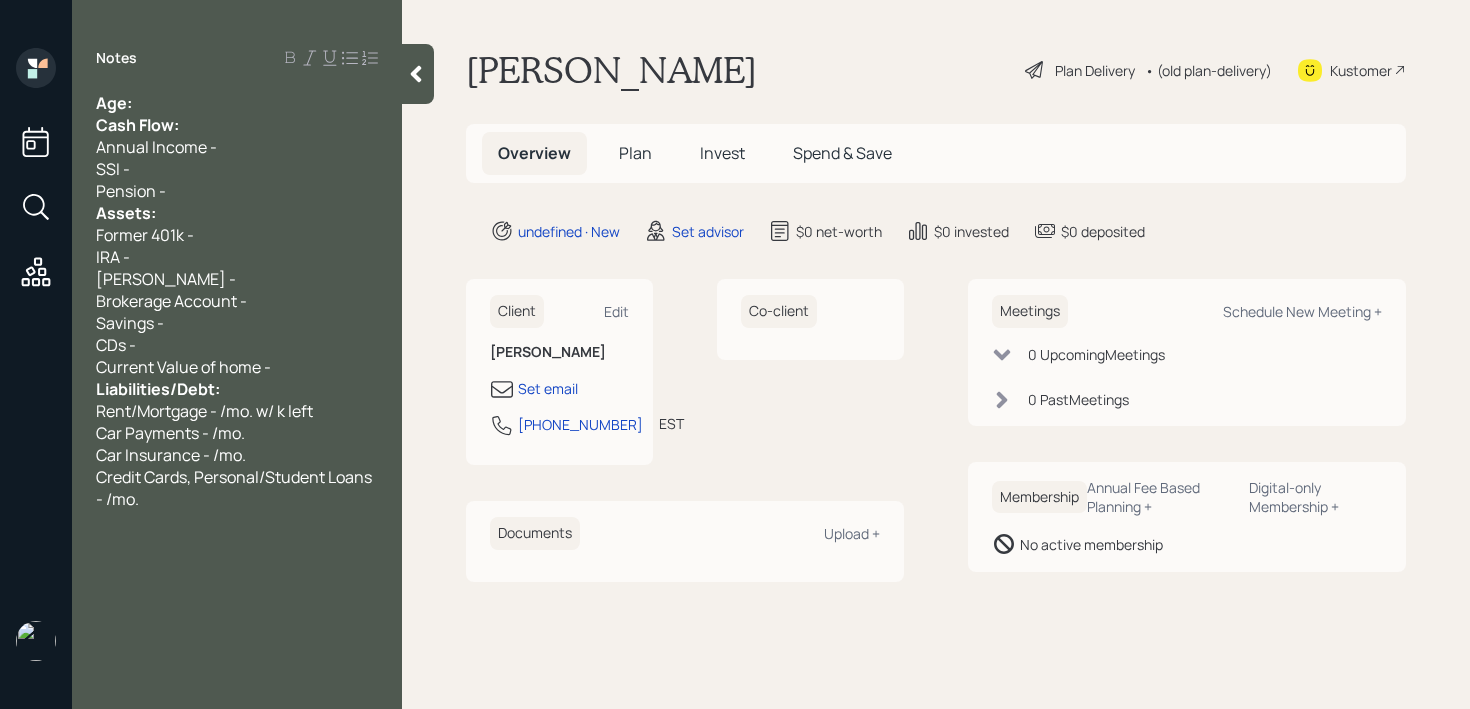 click on "Pension -" at bounding box center (237, 191) 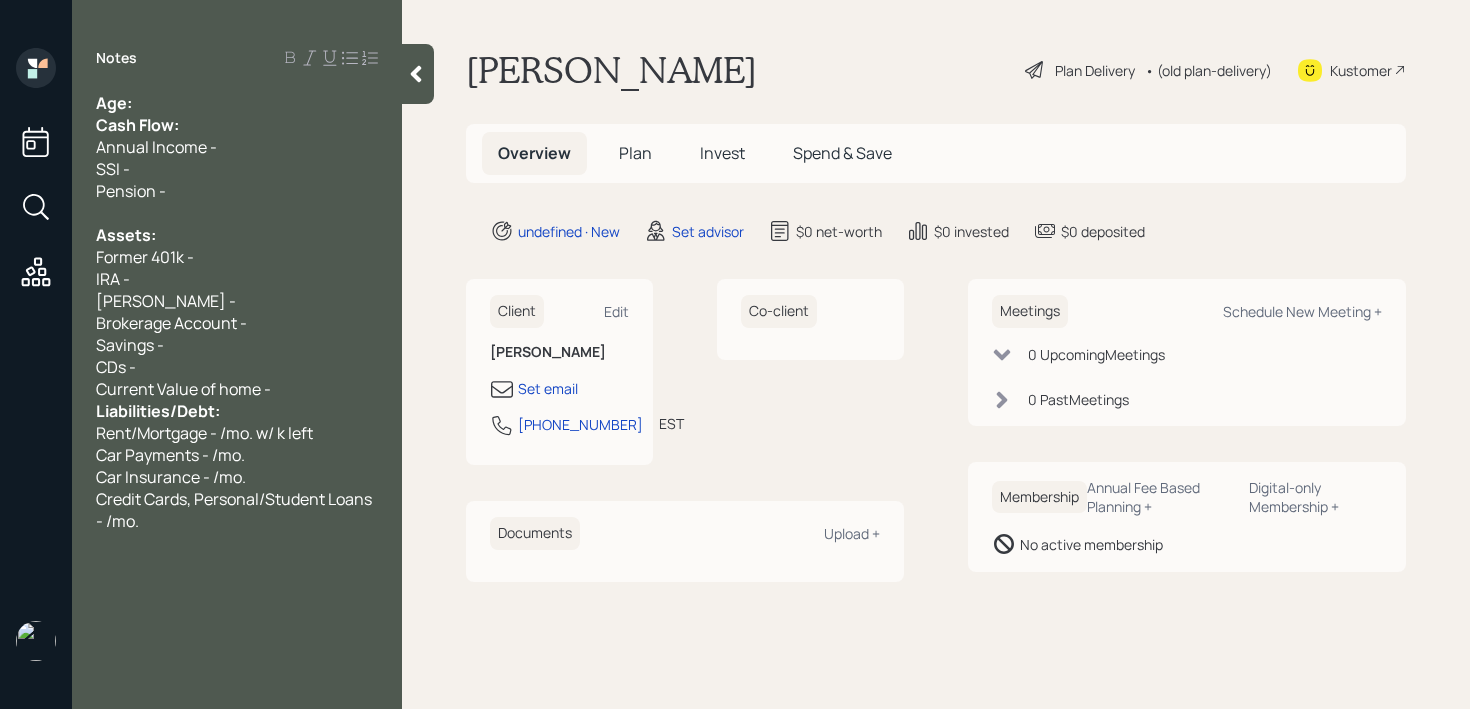 click on "Current Value of home -" at bounding box center [237, 389] 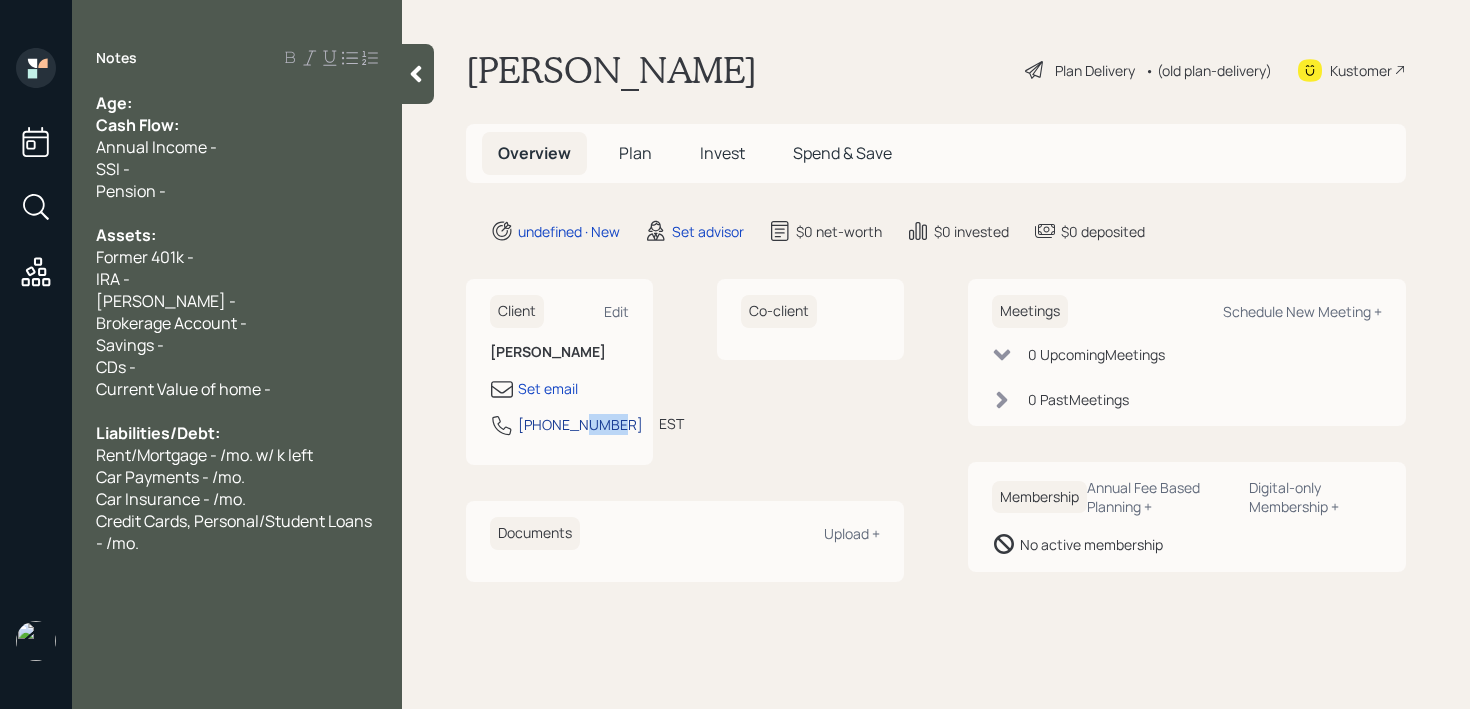 drag, startPoint x: 564, startPoint y: 445, endPoint x: 520, endPoint y: 451, distance: 44.407207 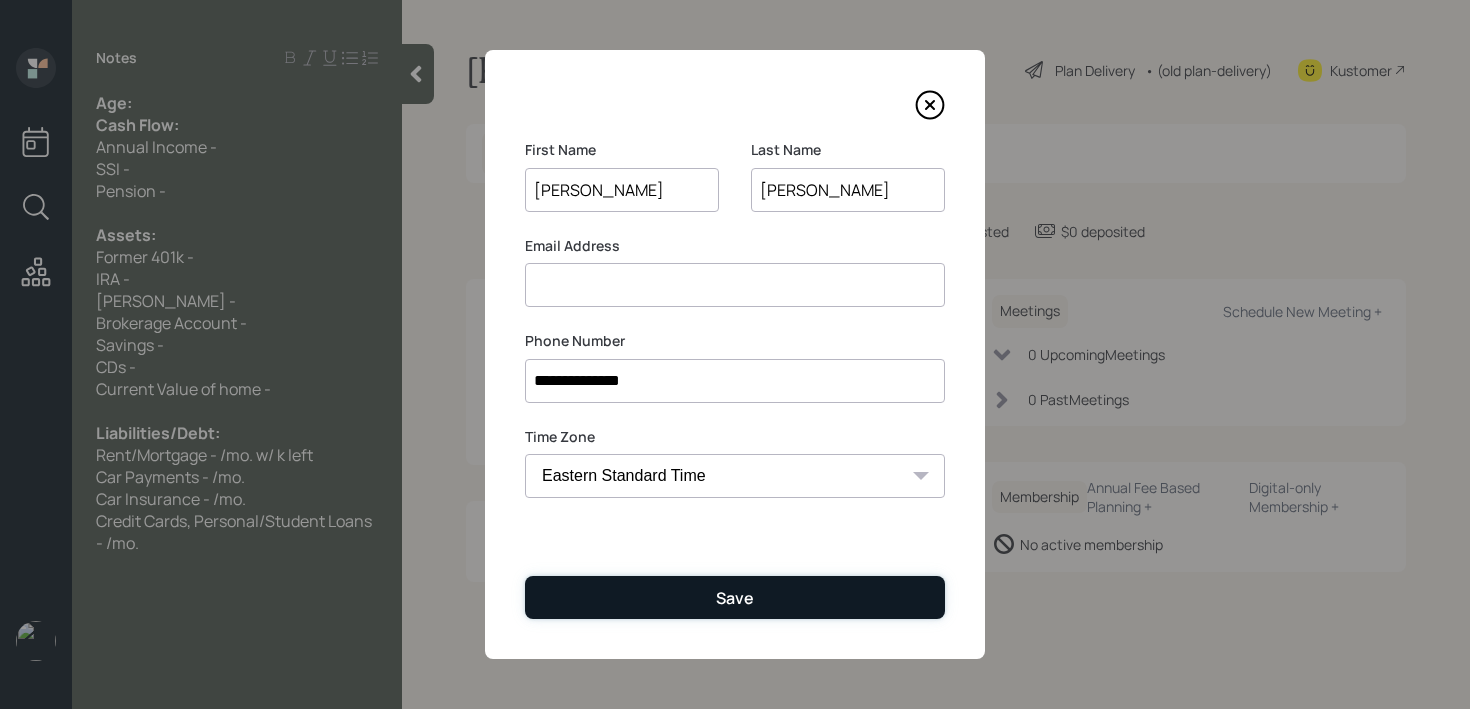click on "Save" at bounding box center [735, 597] 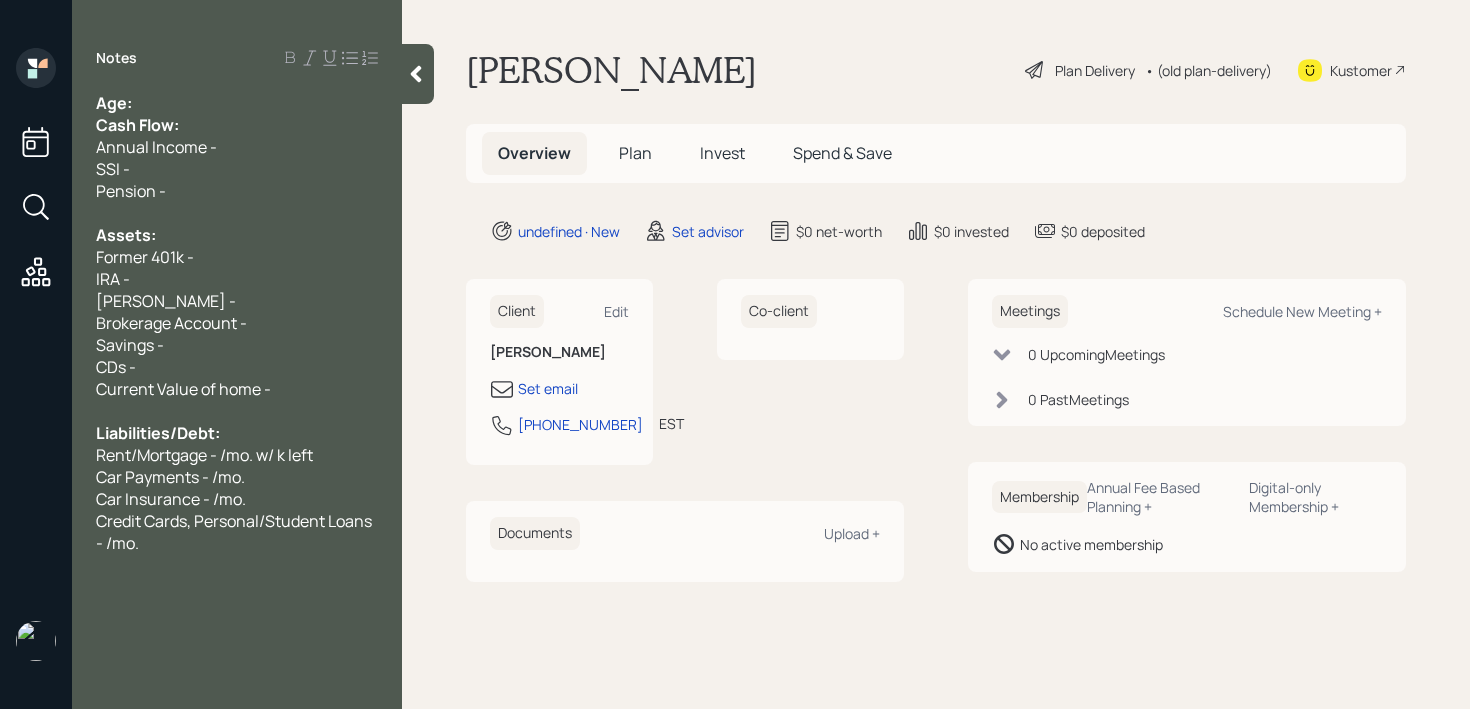 click on "Cash Flow:" at bounding box center (237, 125) 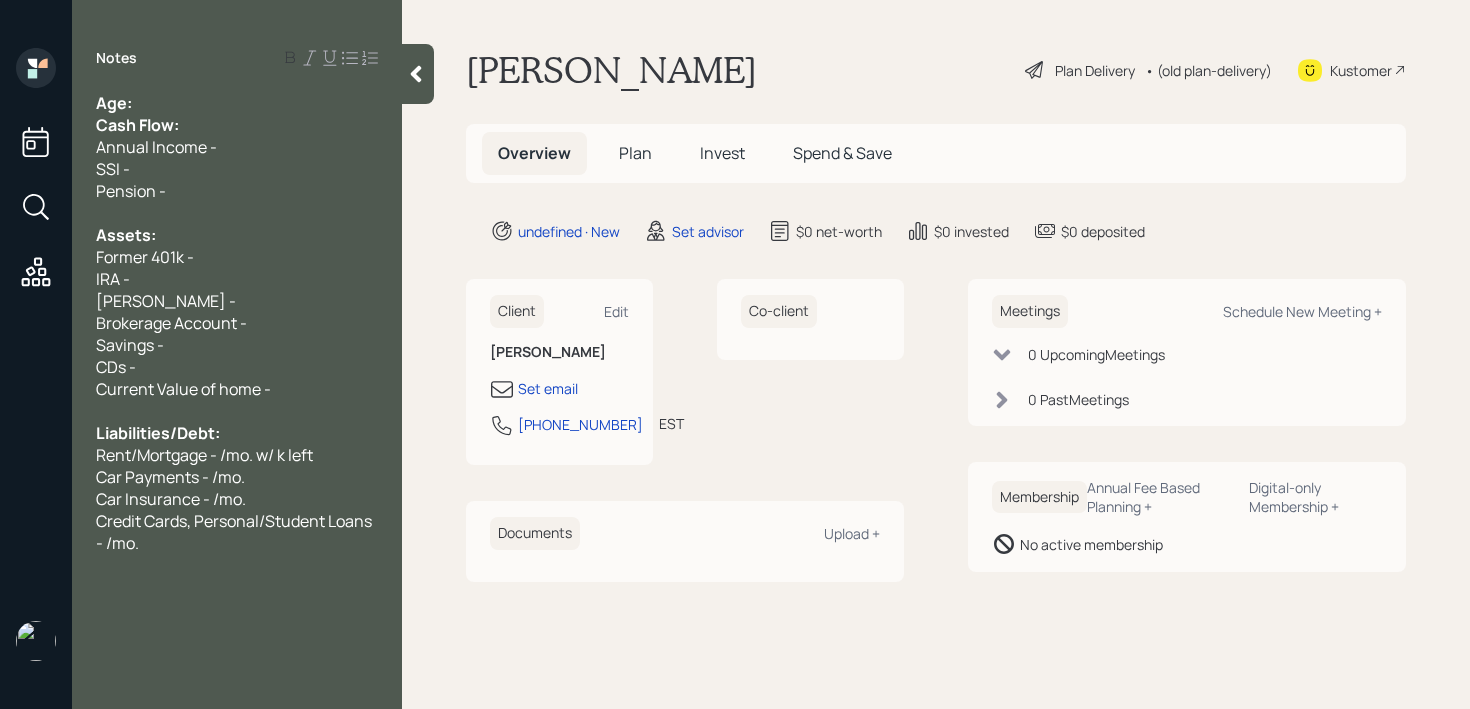 click on "Age:" at bounding box center [237, 103] 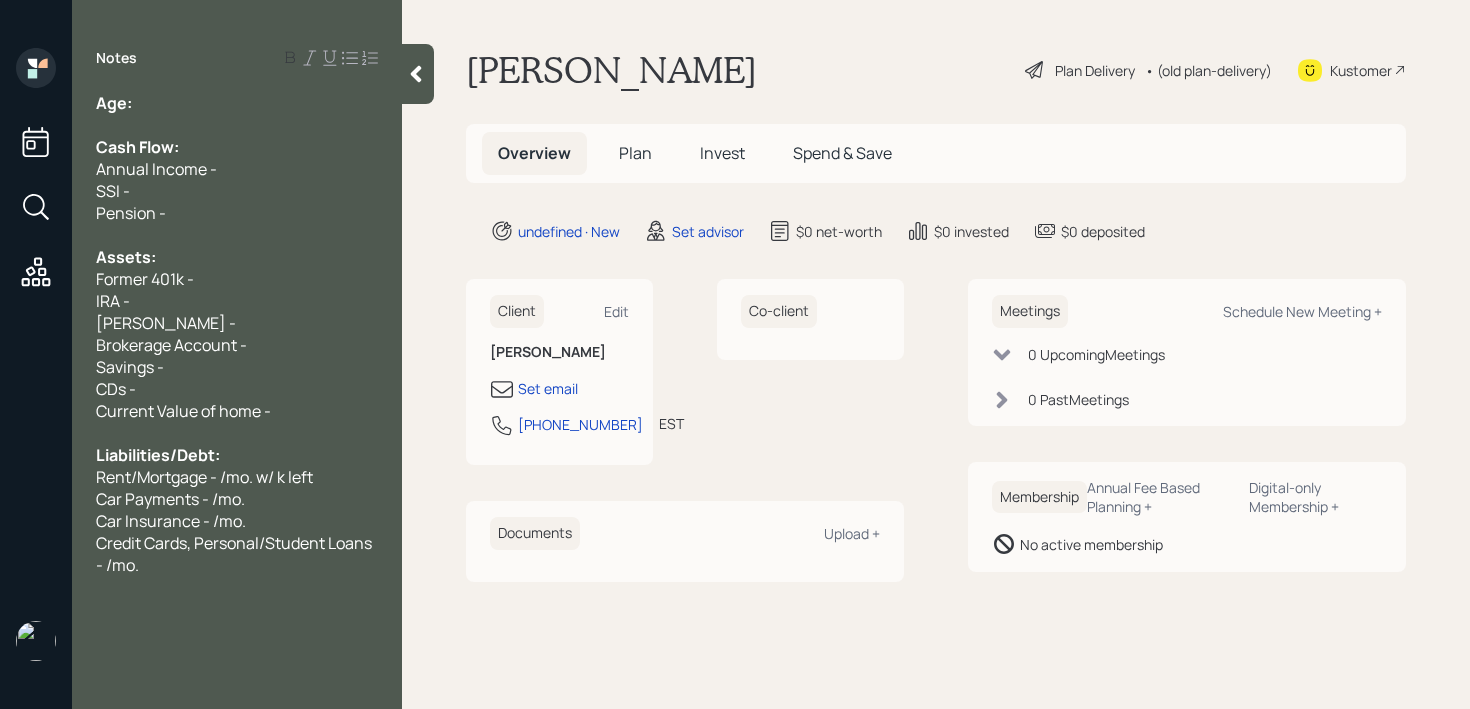 click on "Age:" at bounding box center [237, 103] 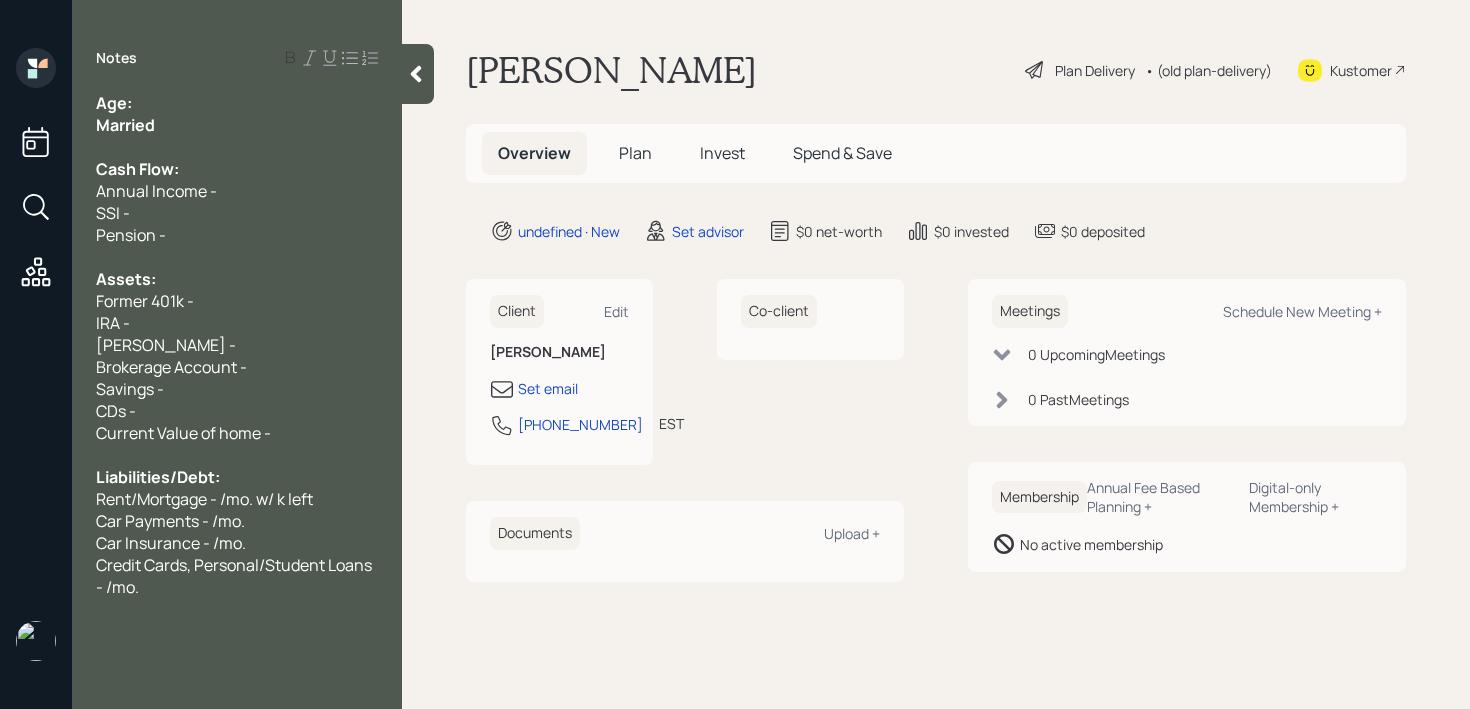 click on "Credit Cards, Personal/Student Loans - /mo." at bounding box center (237, 576) 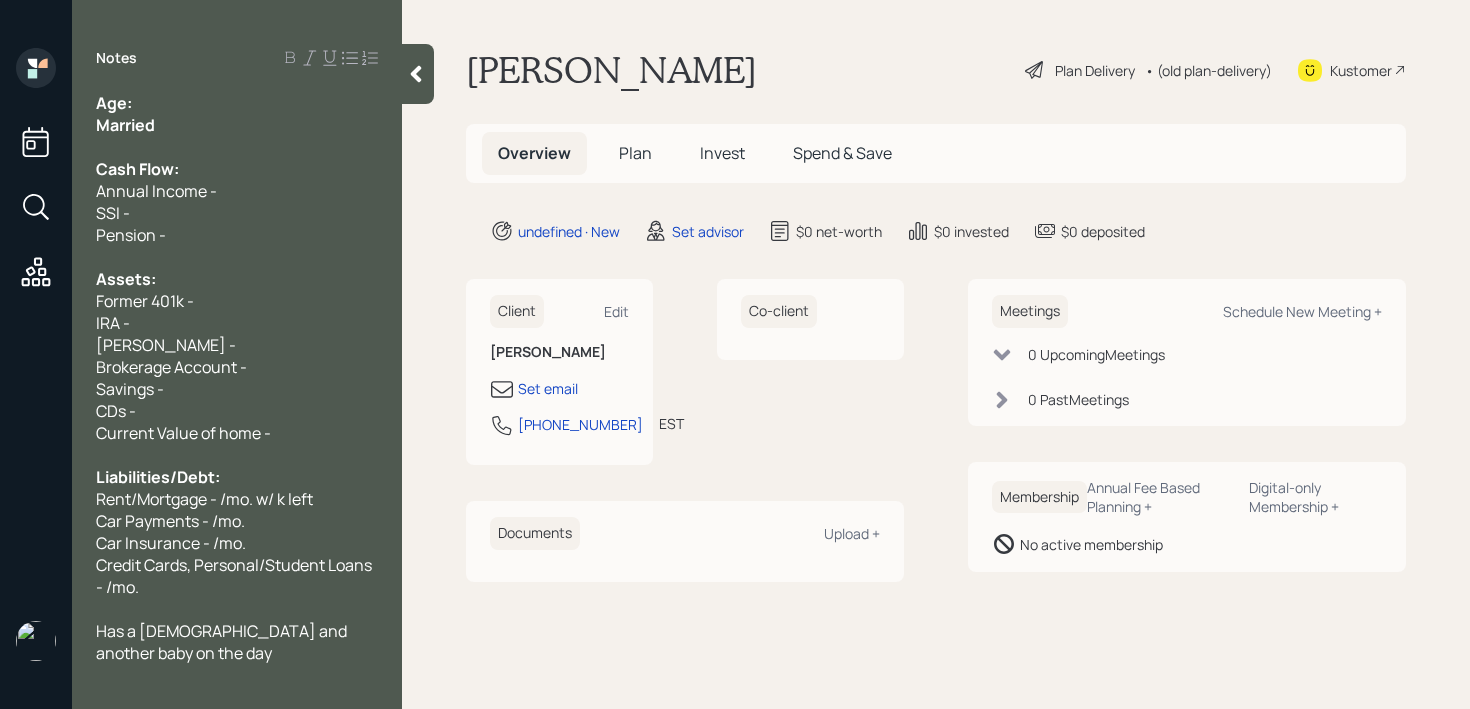 click on "Has a 2 year old and another baby on the day" at bounding box center [223, 642] 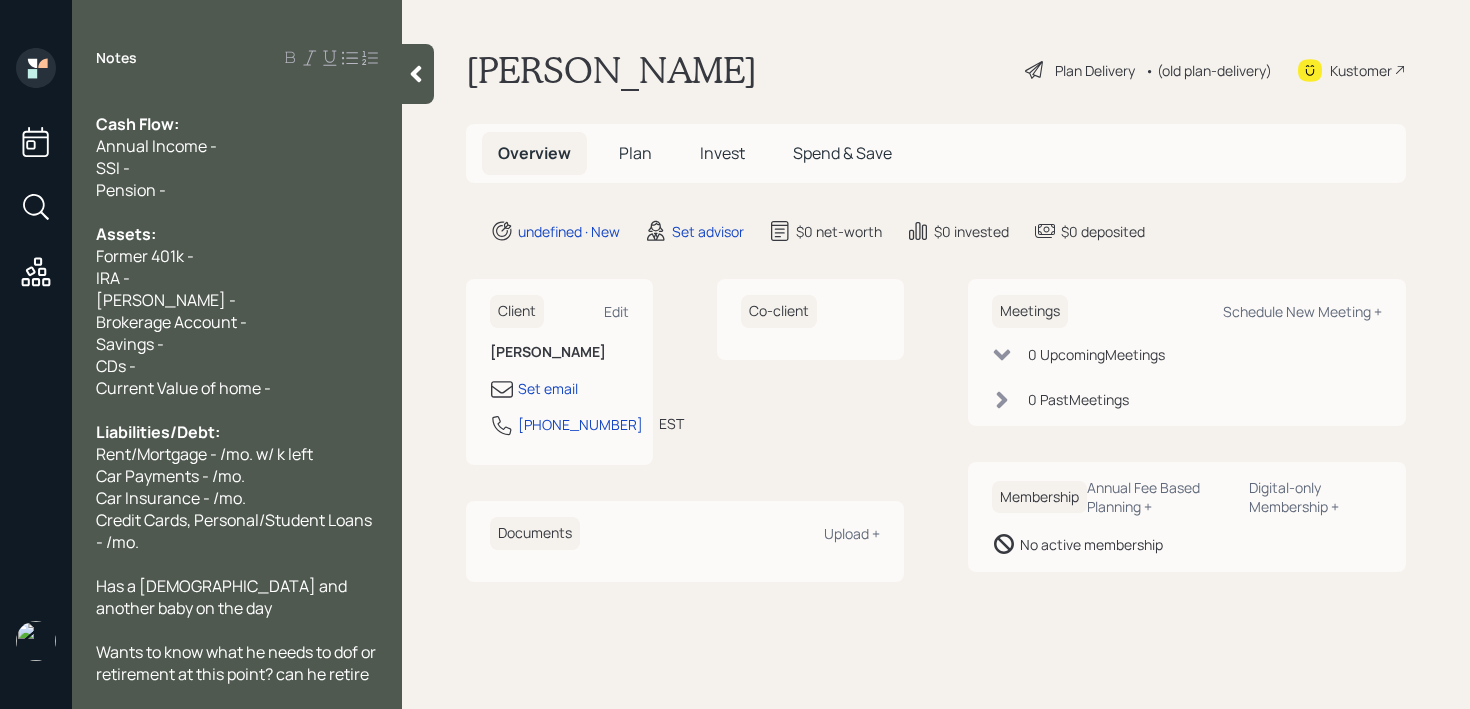 scroll, scrollTop: 0, scrollLeft: 0, axis: both 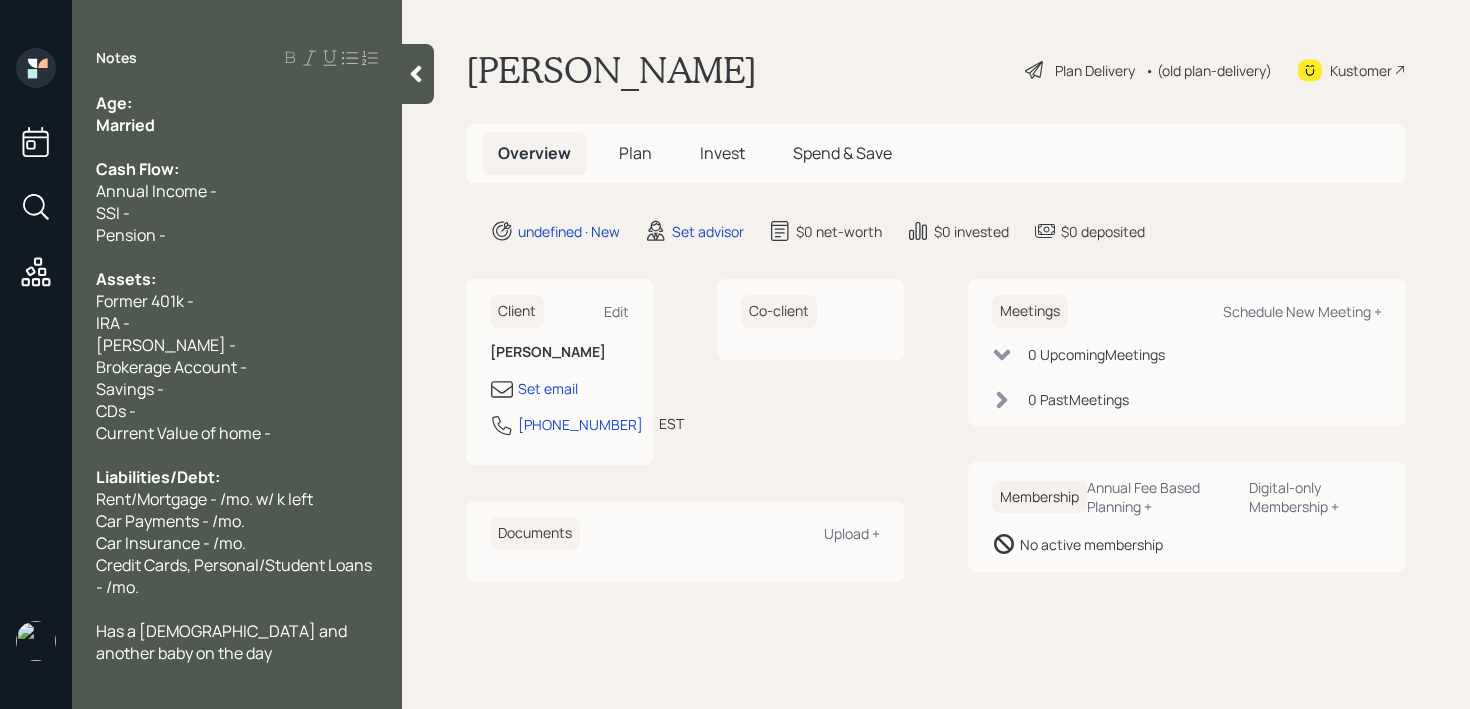 click on "Age:" at bounding box center [237, 103] 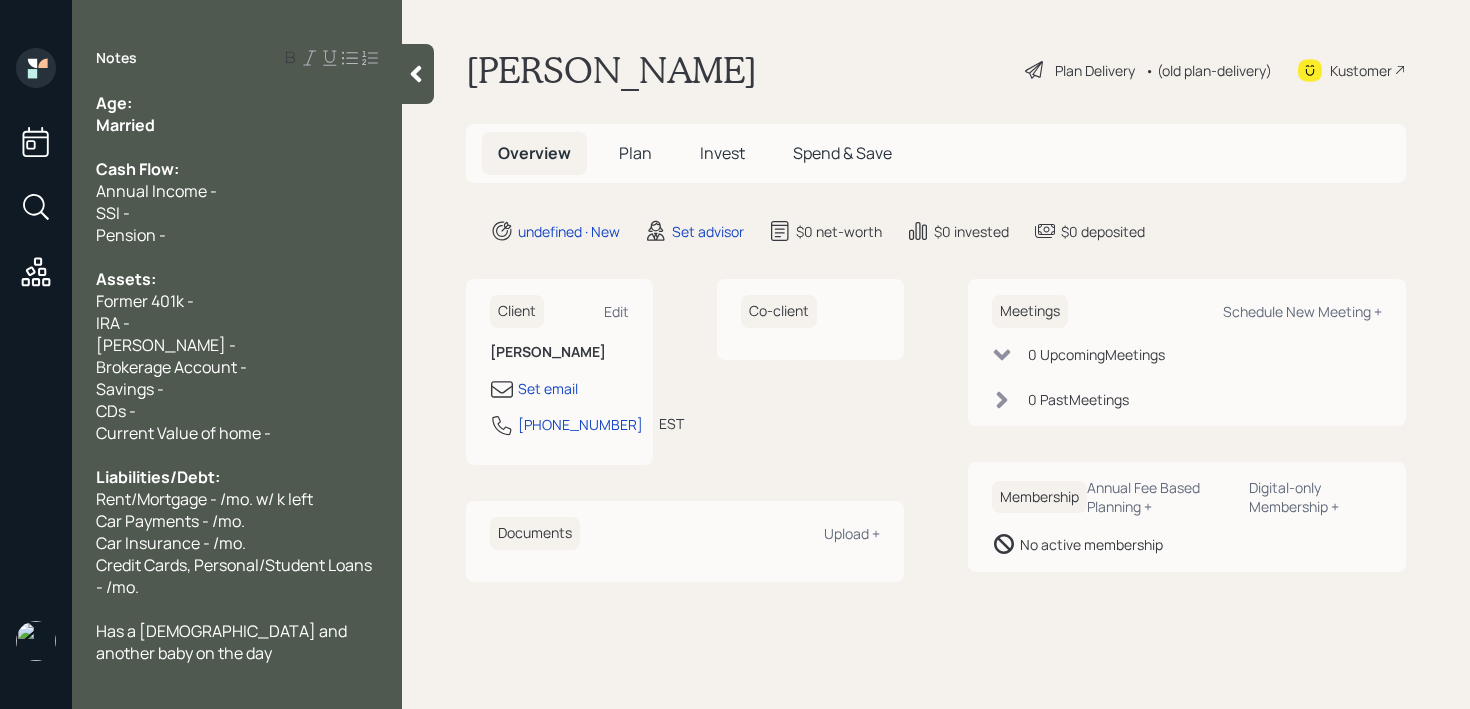 click on "Age:" at bounding box center (237, 103) 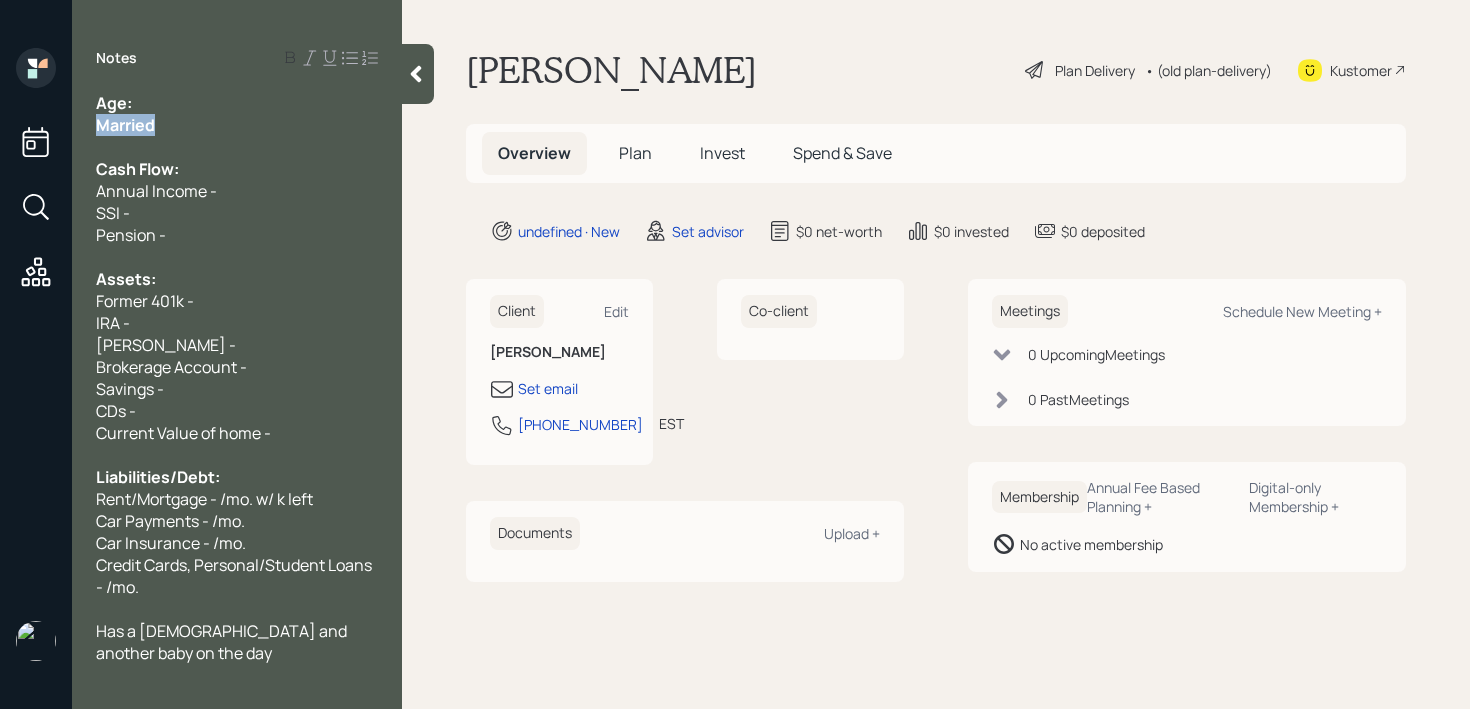 drag, startPoint x: 191, startPoint y: 124, endPoint x: 0, endPoint y: 124, distance: 191 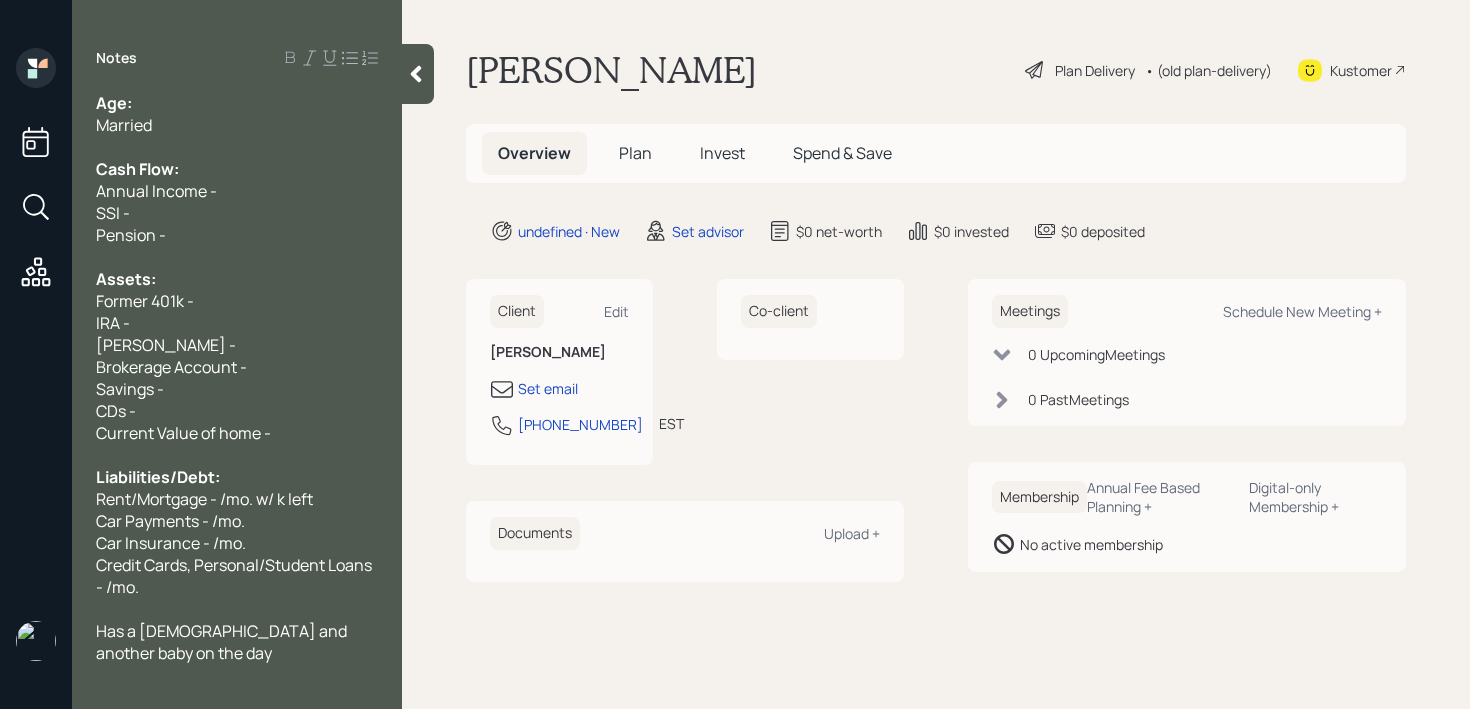click on "Age:" at bounding box center (237, 103) 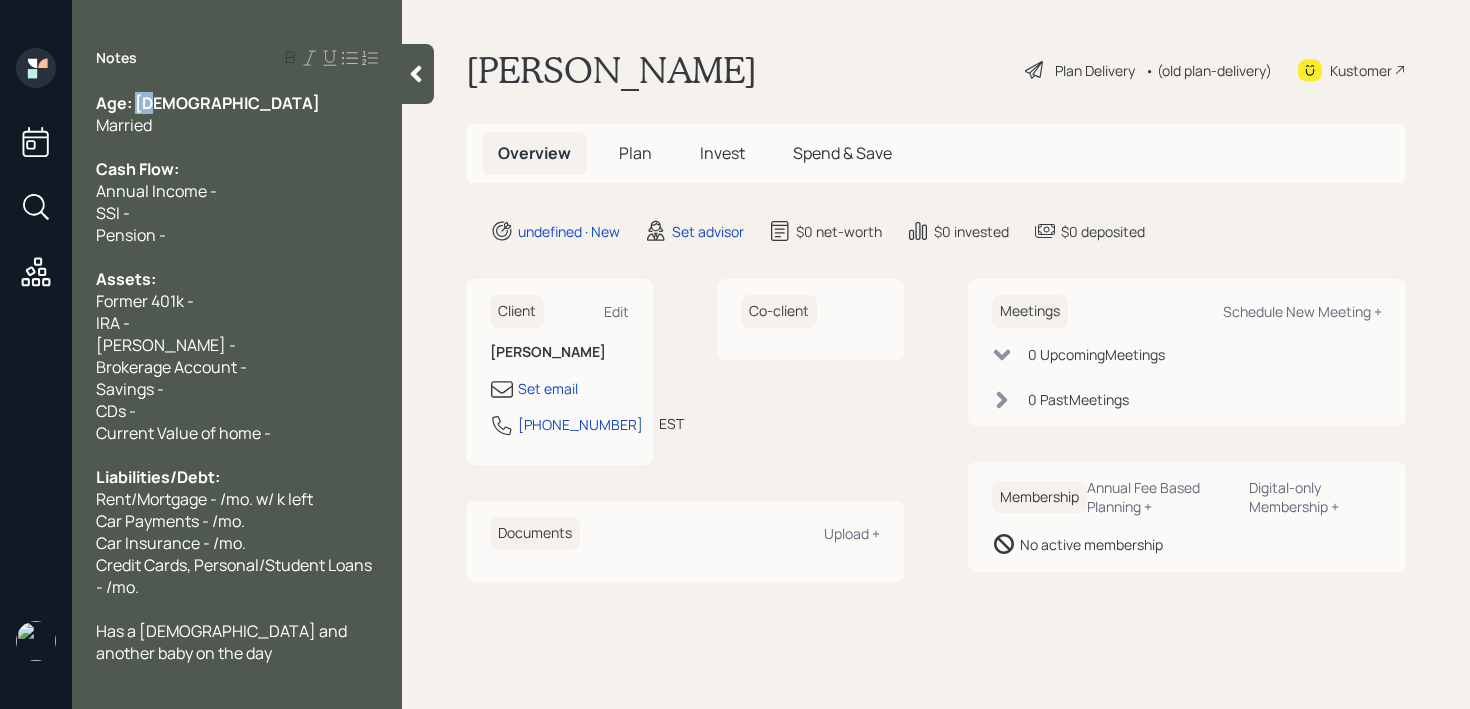 drag, startPoint x: 150, startPoint y: 97, endPoint x: 137, endPoint y: 97, distance: 13 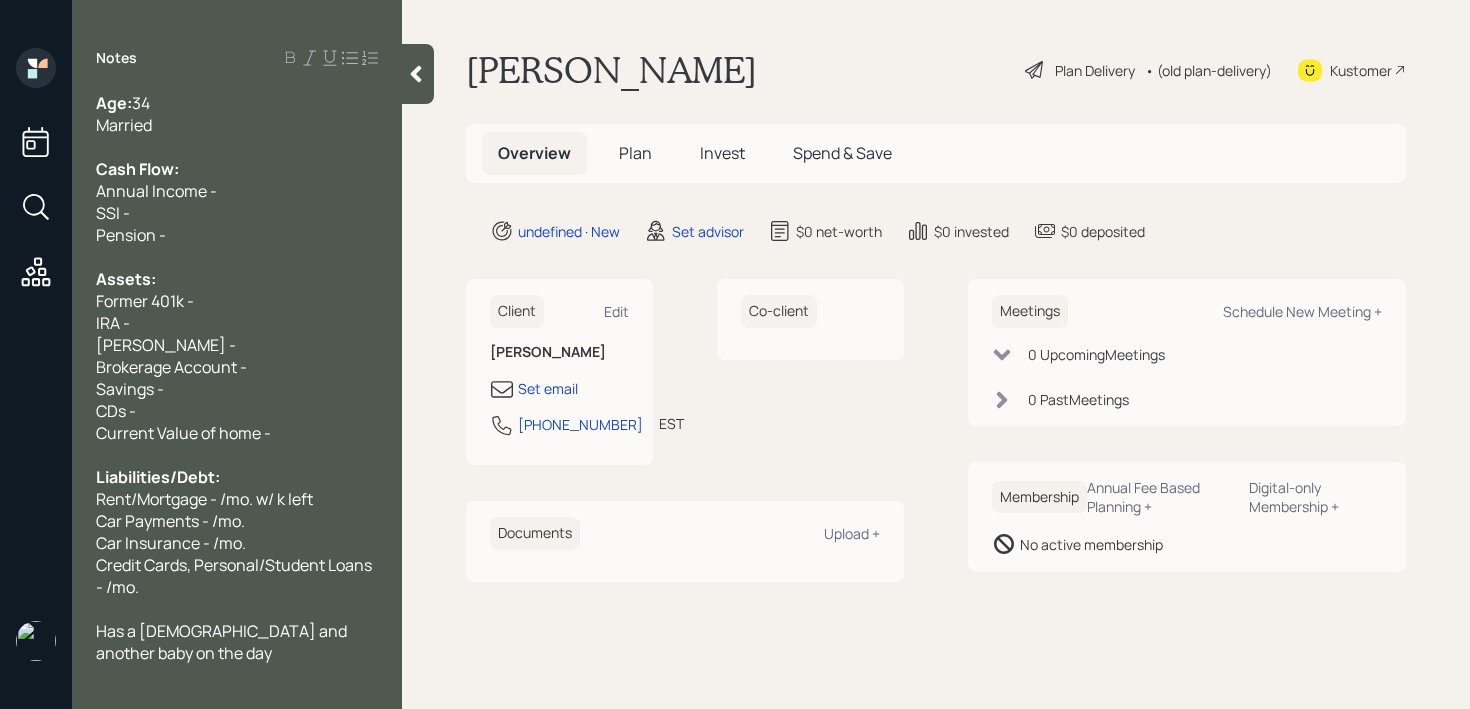 click on "Cash Flow:" at bounding box center [237, 169] 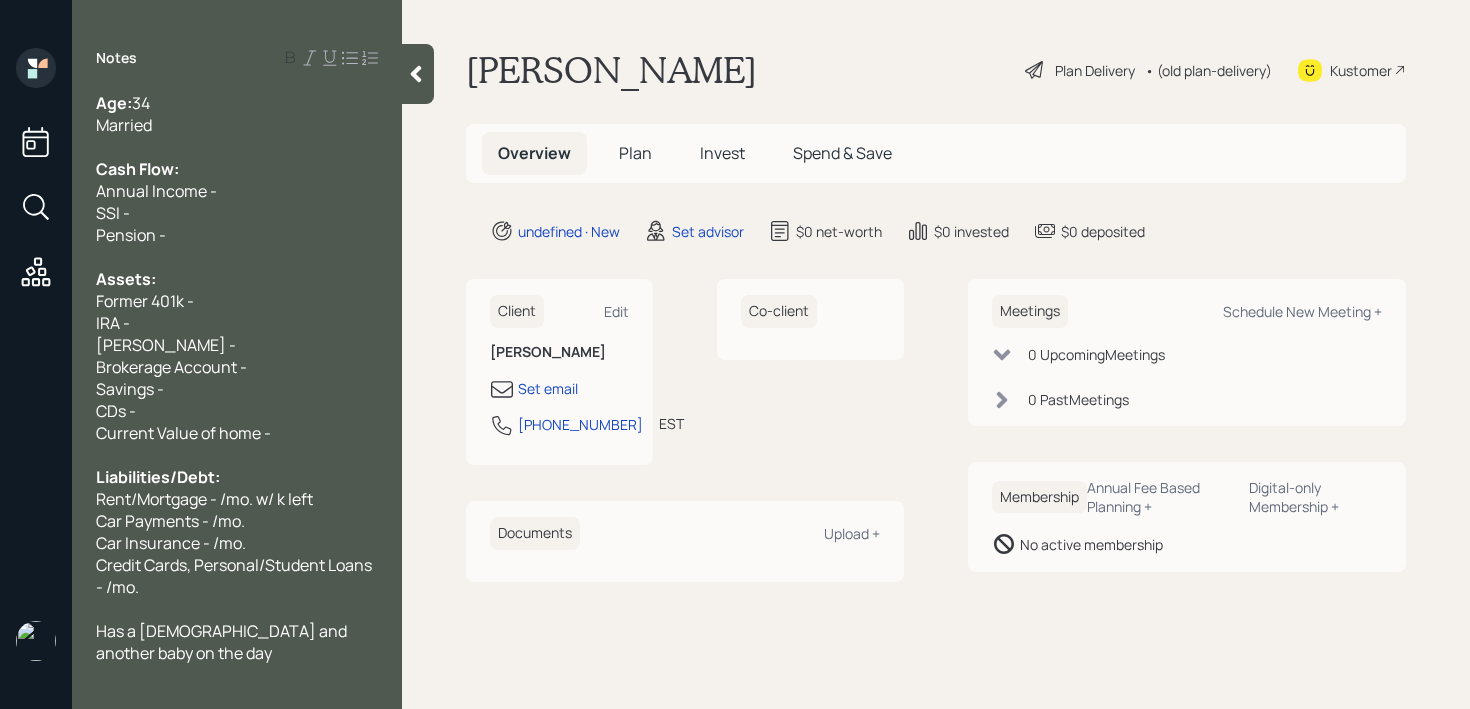 click at bounding box center (237, 257) 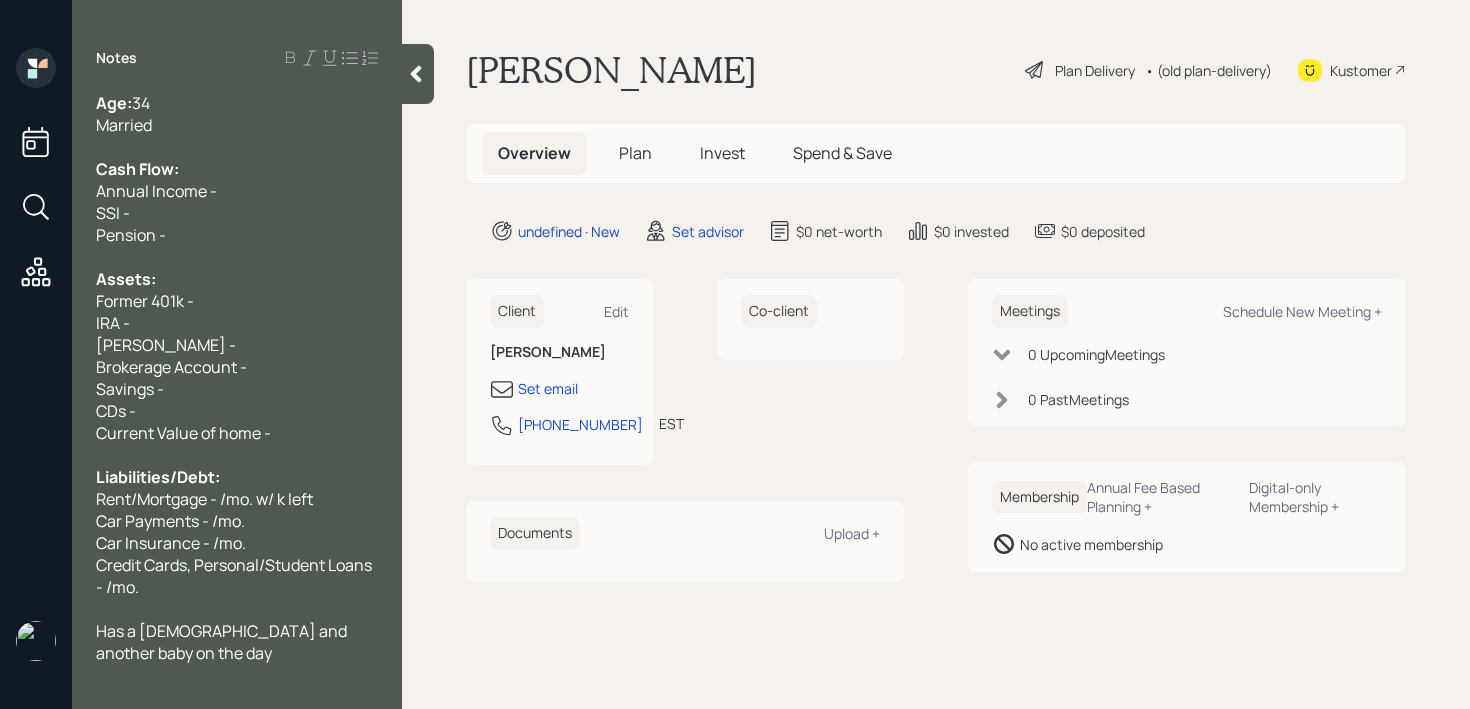 click on "IRA -" at bounding box center (237, 323) 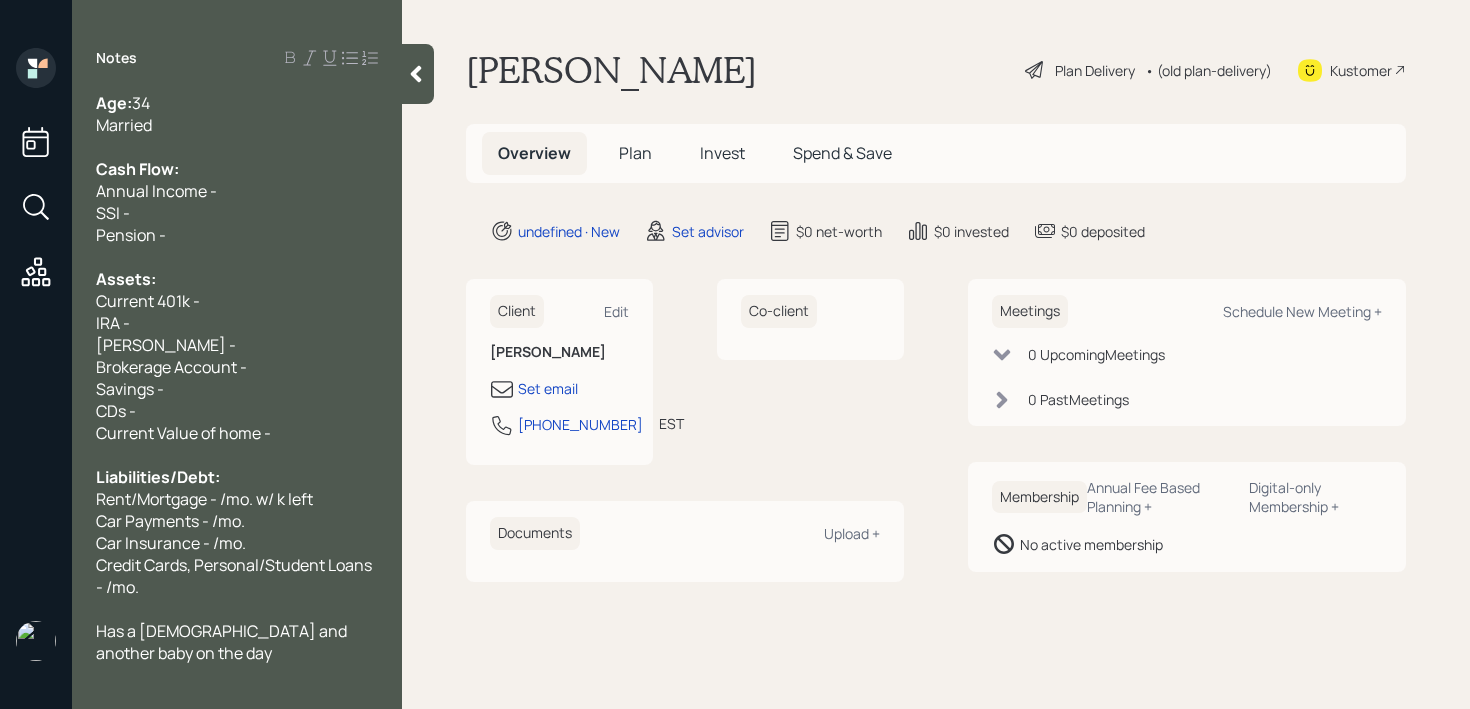 click at bounding box center [237, 675] 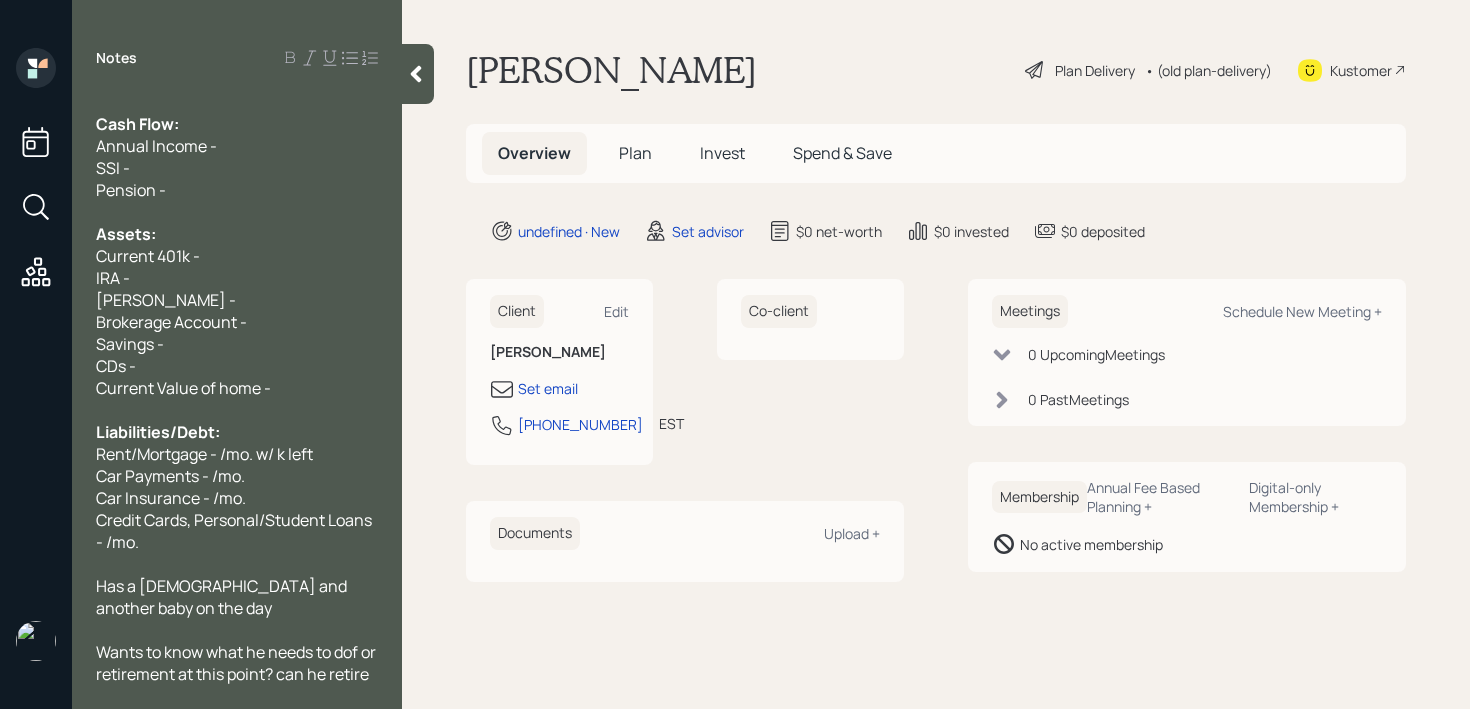 click on "Wants to know what he needs to dof or retirement at this point? can he retire" at bounding box center [237, 663] 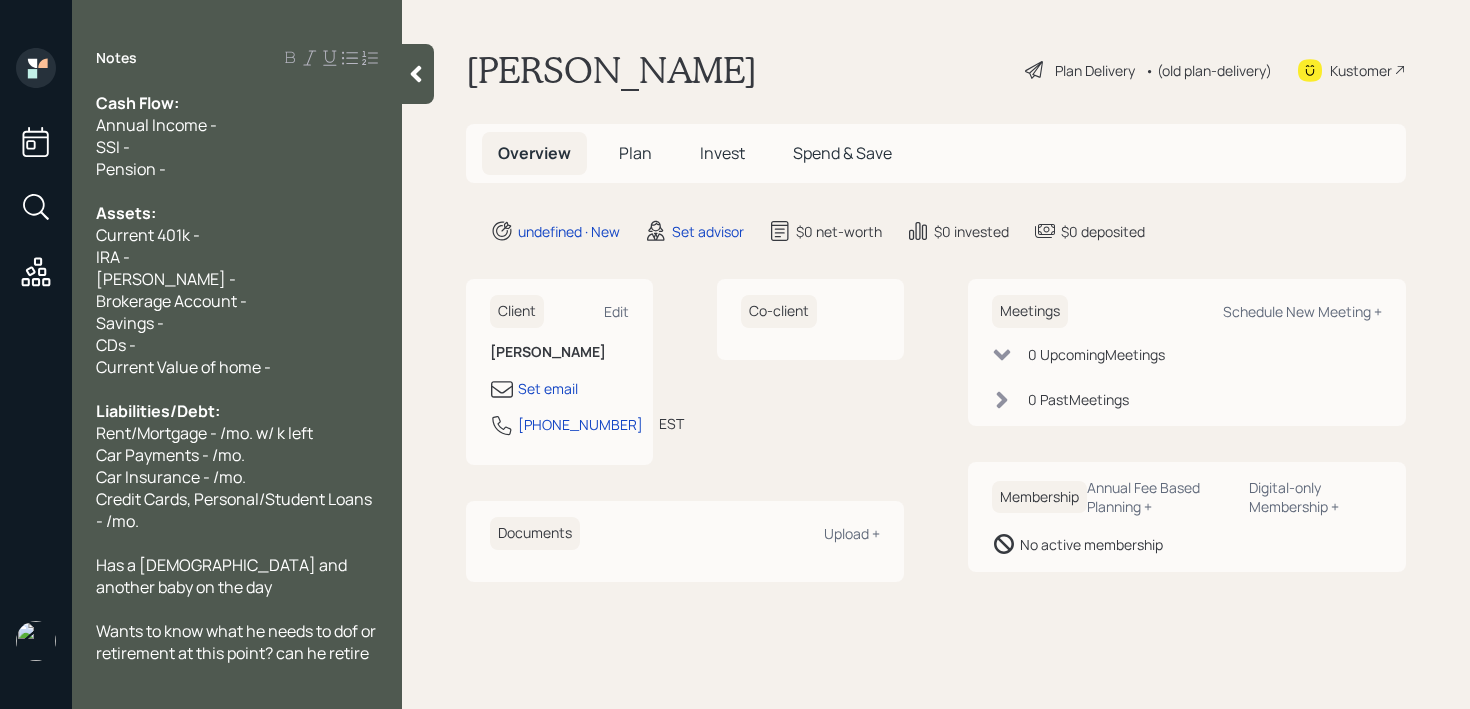 scroll, scrollTop: 110, scrollLeft: 0, axis: vertical 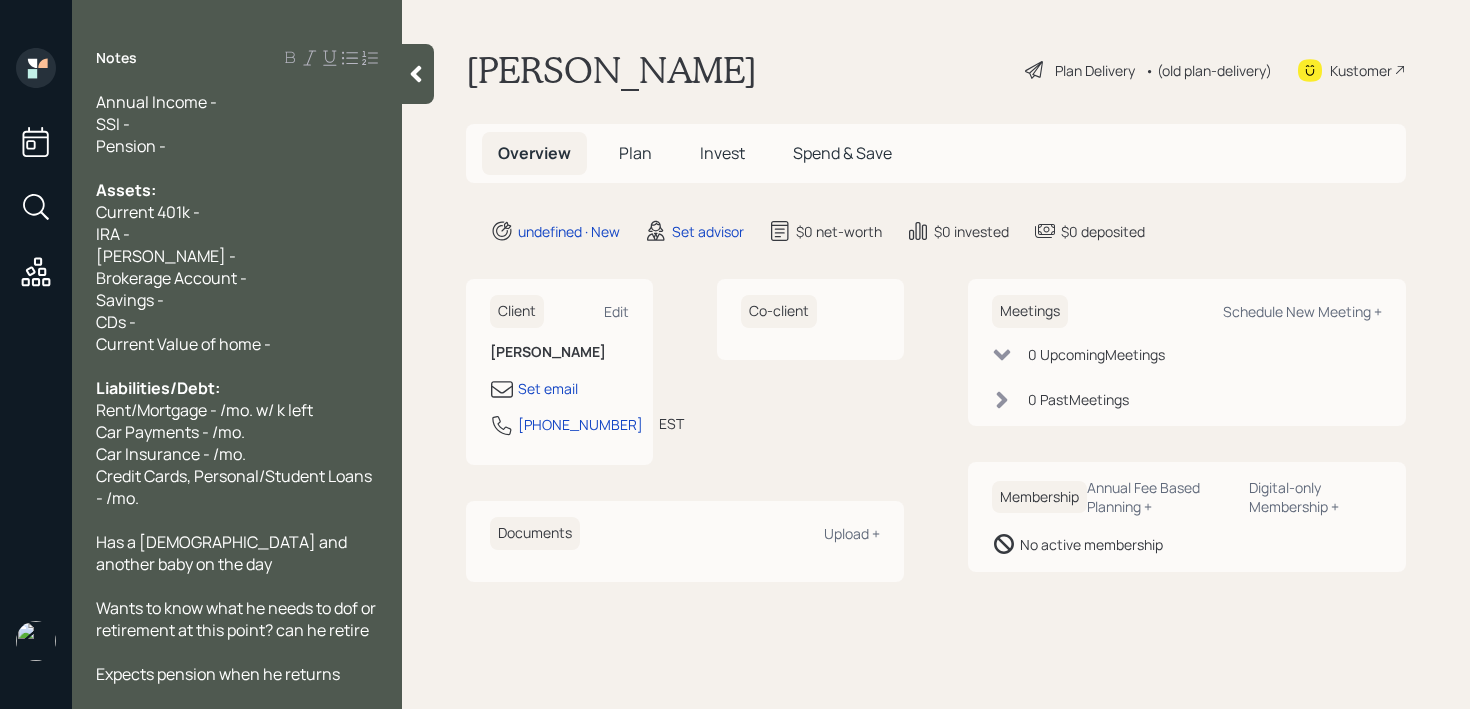 click on "Current 401k -" at bounding box center [237, 212] 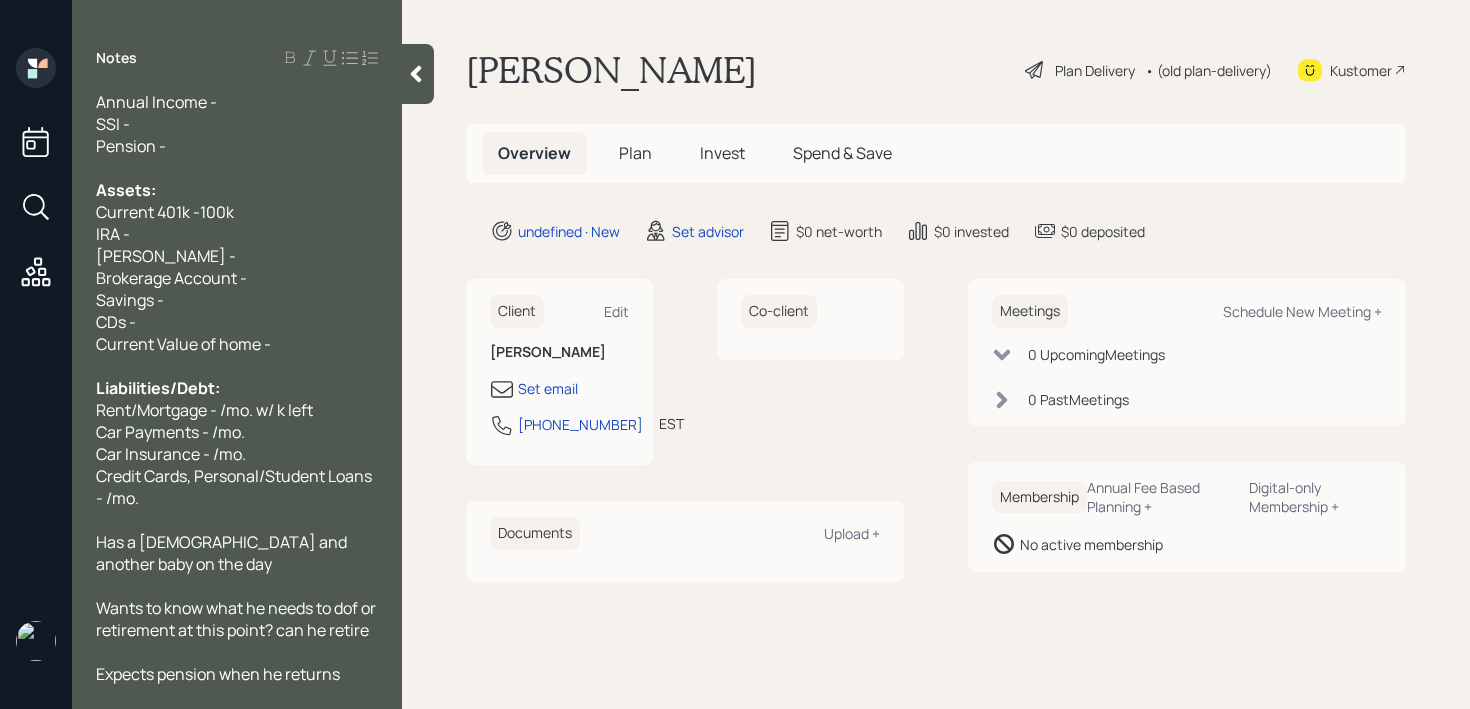 click on "Expects pension when he returns" at bounding box center [237, 674] 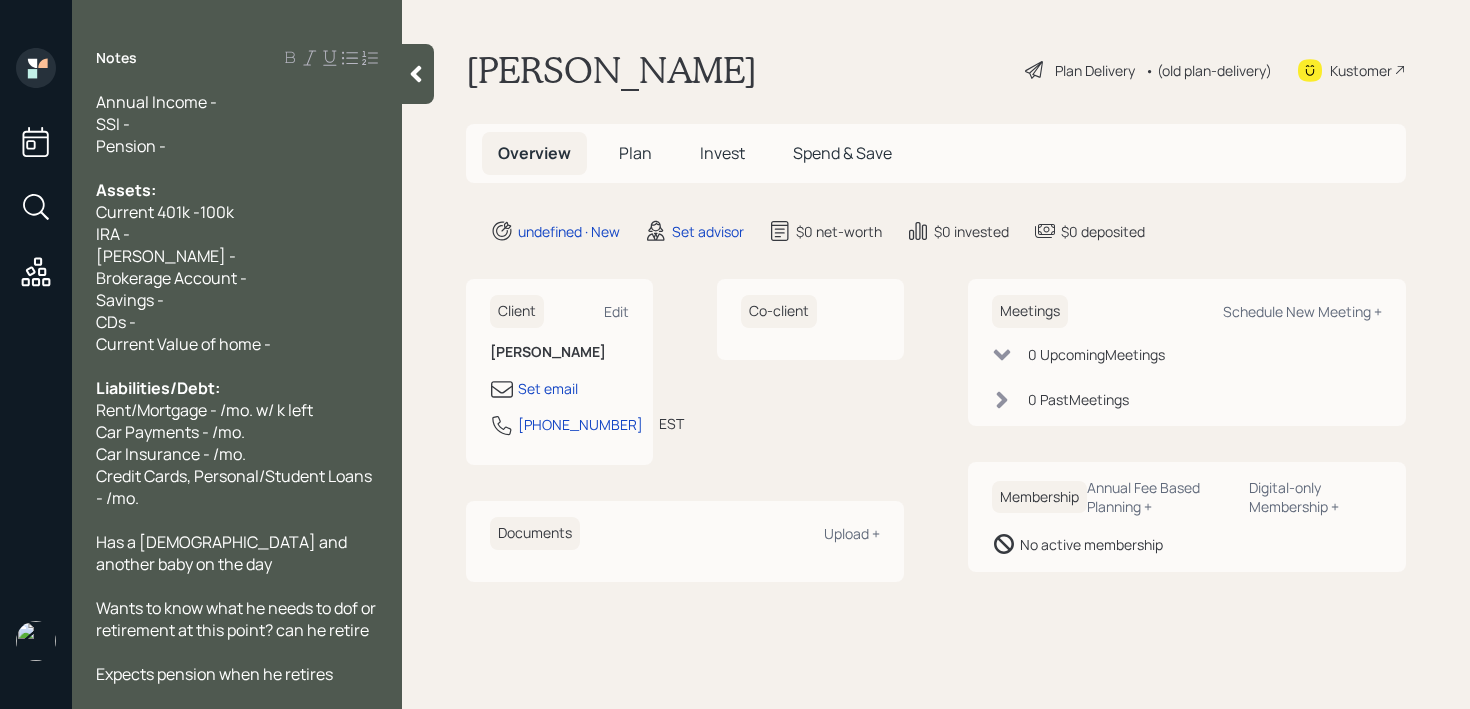 drag, startPoint x: 271, startPoint y: 197, endPoint x: 0, endPoint y: 197, distance: 271 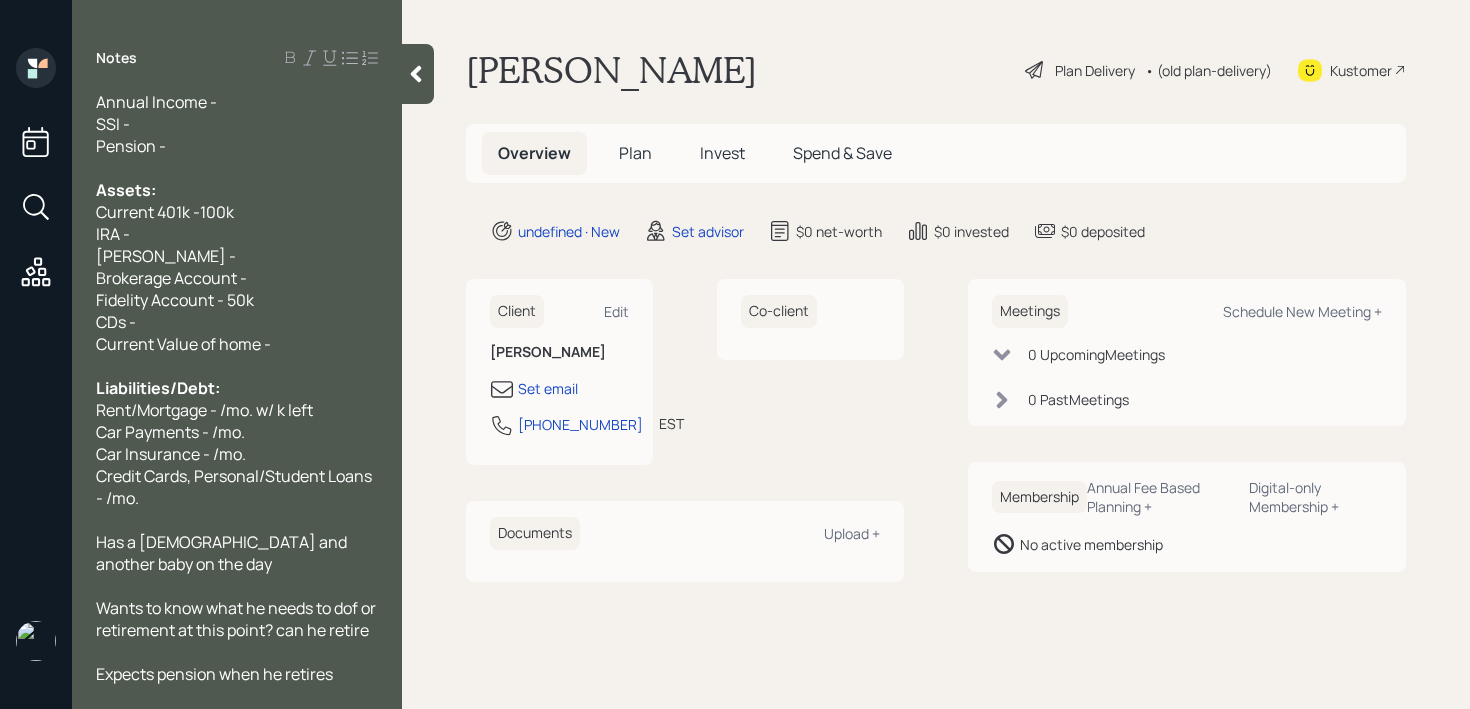 click on "Fidelity Account - 50k" at bounding box center [175, 300] 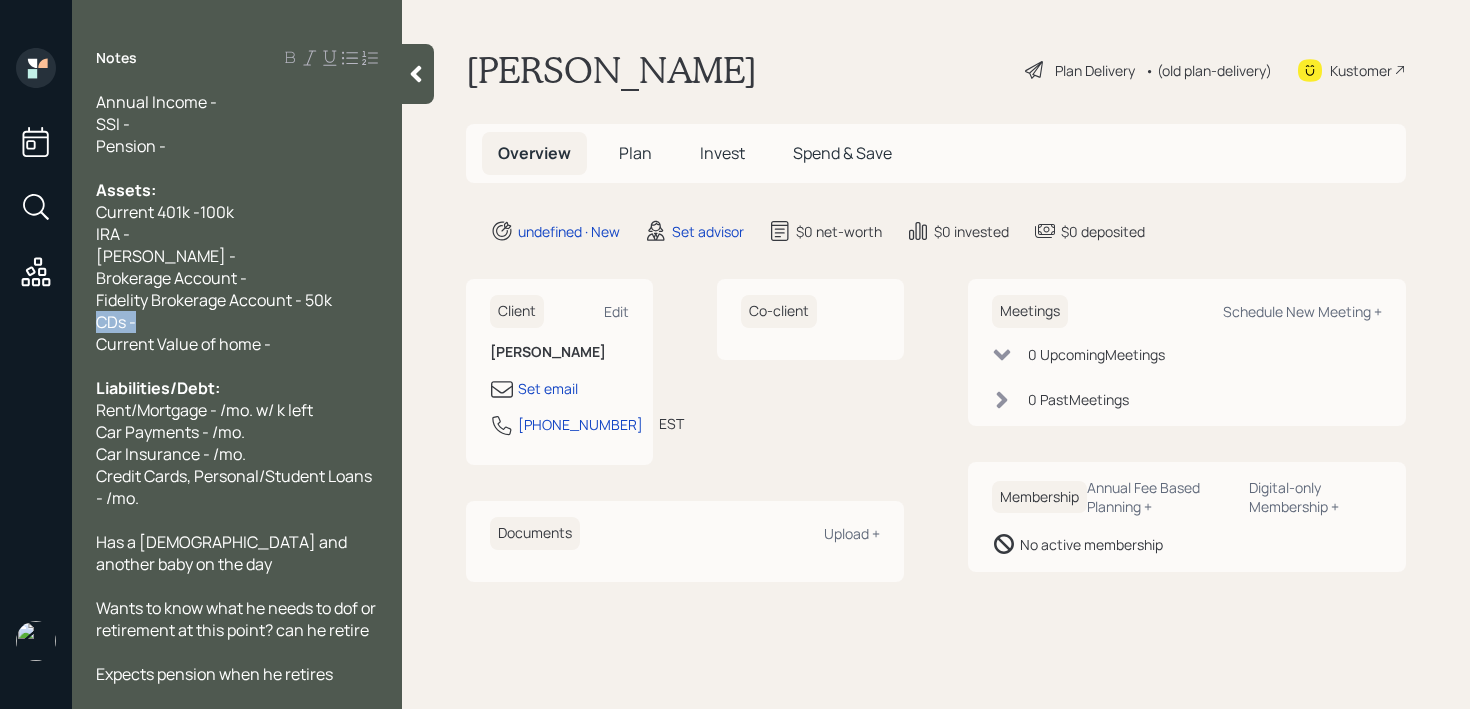 drag, startPoint x: 159, startPoint y: 296, endPoint x: 0, endPoint y: 296, distance: 159 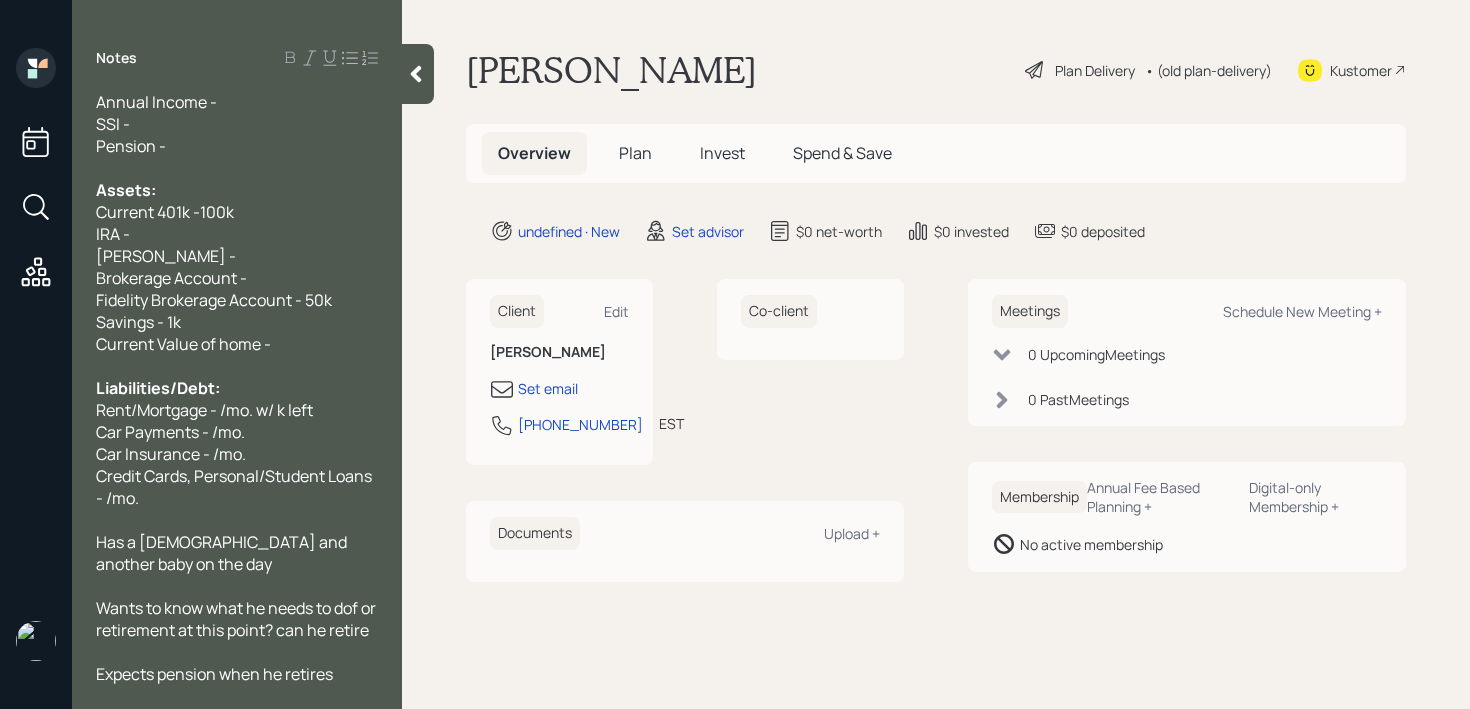 click on "Fidelity Brokerage Account - 50k" at bounding box center [214, 300] 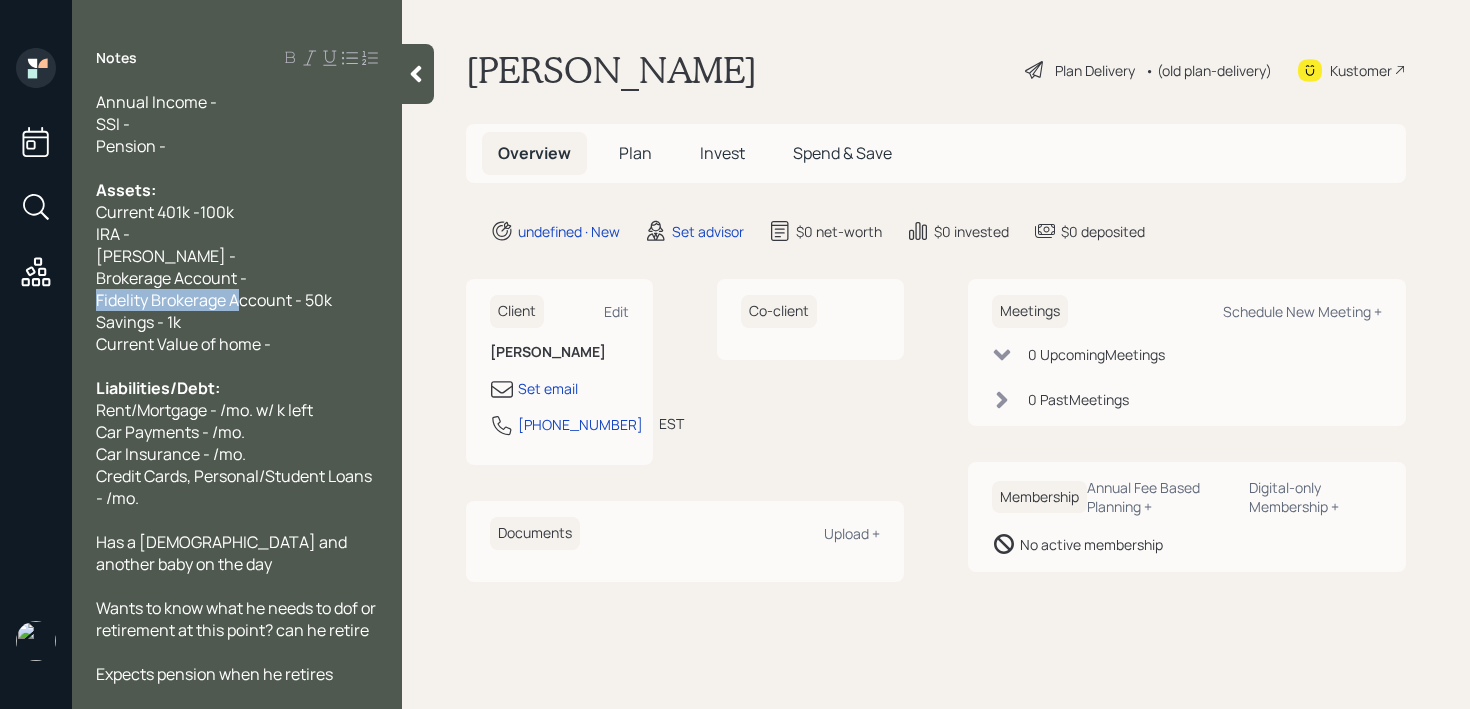 drag, startPoint x: 240, startPoint y: 289, endPoint x: 5, endPoint y: 288, distance: 235.00212 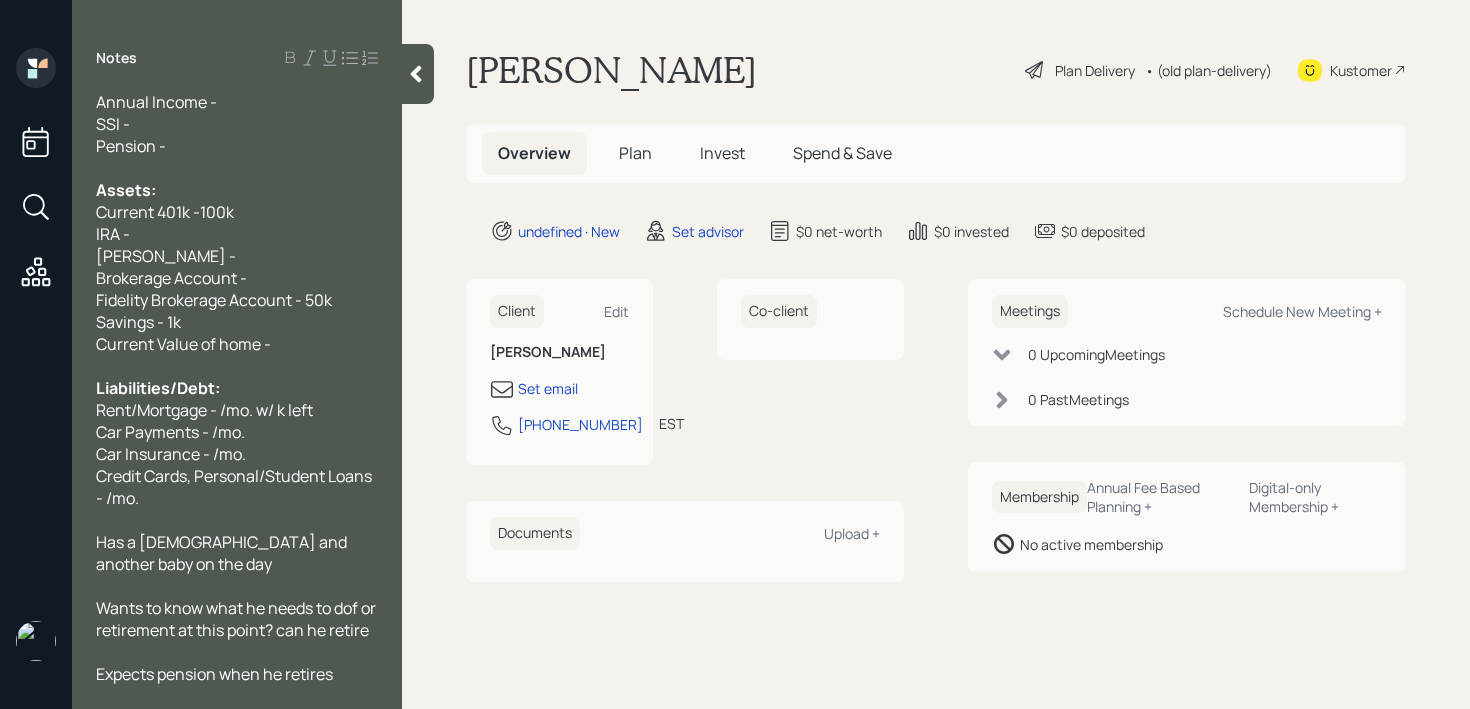 click on "Current Value of home -" at bounding box center (183, 344) 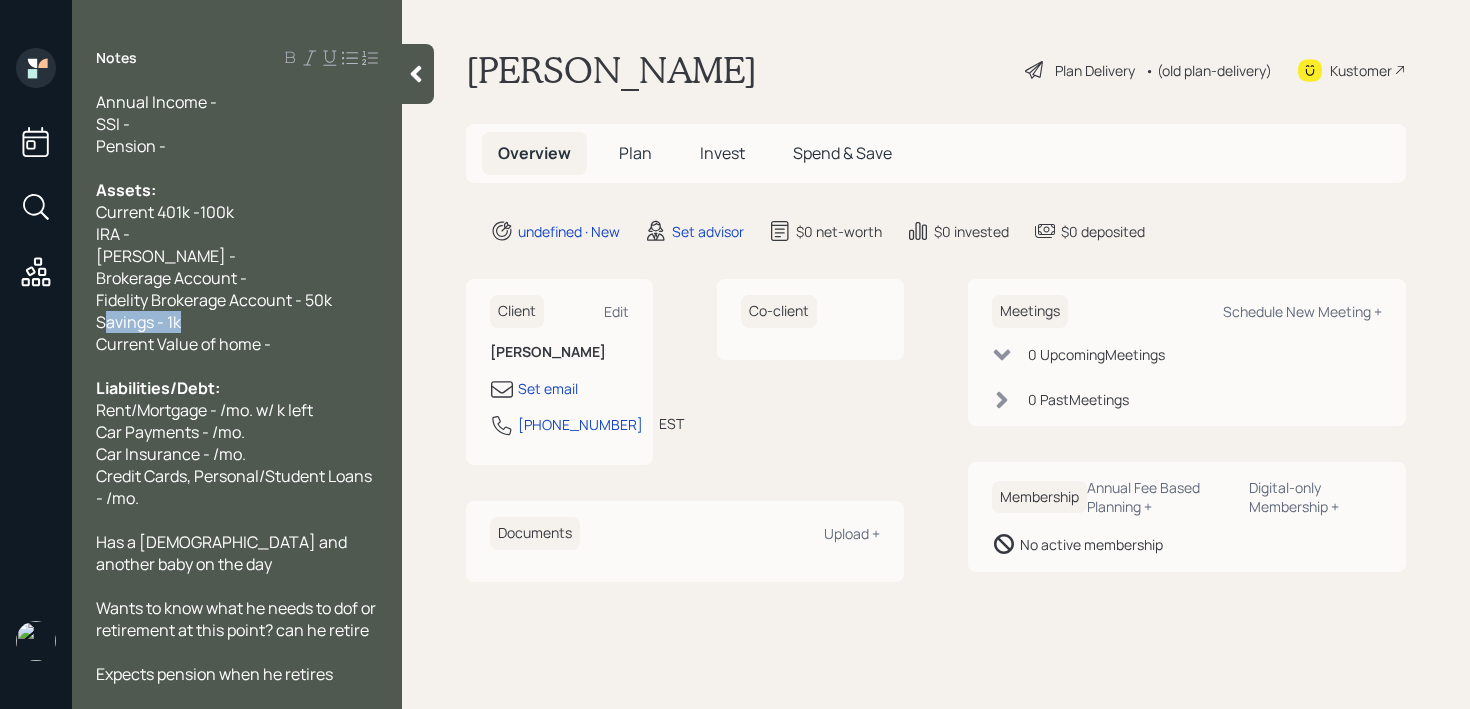 drag, startPoint x: 203, startPoint y: 308, endPoint x: 0, endPoint y: 300, distance: 203.15758 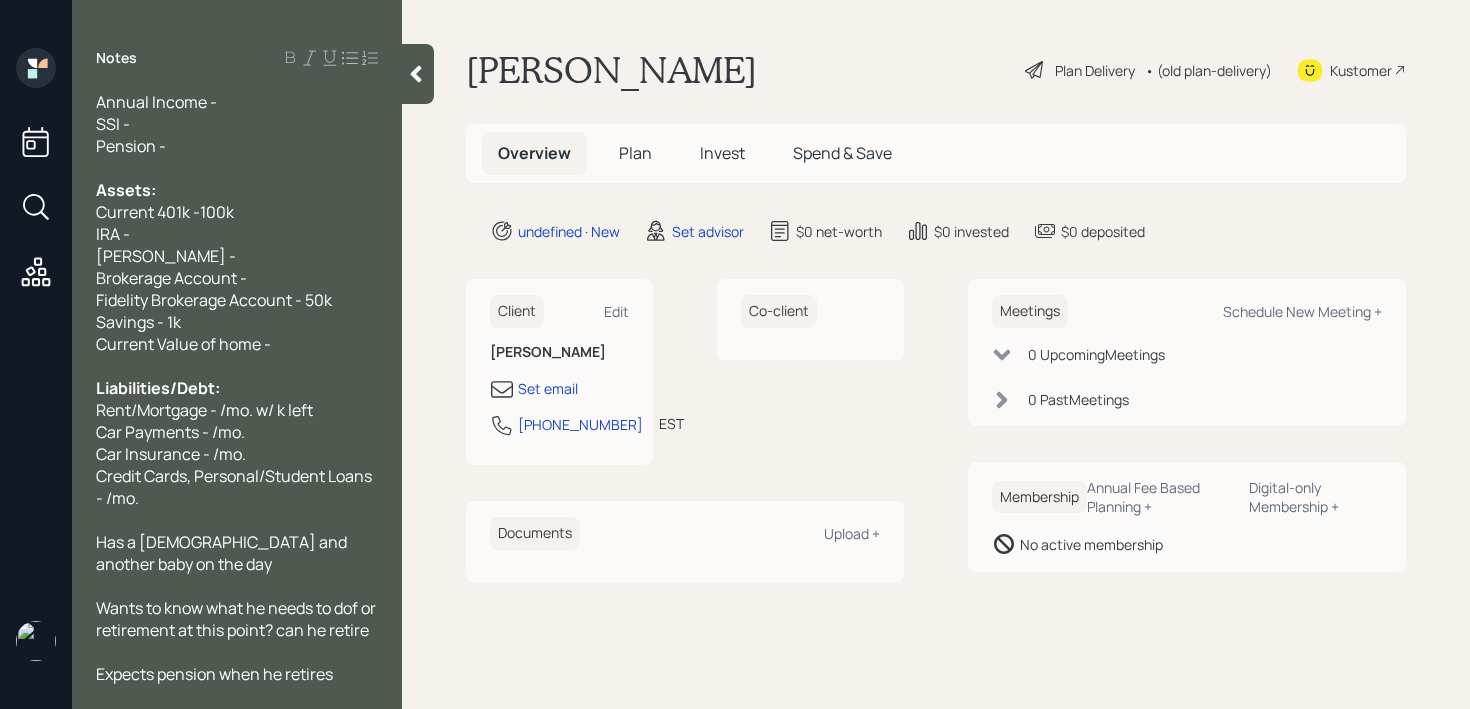 click on "Fidelity Brokerage Account - 50k" at bounding box center [214, 300] 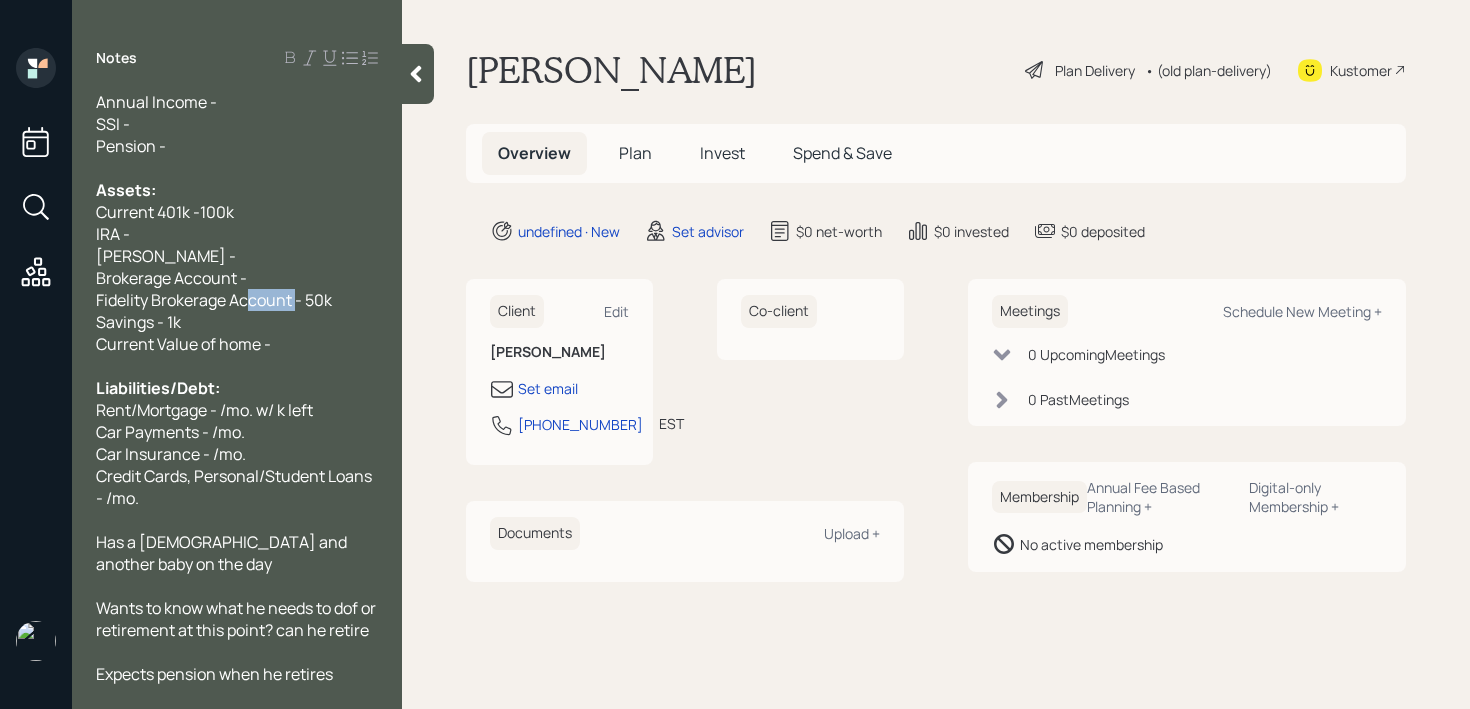 drag, startPoint x: 295, startPoint y: 268, endPoint x: 250, endPoint y: 268, distance: 45 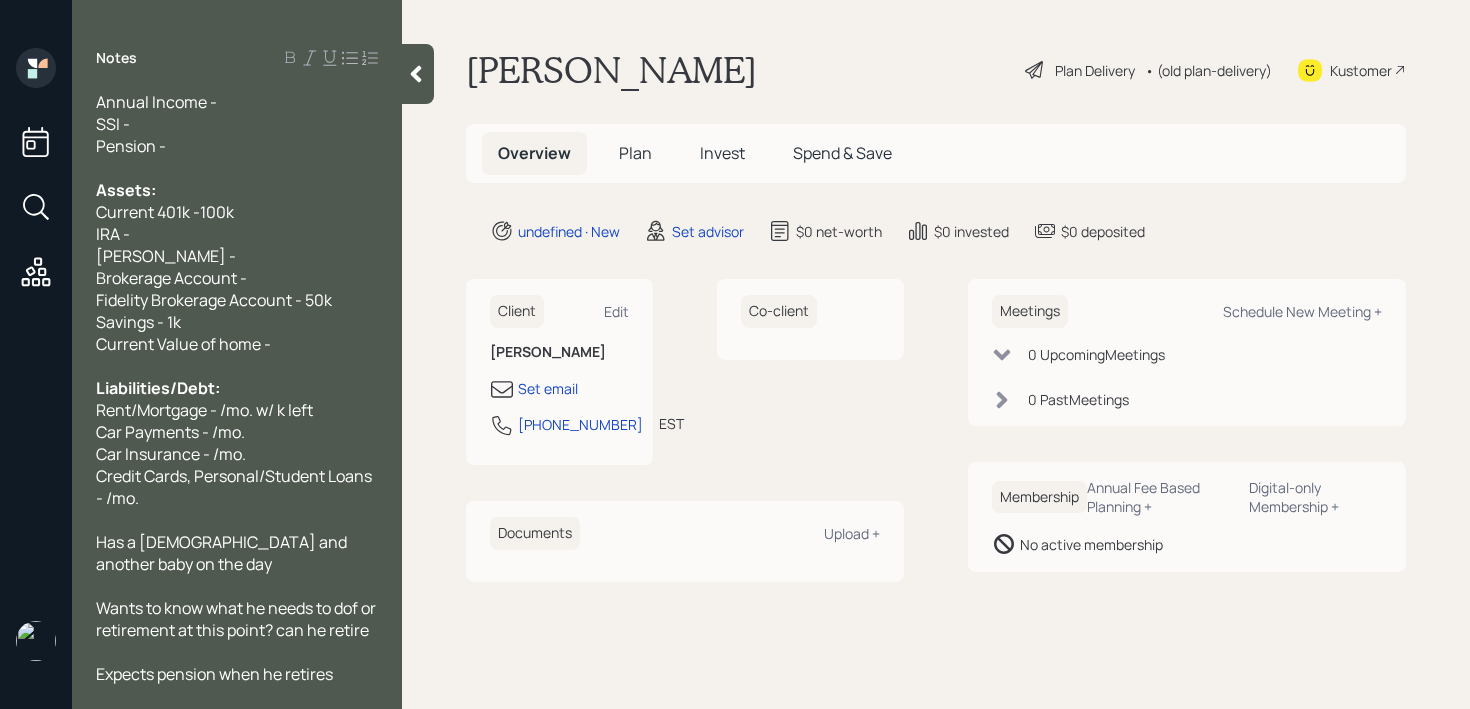 click on "Brokerage Account -" at bounding box center (237, 278) 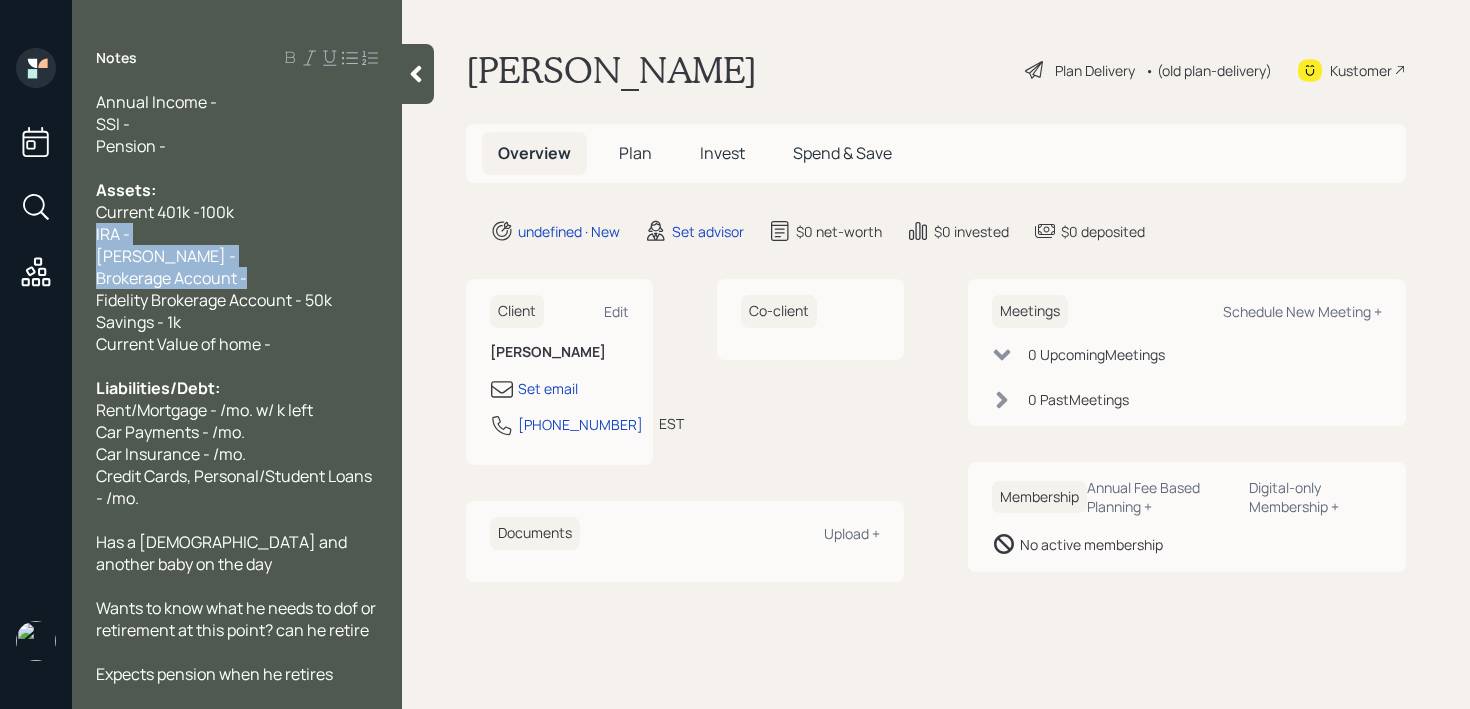 drag, startPoint x: 273, startPoint y: 254, endPoint x: 49, endPoint y: 212, distance: 227.90349 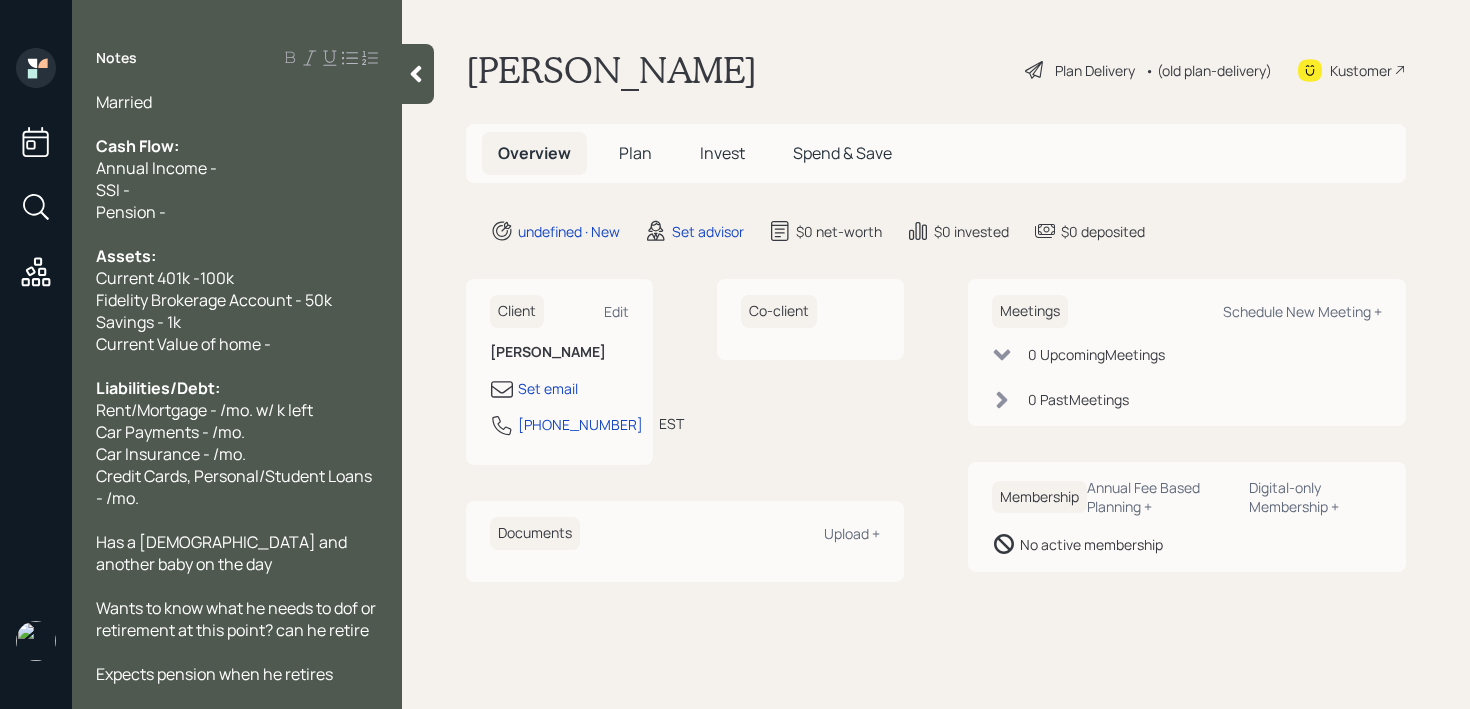 scroll, scrollTop: 44, scrollLeft: 0, axis: vertical 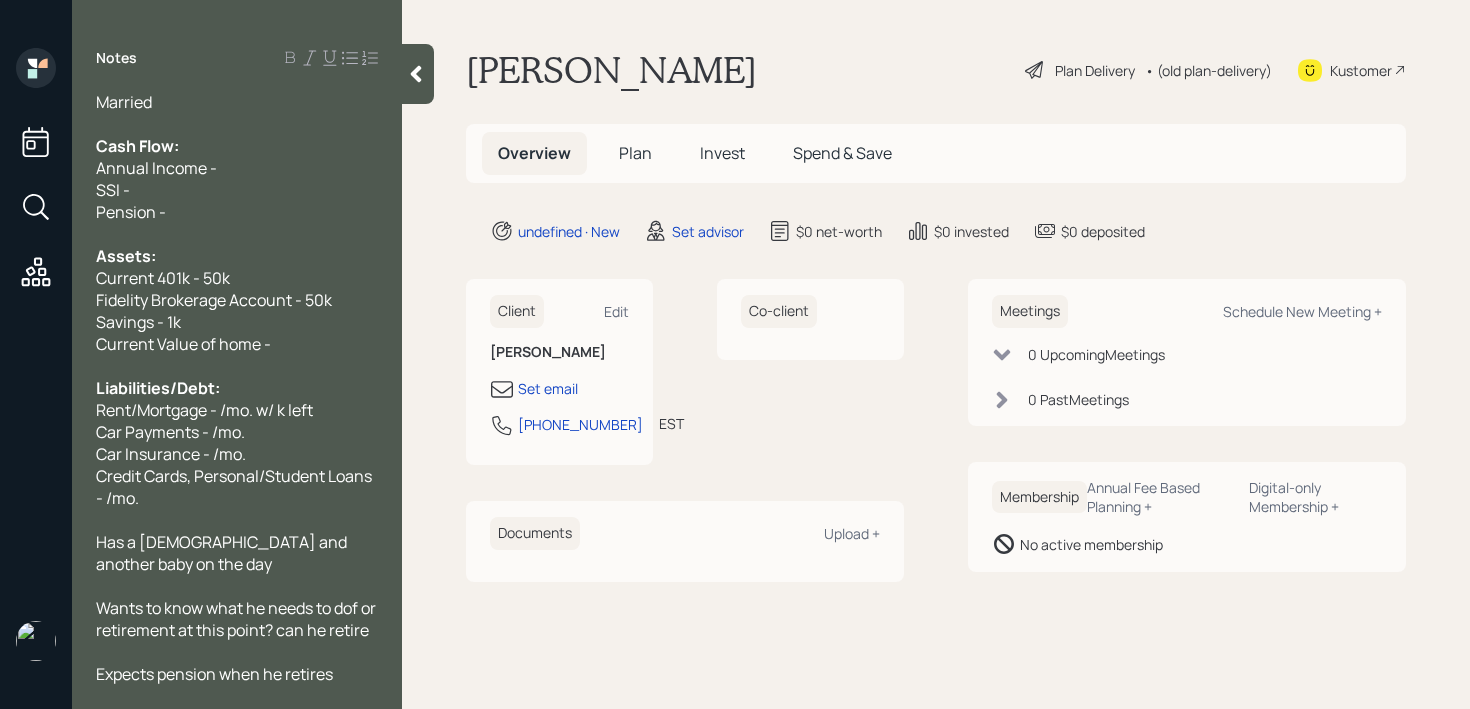 click on "Savings - 1k" at bounding box center (237, 322) 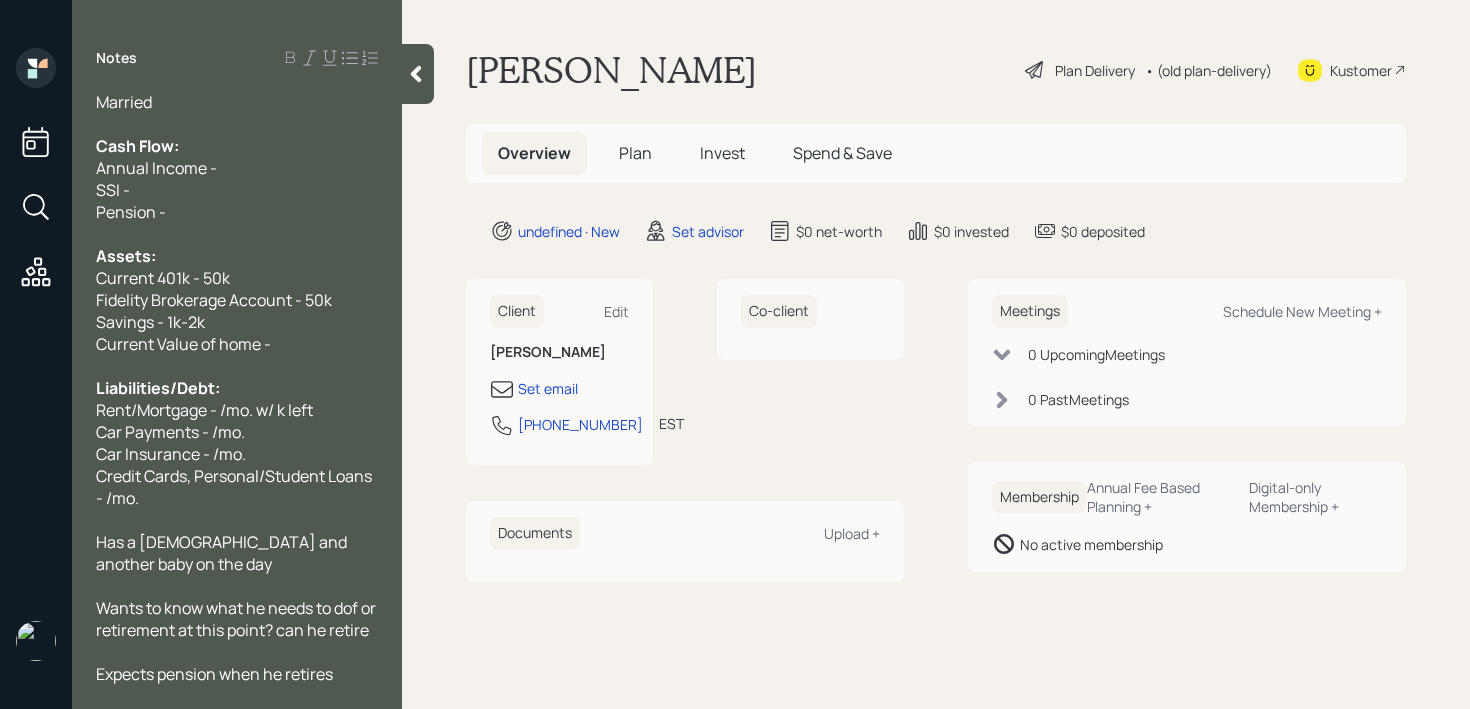 click on "Current Value of home -" at bounding box center (237, 344) 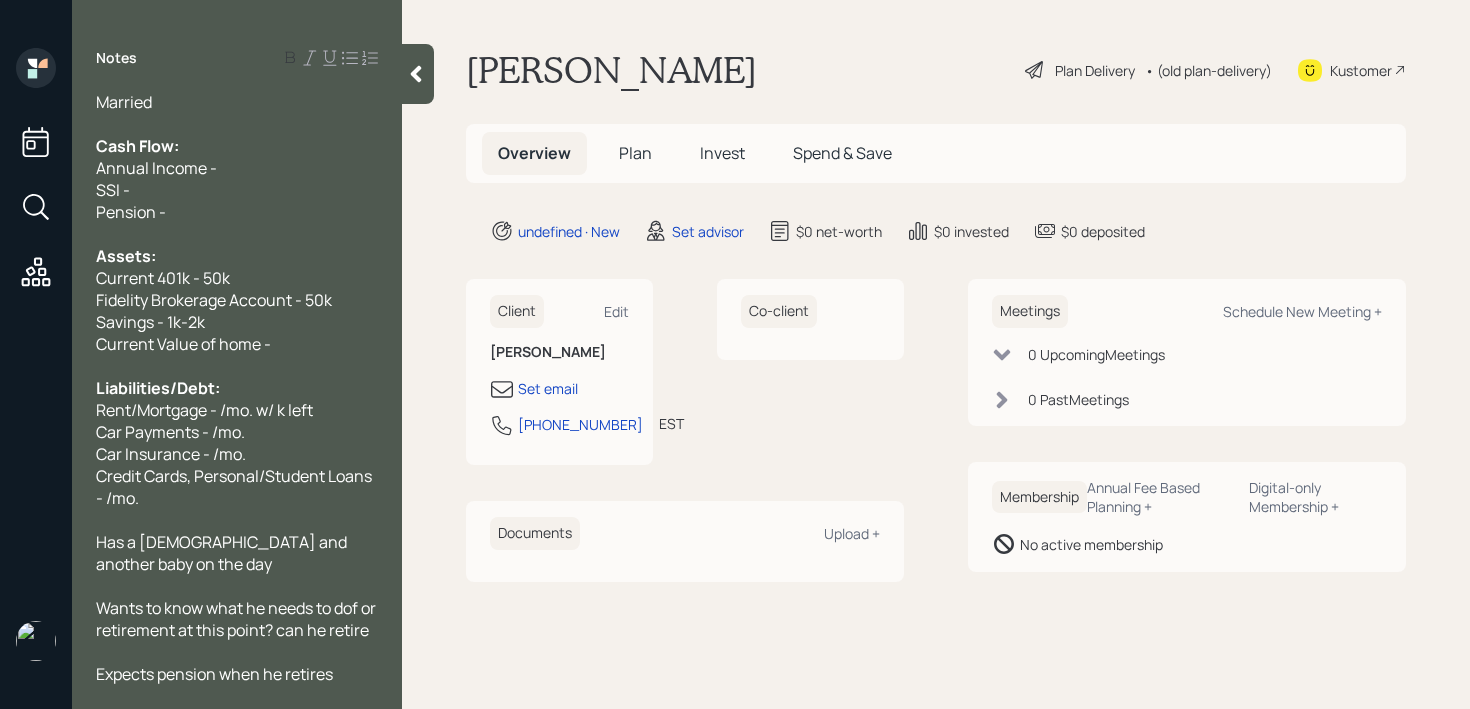 scroll, scrollTop: 0, scrollLeft: 0, axis: both 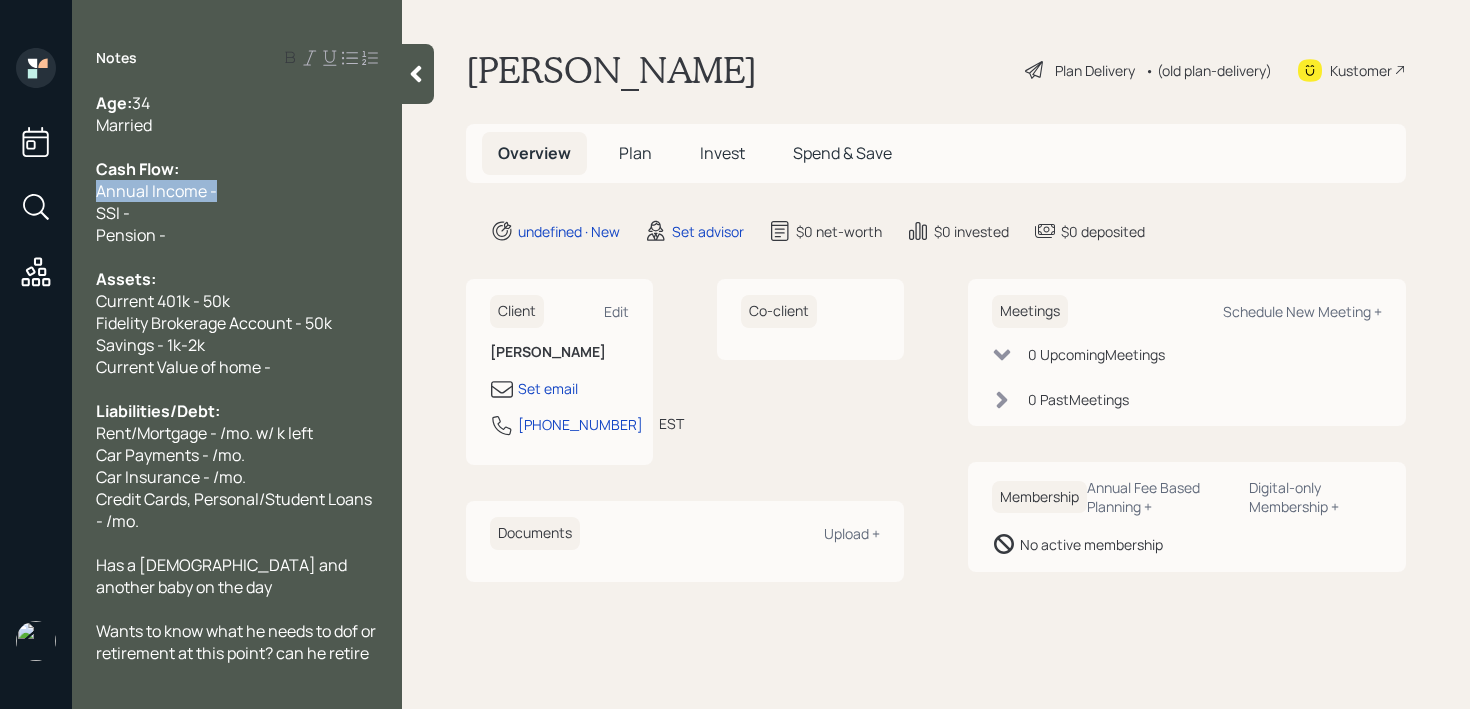 drag, startPoint x: 259, startPoint y: 180, endPoint x: 32, endPoint y: 180, distance: 227 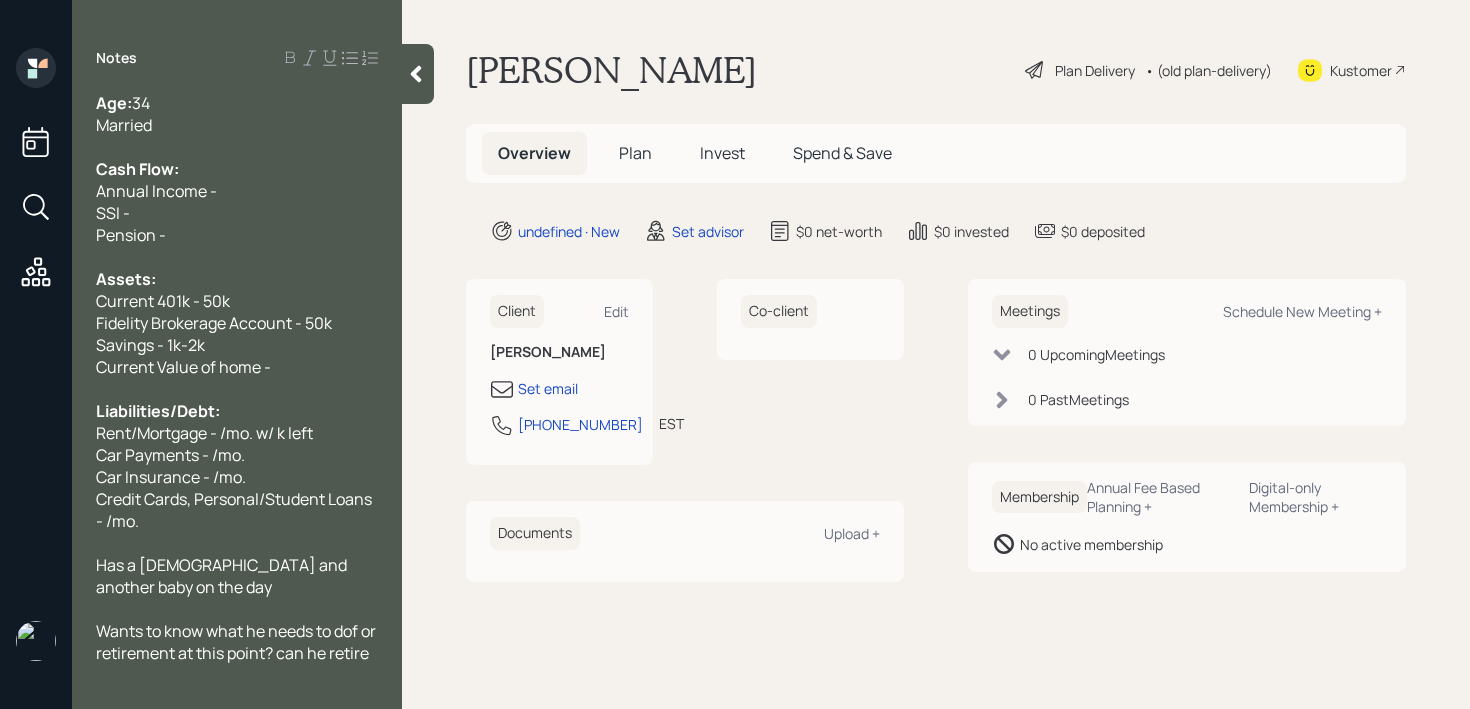click on "Annual Income -" at bounding box center [156, 191] 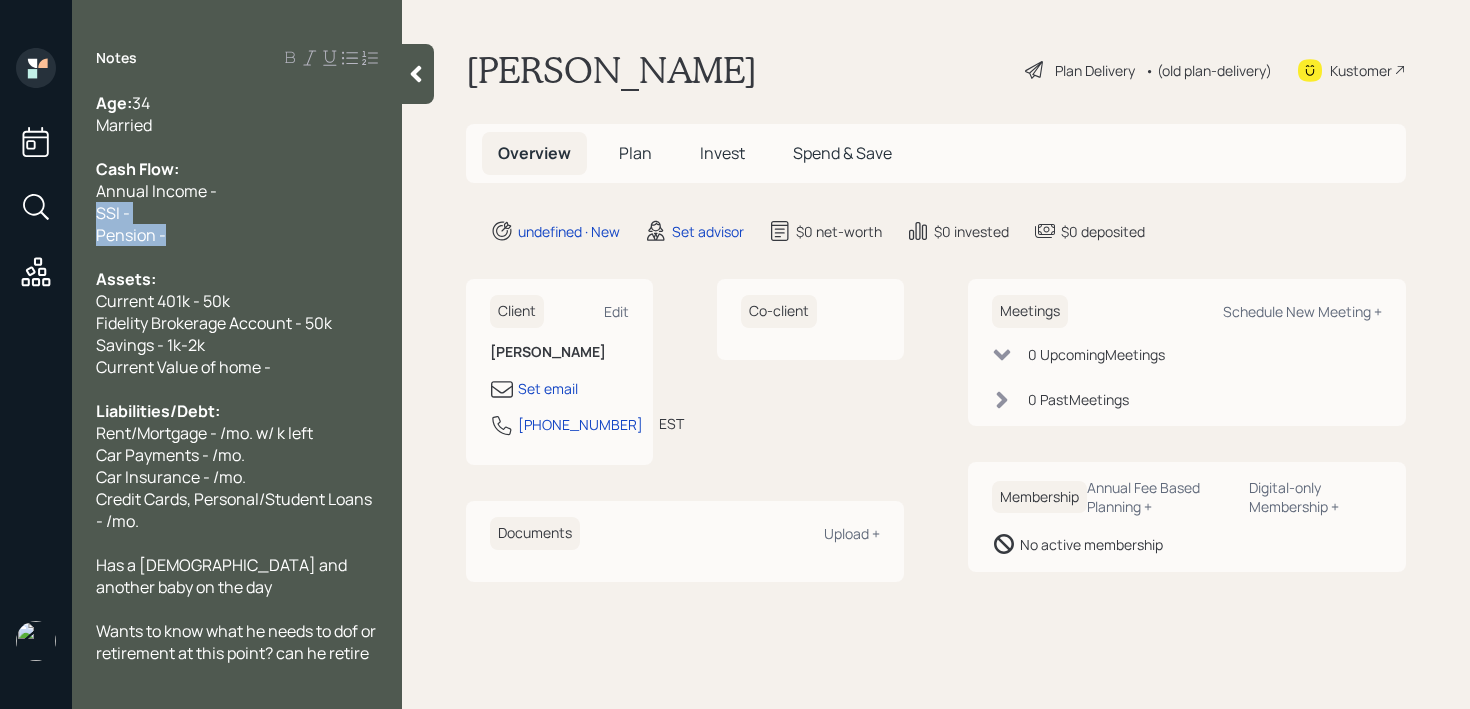 drag, startPoint x: 194, startPoint y: 240, endPoint x: 68, endPoint y: 205, distance: 130.7708 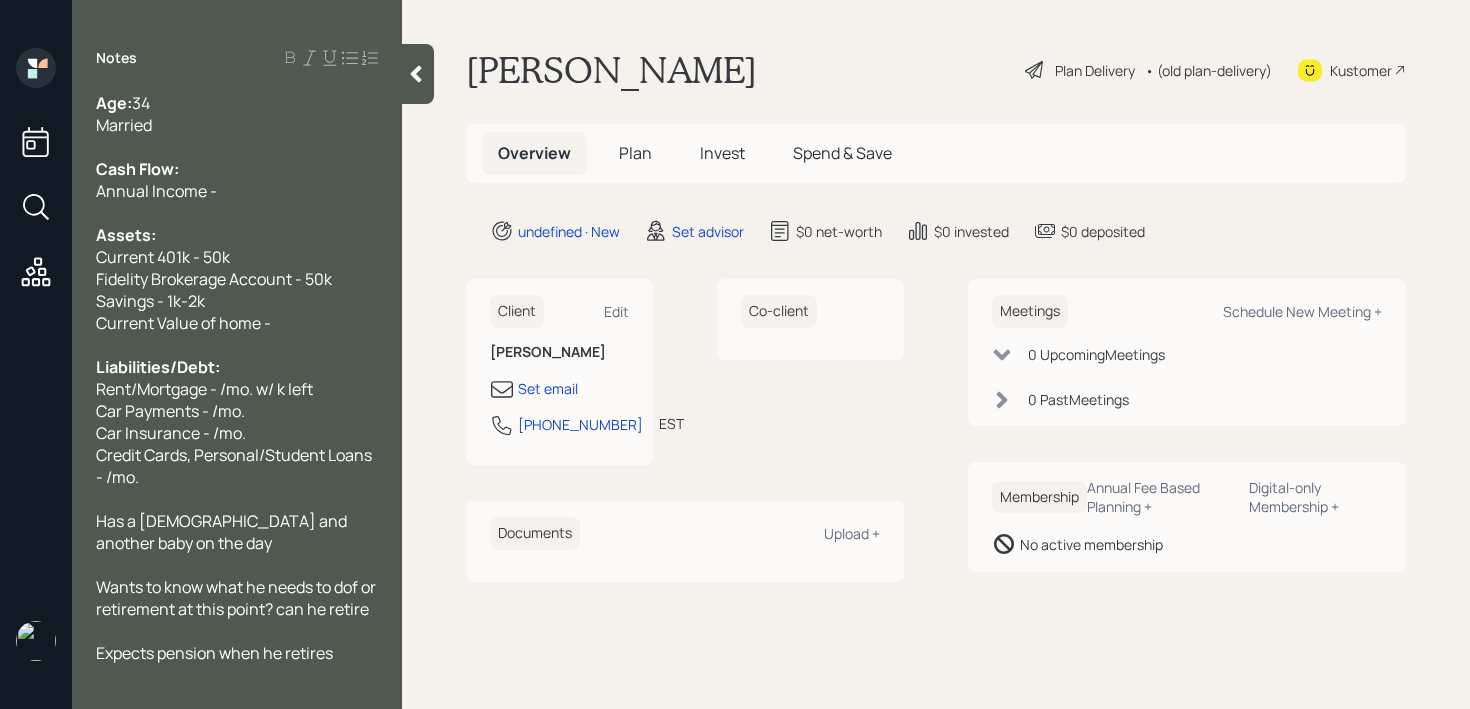 click on "Cash Flow:" at bounding box center (237, 169) 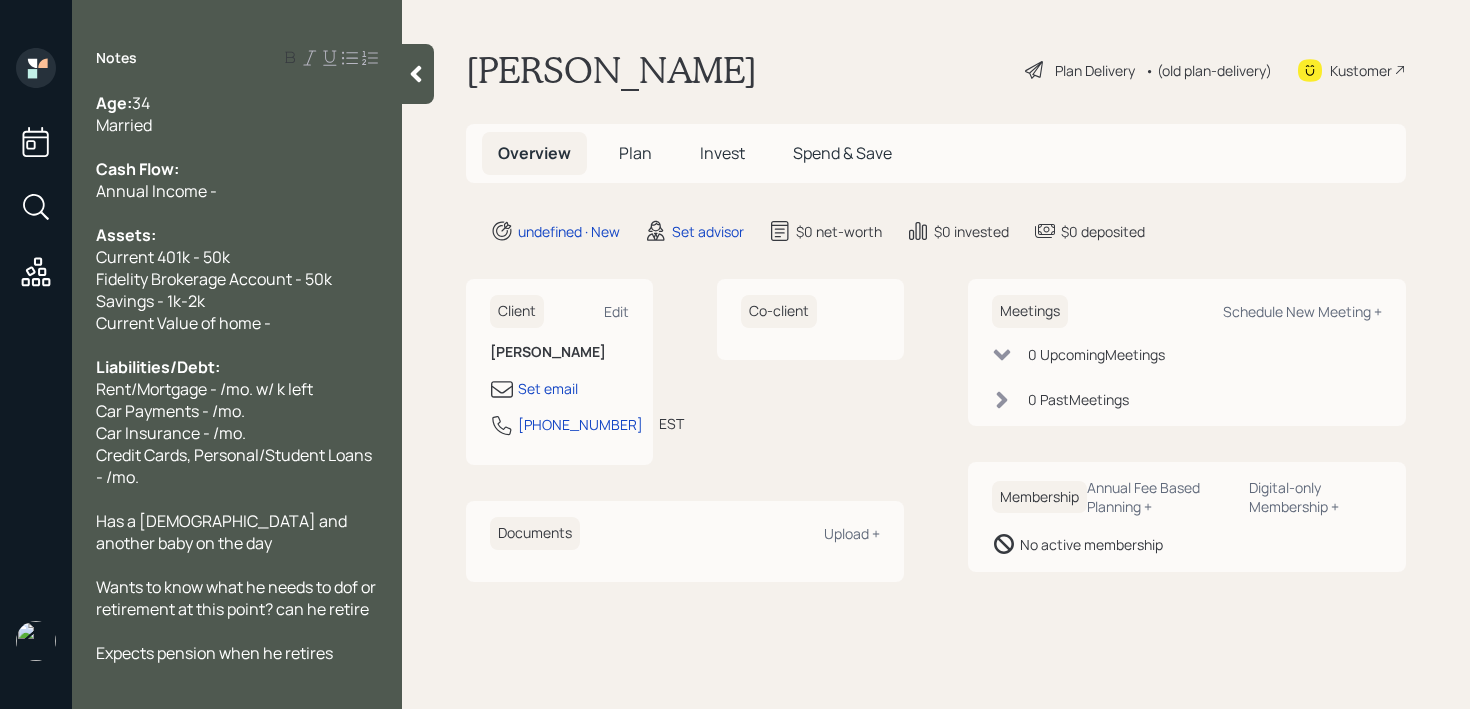 click on "Annual Income -" at bounding box center [237, 191] 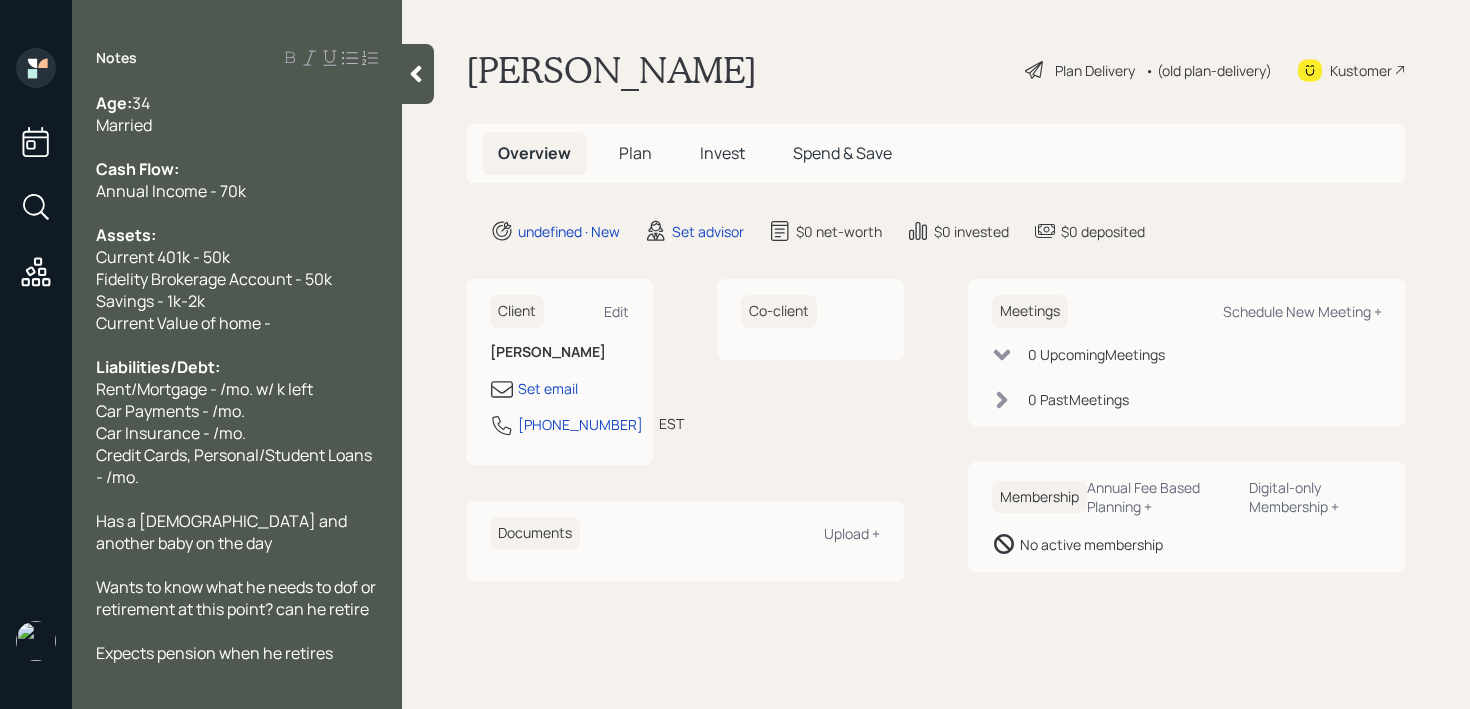 click on "Current Value of home -" at bounding box center [237, 323] 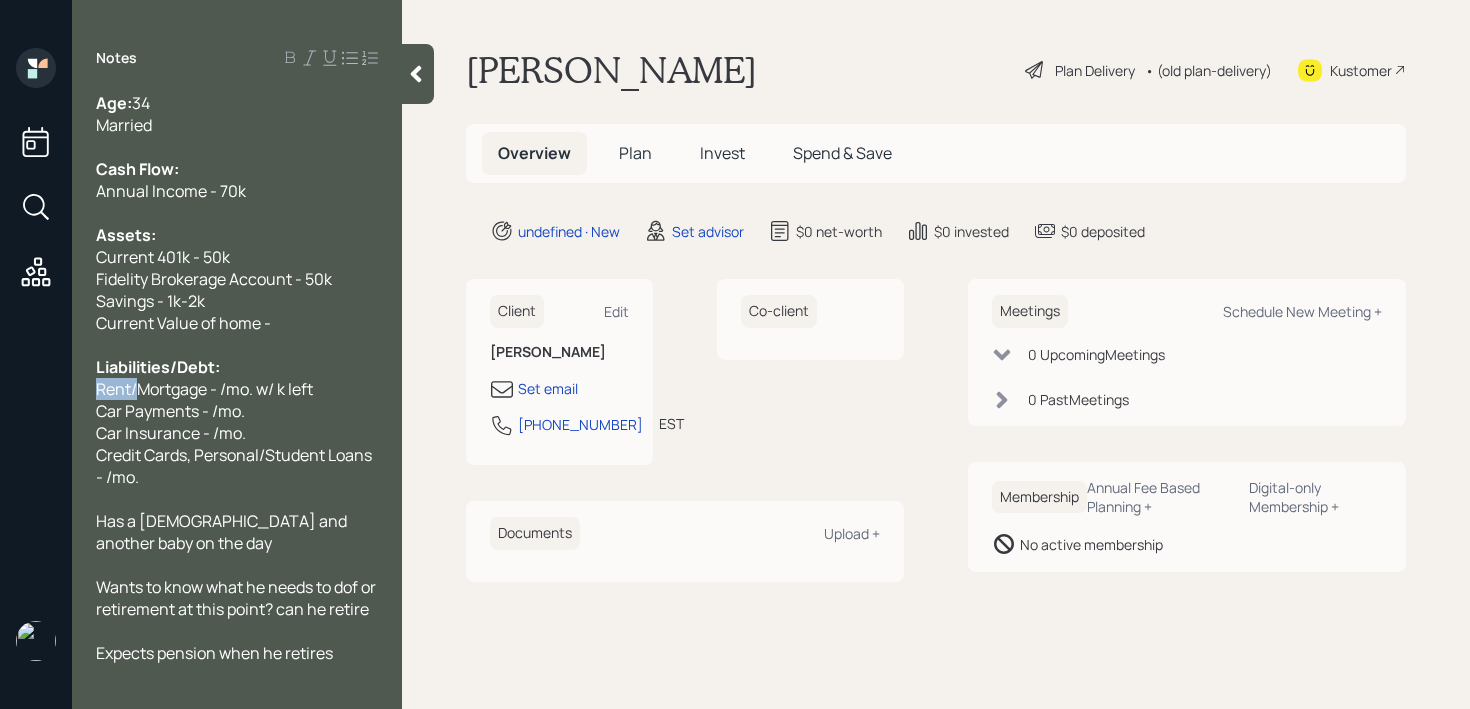 drag, startPoint x: 141, startPoint y: 388, endPoint x: 35, endPoint y: 388, distance: 106 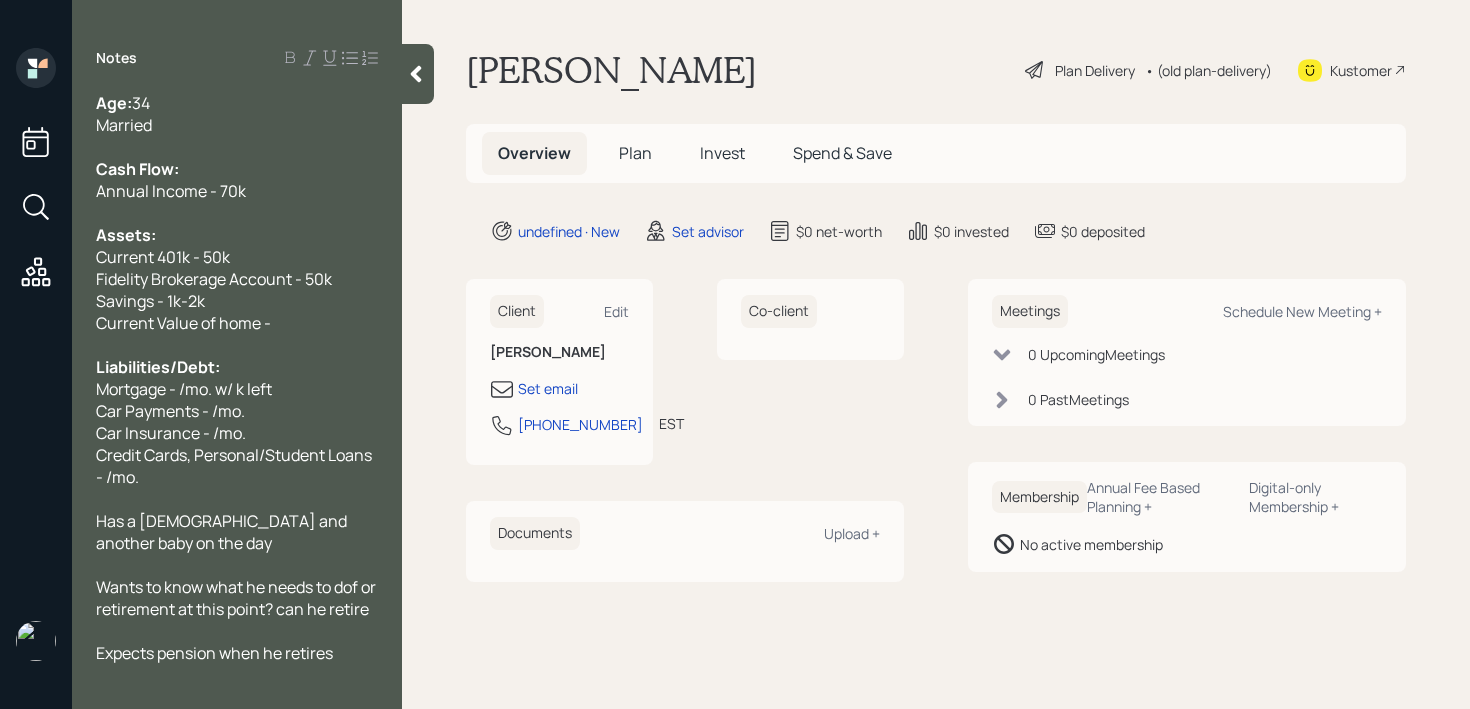 click on "Mortgage - /mo. w/ k left" at bounding box center (237, 389) 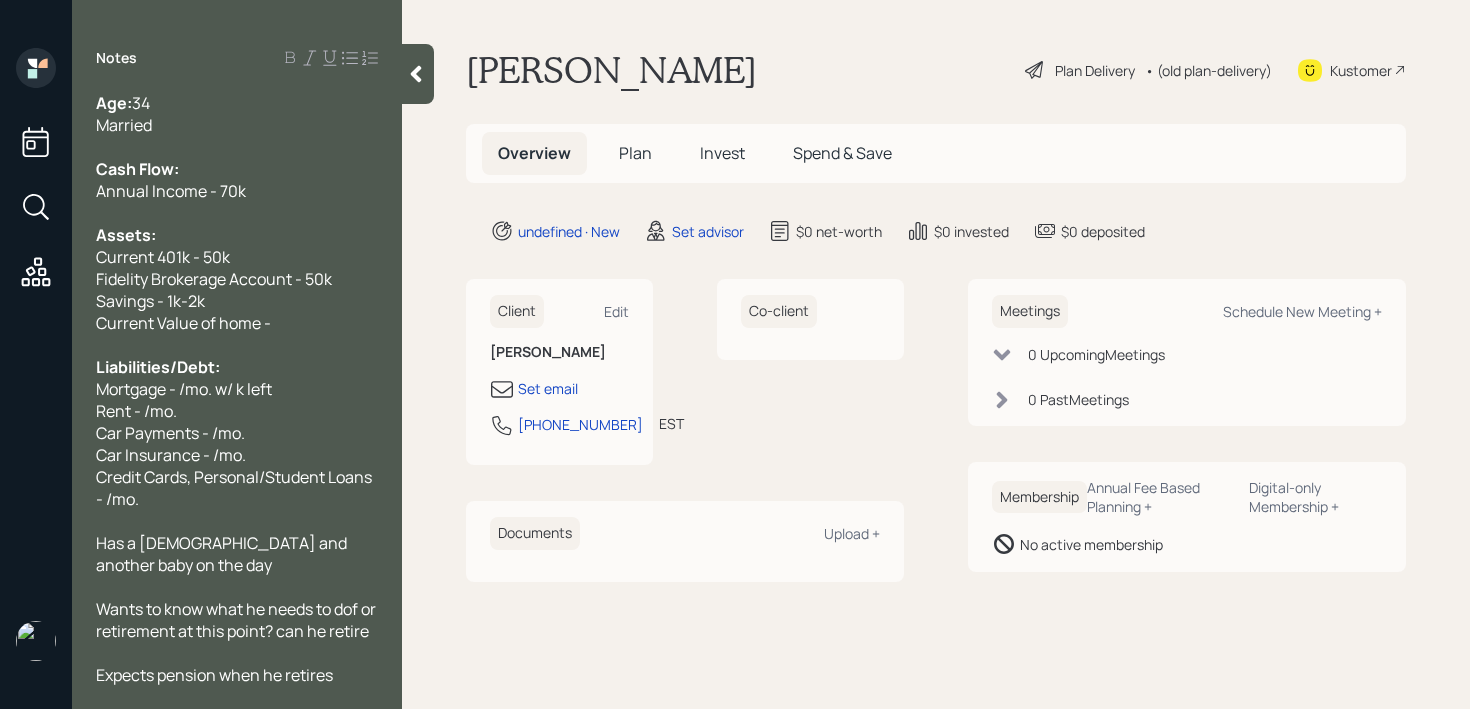 click on "Liabilities/Debt:" at bounding box center [237, 367] 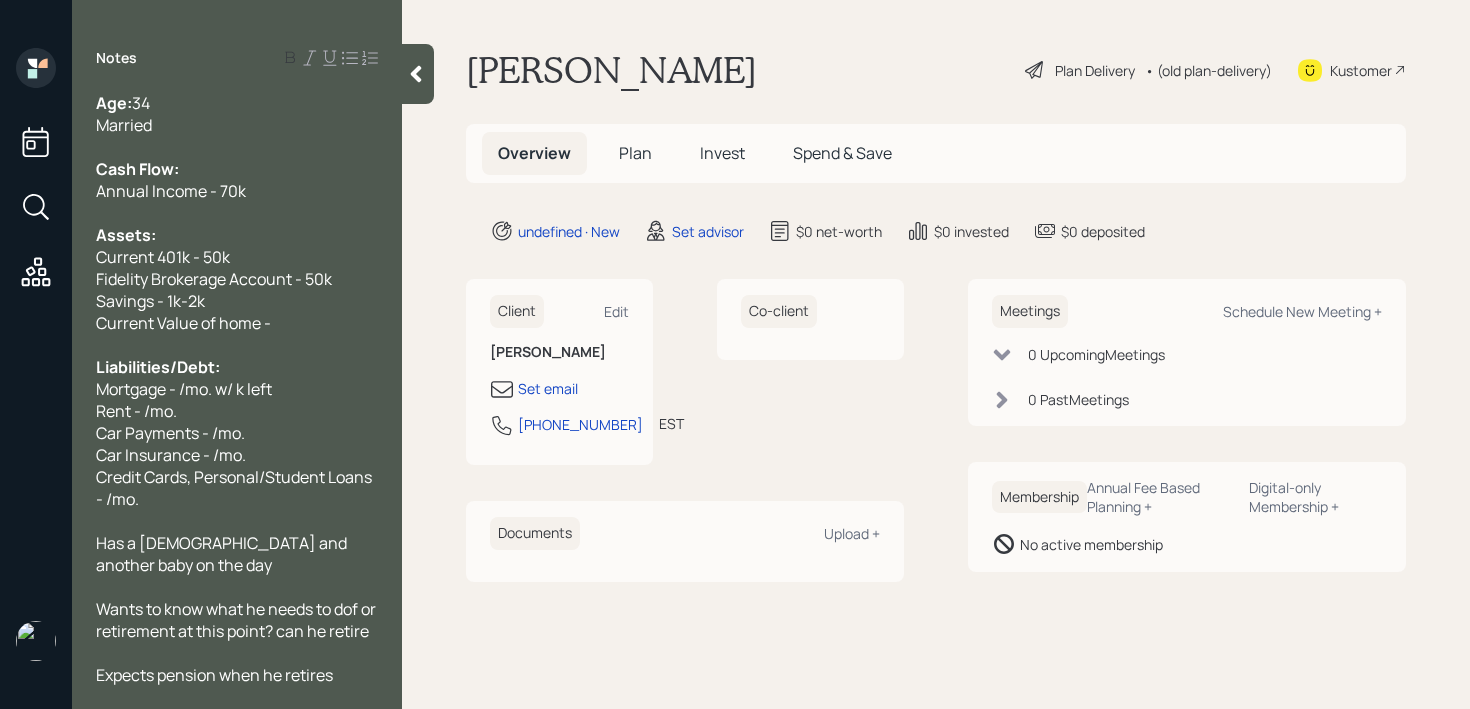 click on "Liabilities/Debt:" at bounding box center (237, 367) 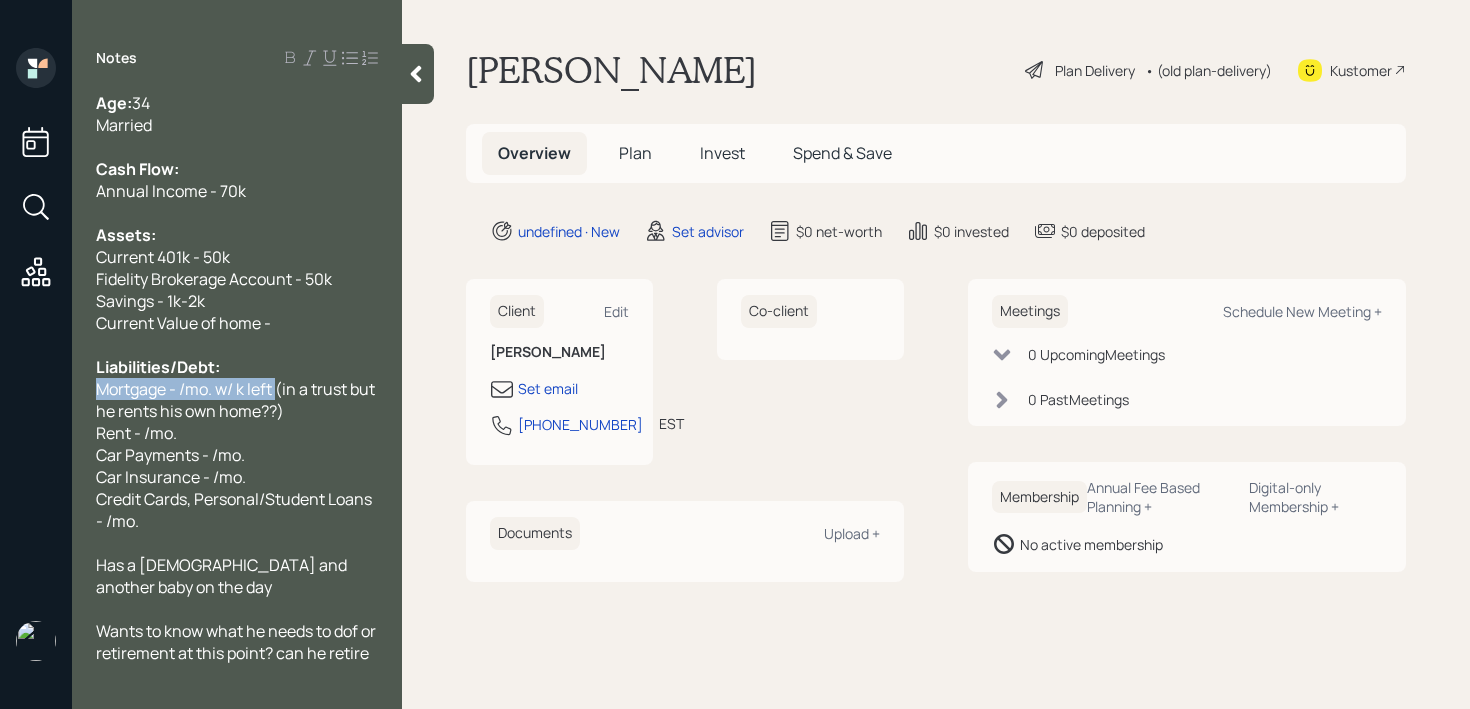 drag, startPoint x: 279, startPoint y: 389, endPoint x: 88, endPoint y: 389, distance: 191 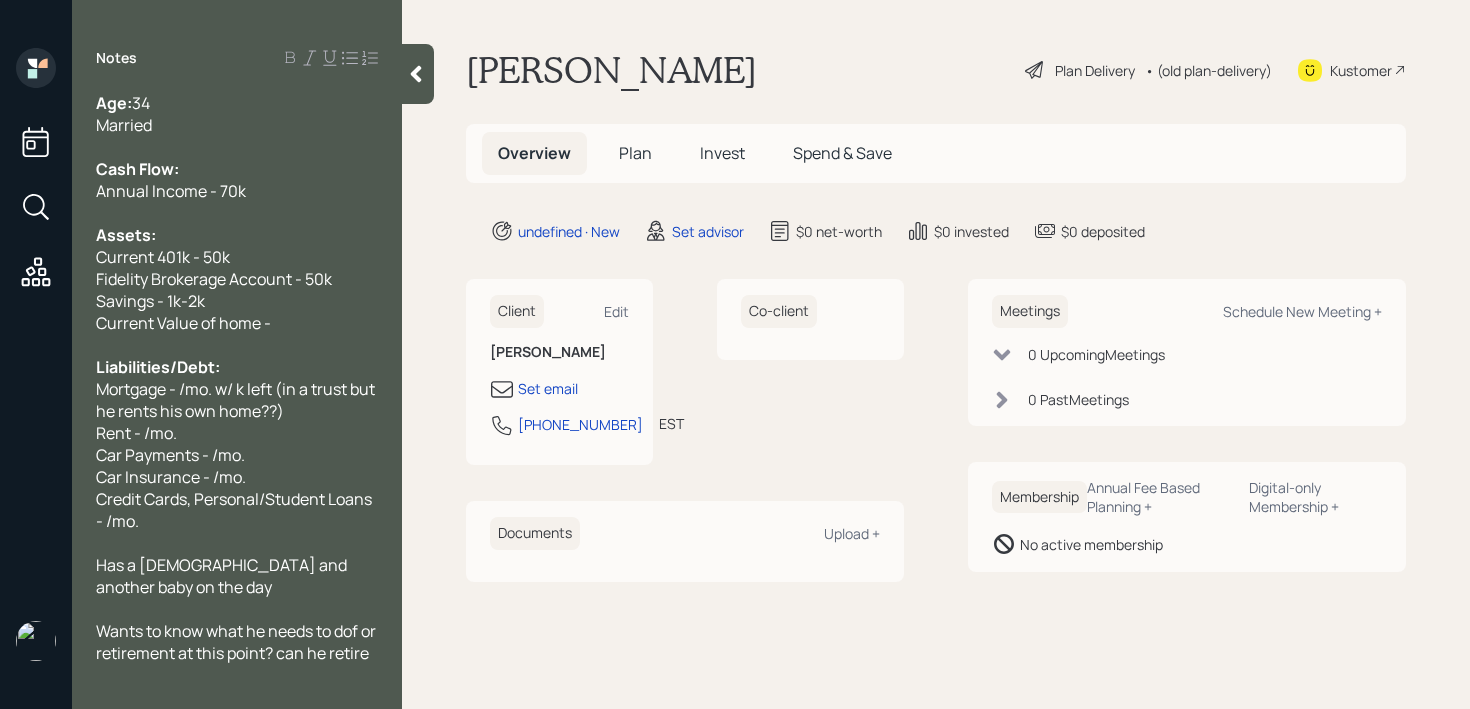 click on "Rent - /mo." at bounding box center (237, 433) 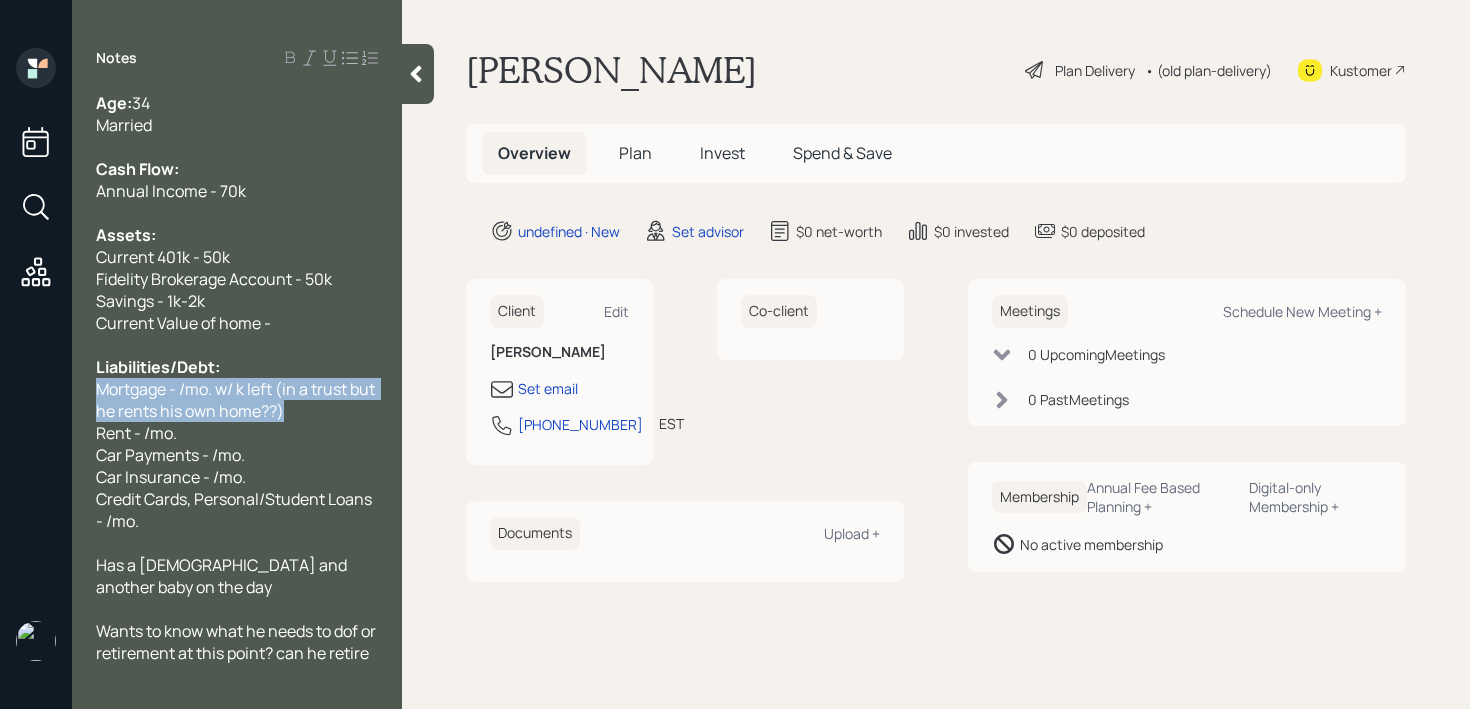 drag, startPoint x: 324, startPoint y: 412, endPoint x: 79, endPoint y: 382, distance: 246.8299 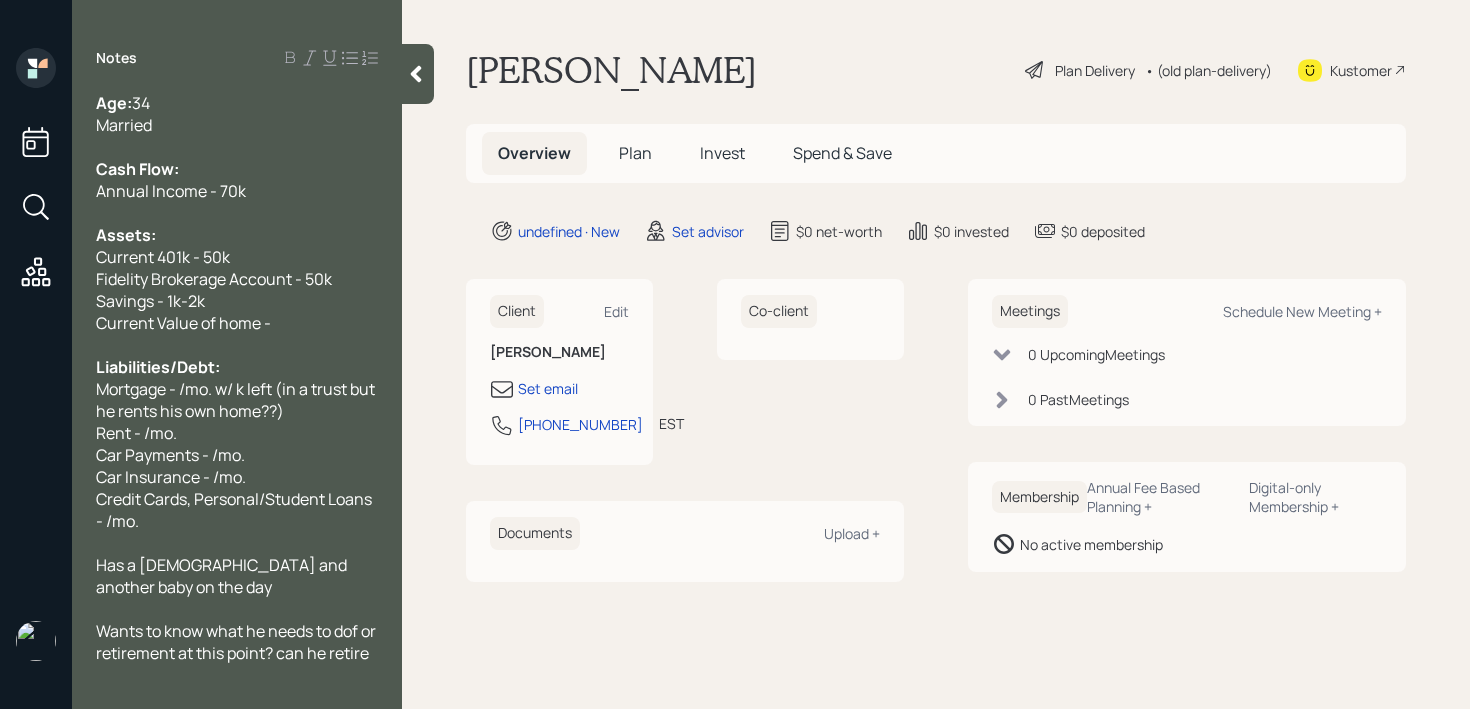 click on "Rent - /mo." at bounding box center [237, 433] 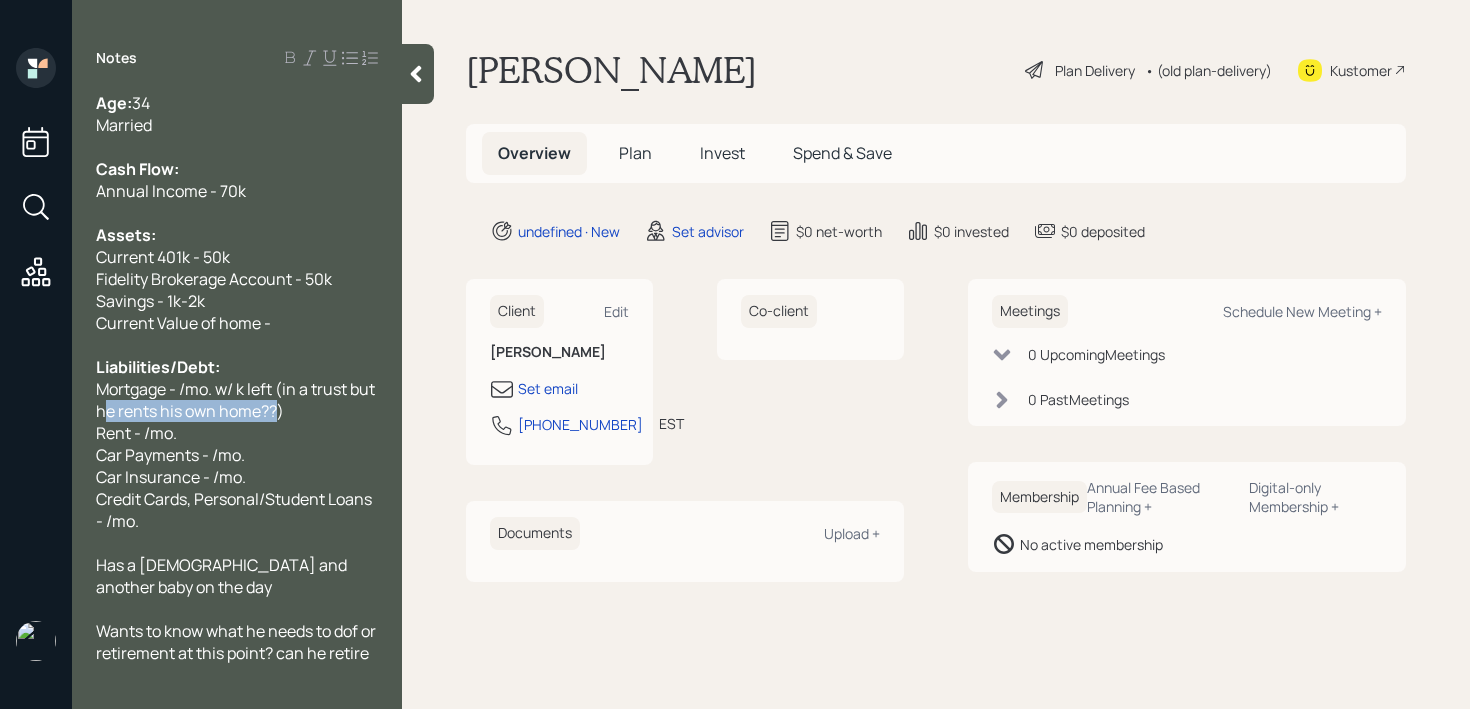 drag, startPoint x: 304, startPoint y: 407, endPoint x: 134, endPoint y: 404, distance: 170.02647 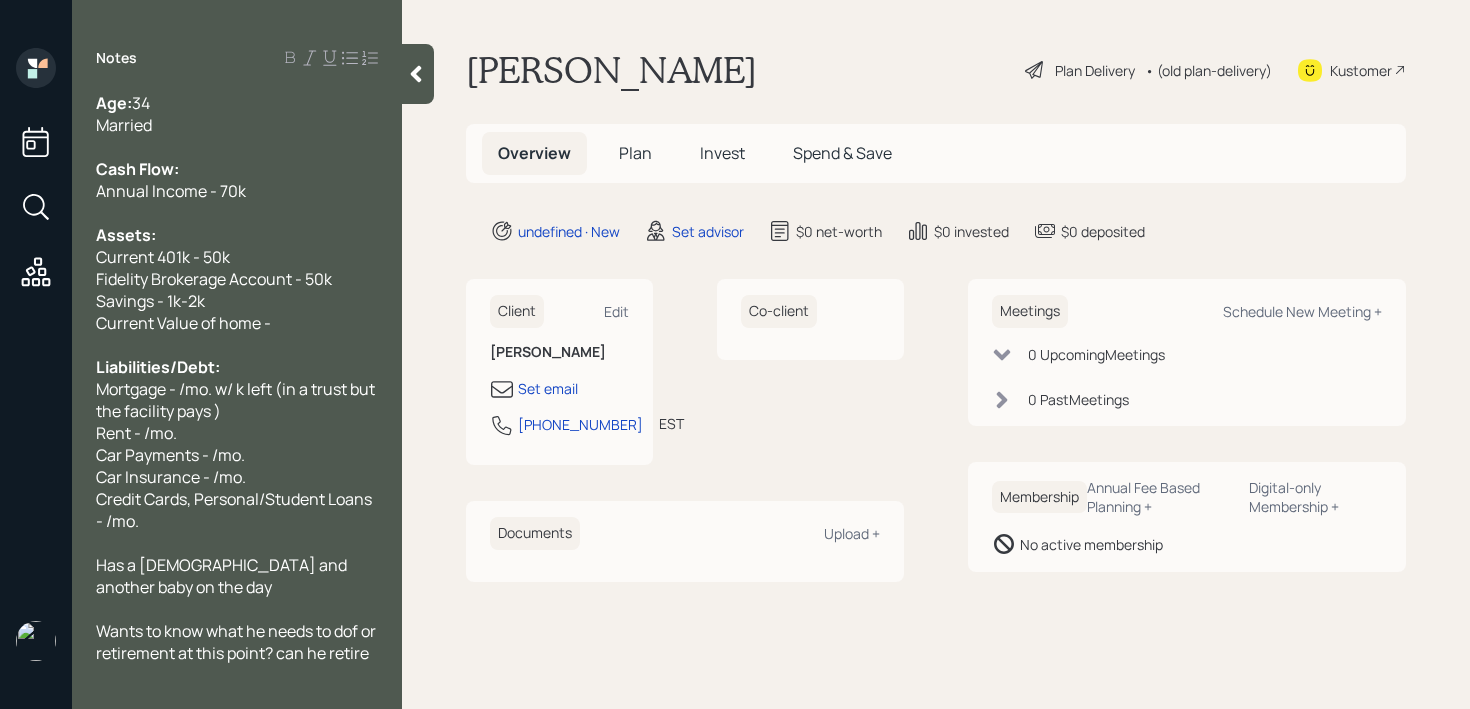 click on "Rent - /mo." at bounding box center (136, 433) 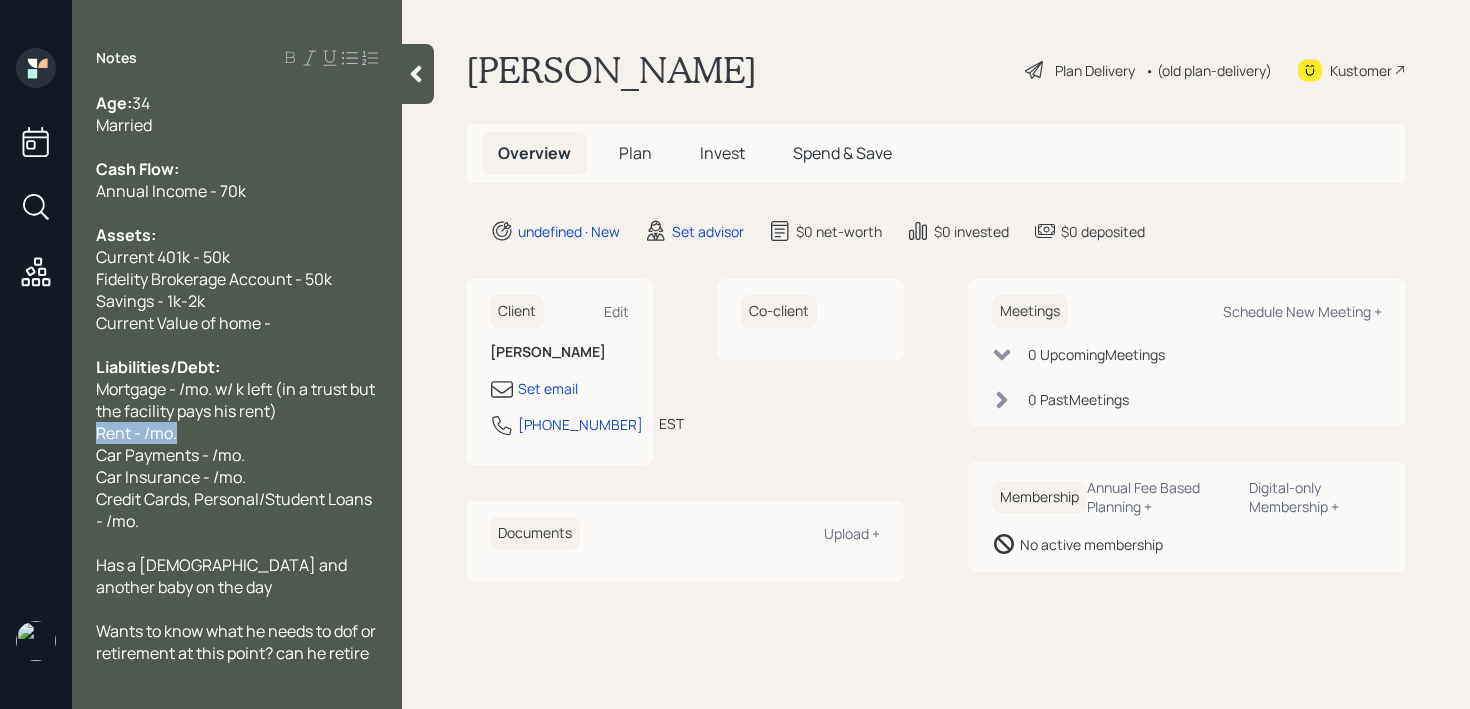 drag, startPoint x: 167, startPoint y: 436, endPoint x: 22, endPoint y: 429, distance: 145.16887 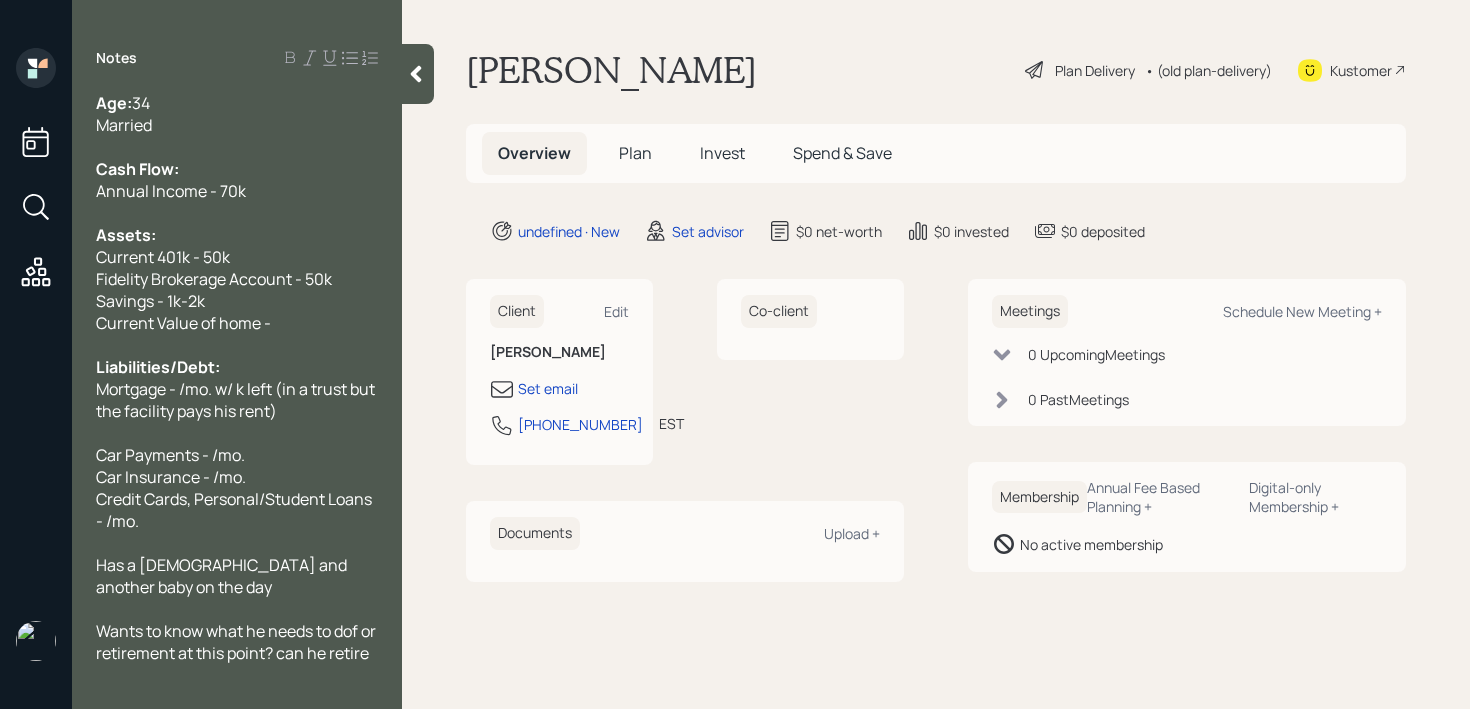 click on "Mortgage - /mo. w/ k left (in a trust but the facility pays his rent)" at bounding box center [237, 400] 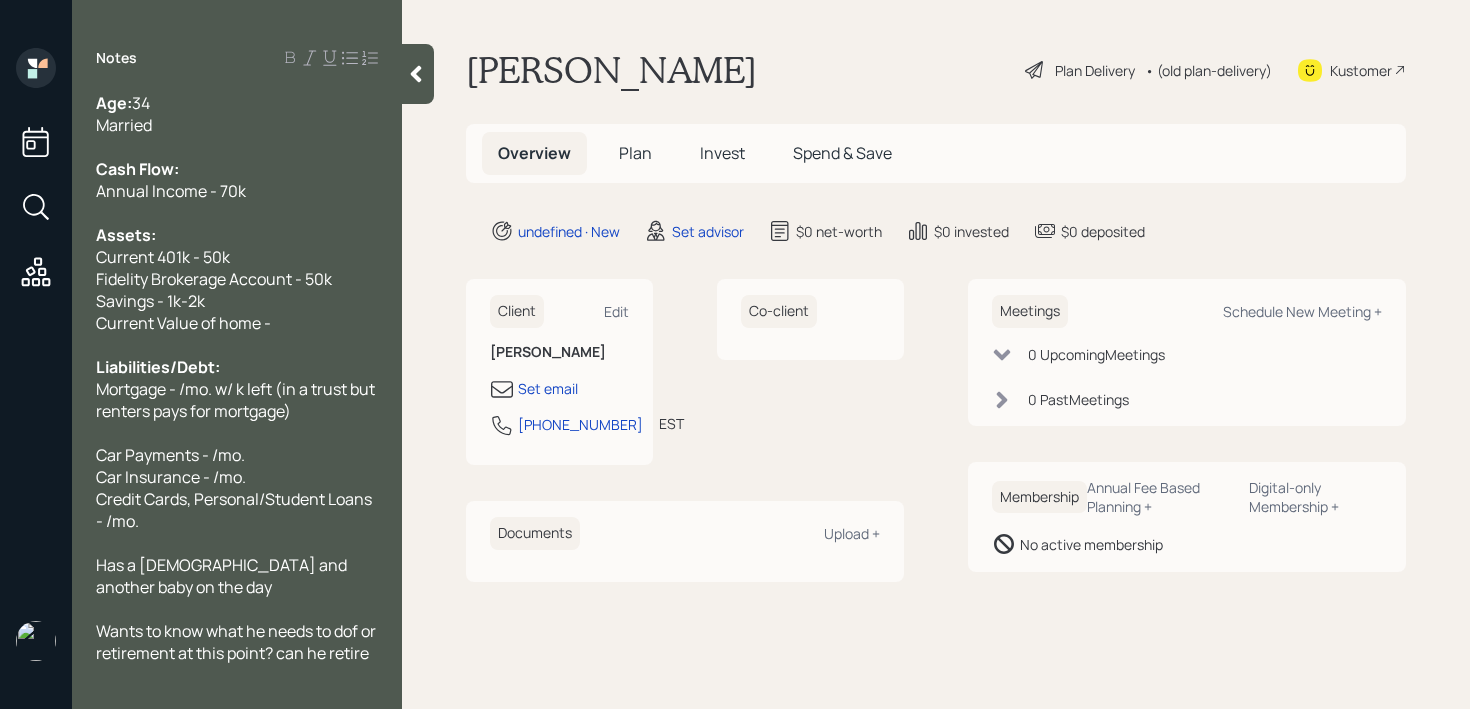 click at bounding box center (237, 433) 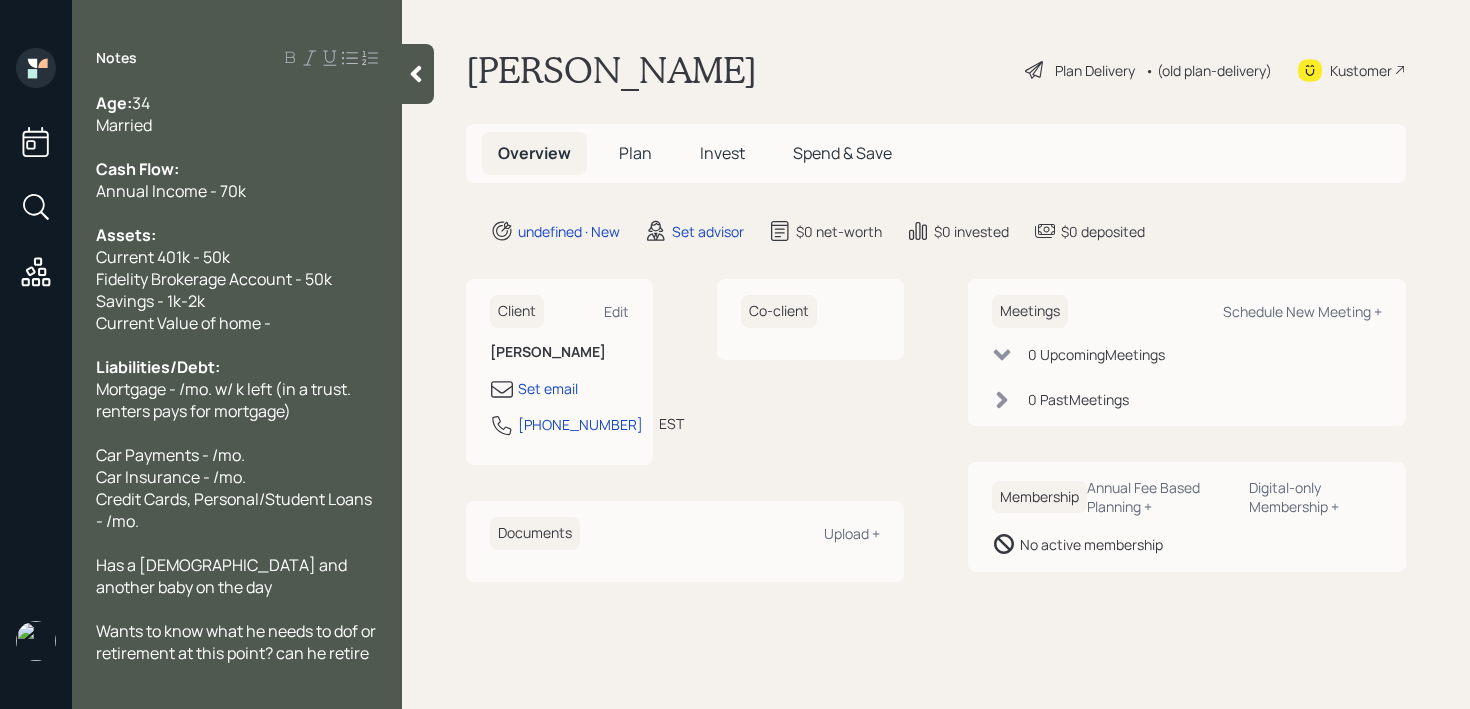 click on "Mortgage - /mo. w/ k left (in a trust. renters pays for mortgage)" at bounding box center [237, 400] 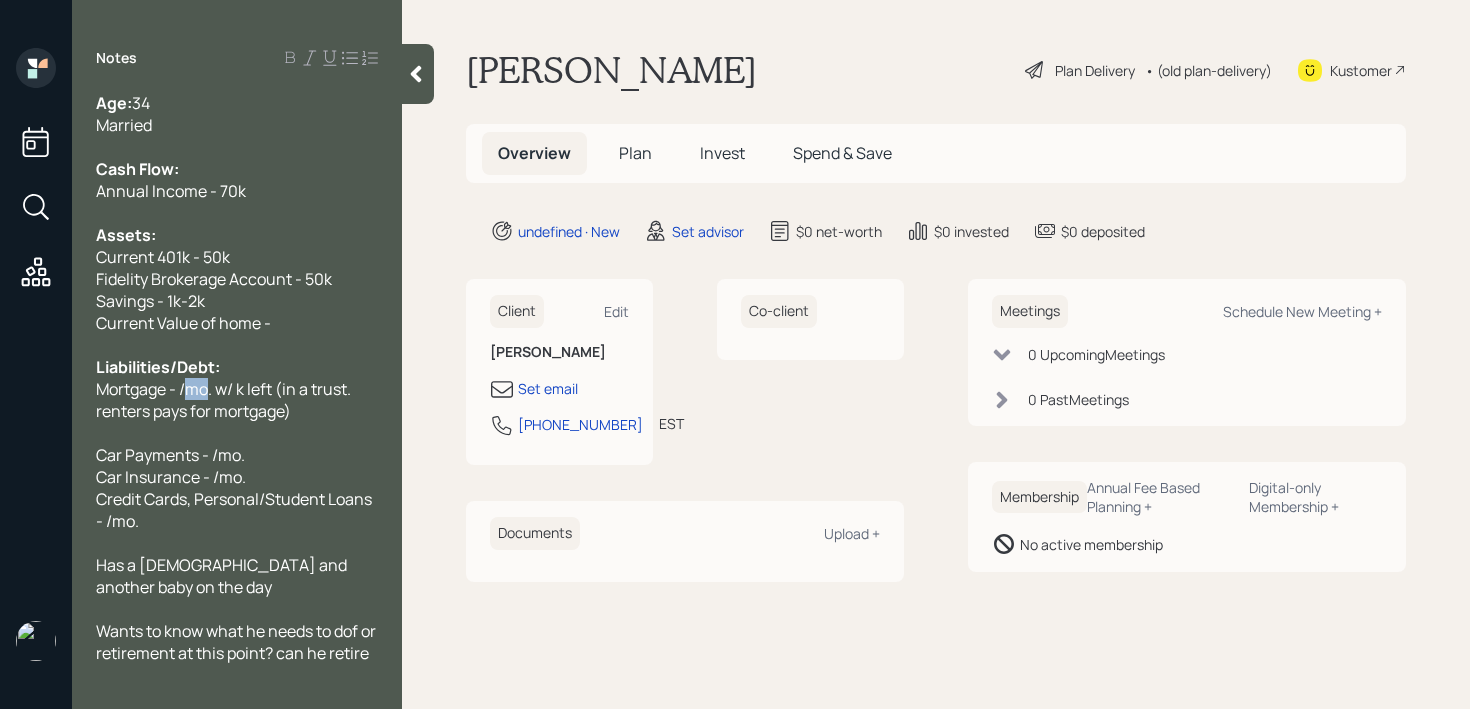 click on "Mortgage - /mo. w/ k left (in a trust. renters pays for mortgage)" at bounding box center [225, 400] 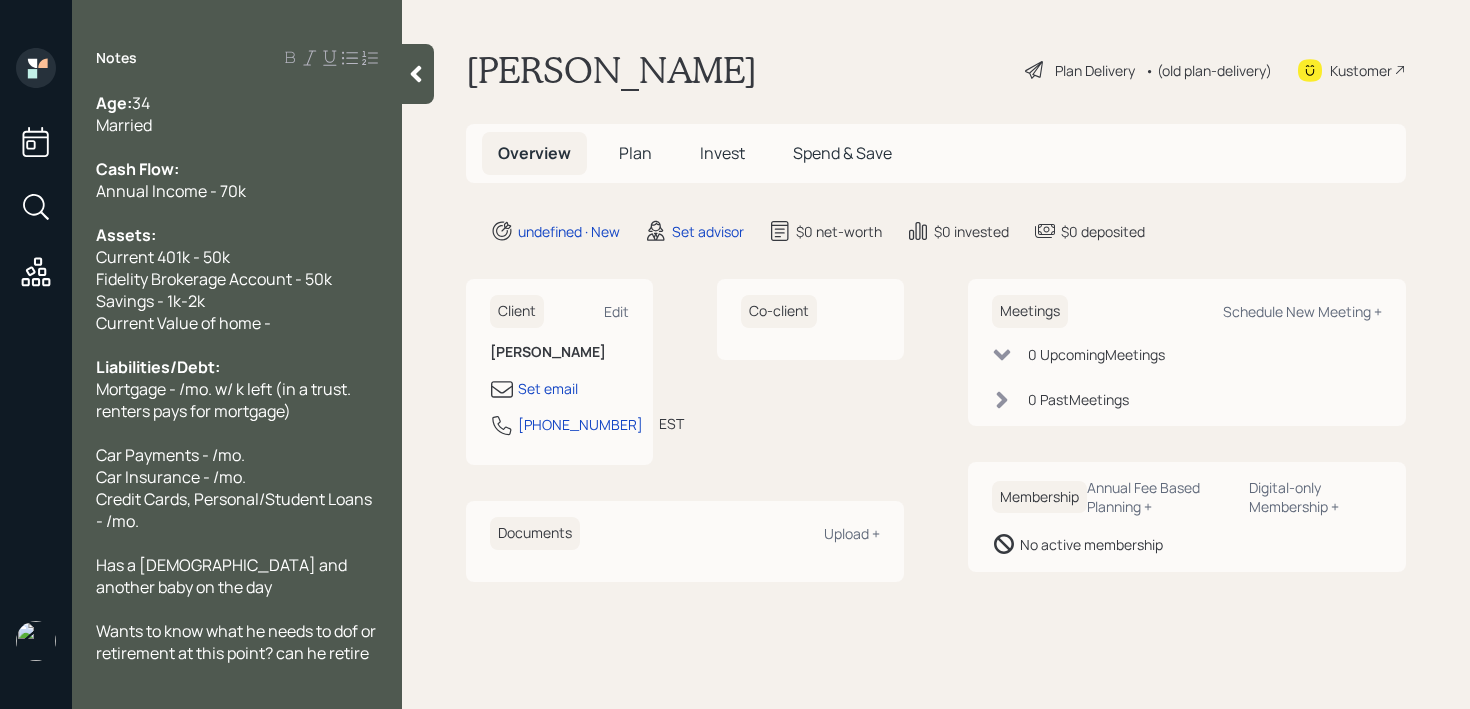 click on "Mortgage - /mo. w/ k left (in a trust. renters pays for mortgage)" at bounding box center (225, 400) 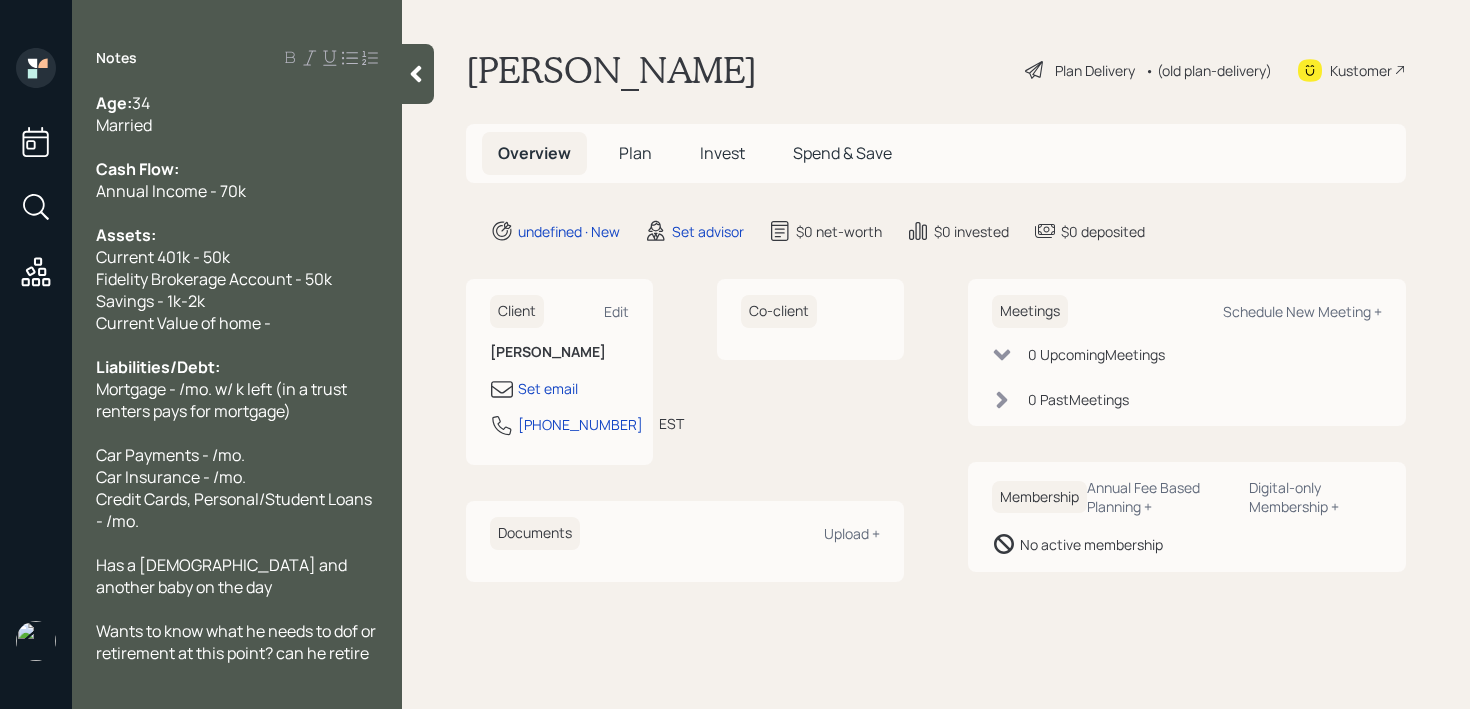 click at bounding box center (237, 433) 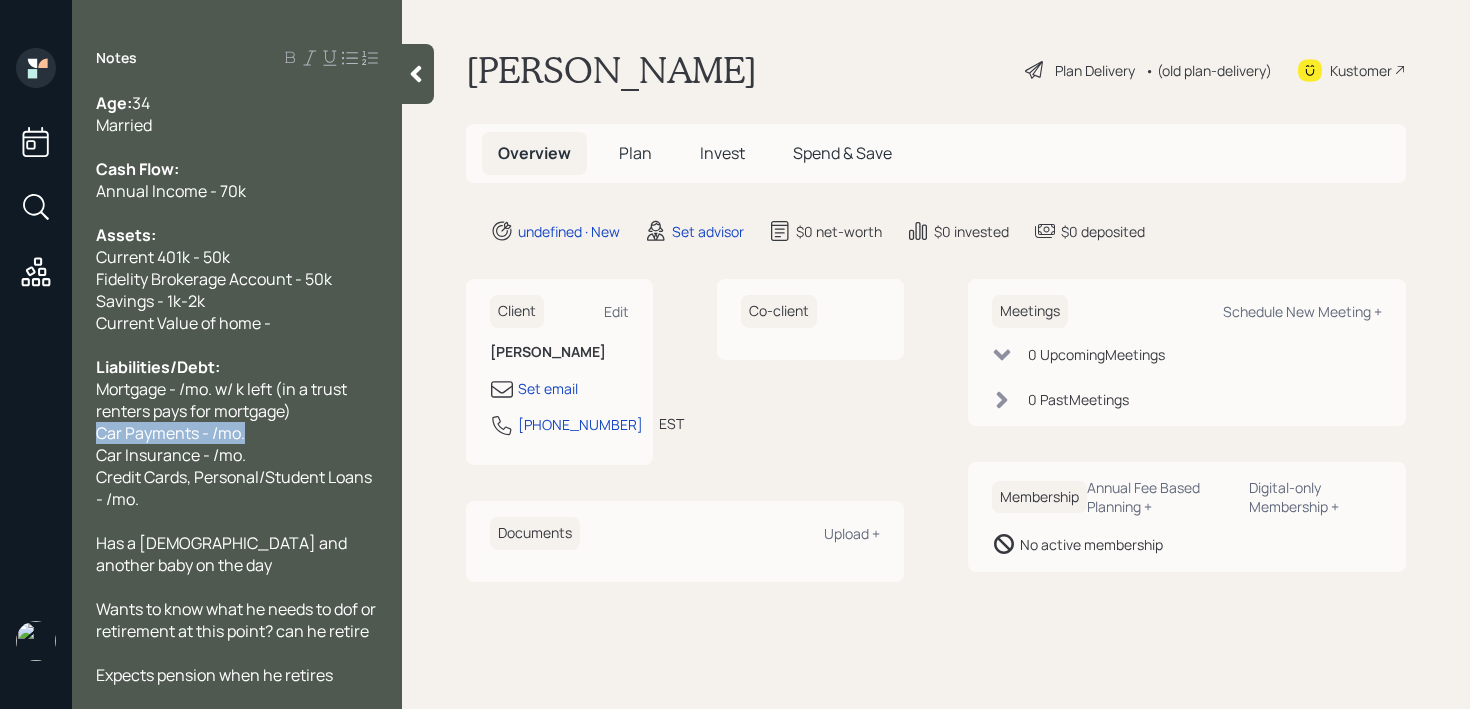 drag, startPoint x: 282, startPoint y: 434, endPoint x: 0, endPoint y: 433, distance: 282.00177 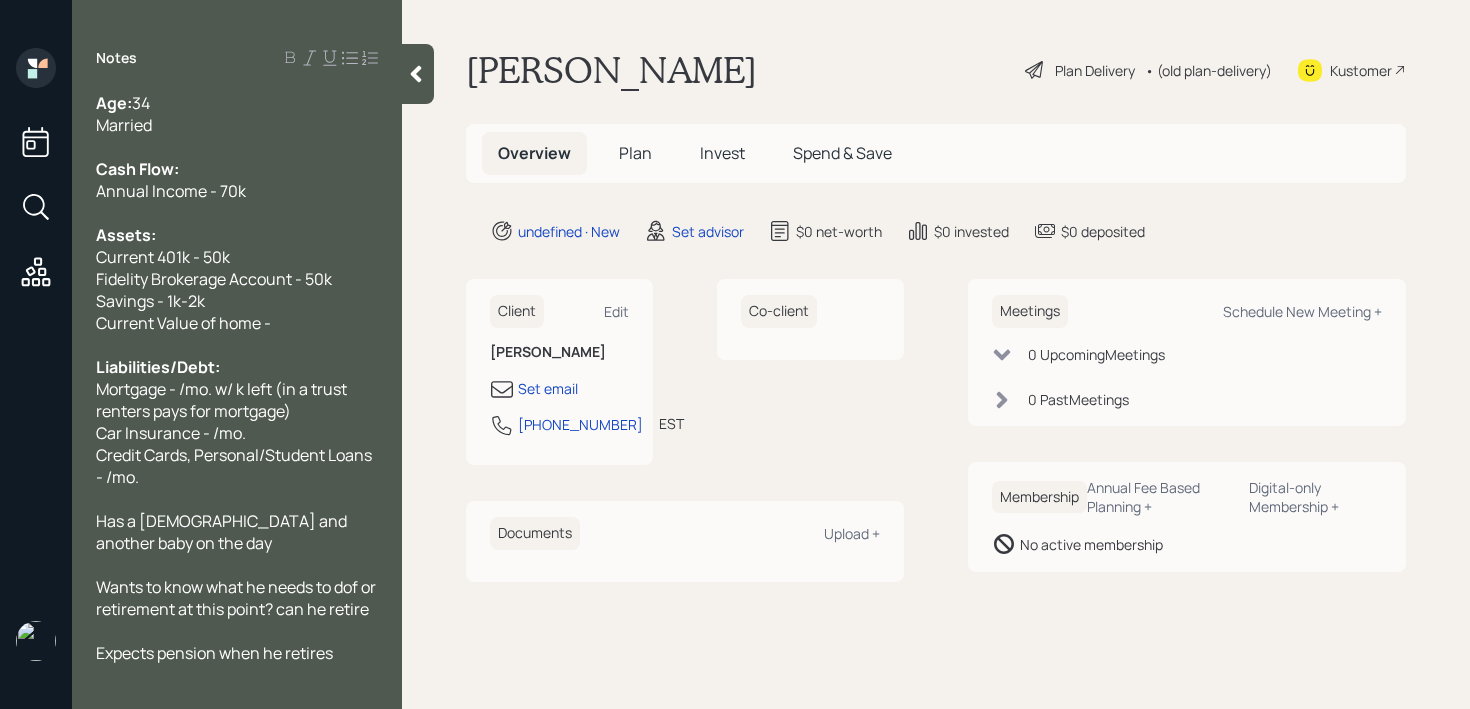 click on "Car Insurance - /mo." at bounding box center (171, 433) 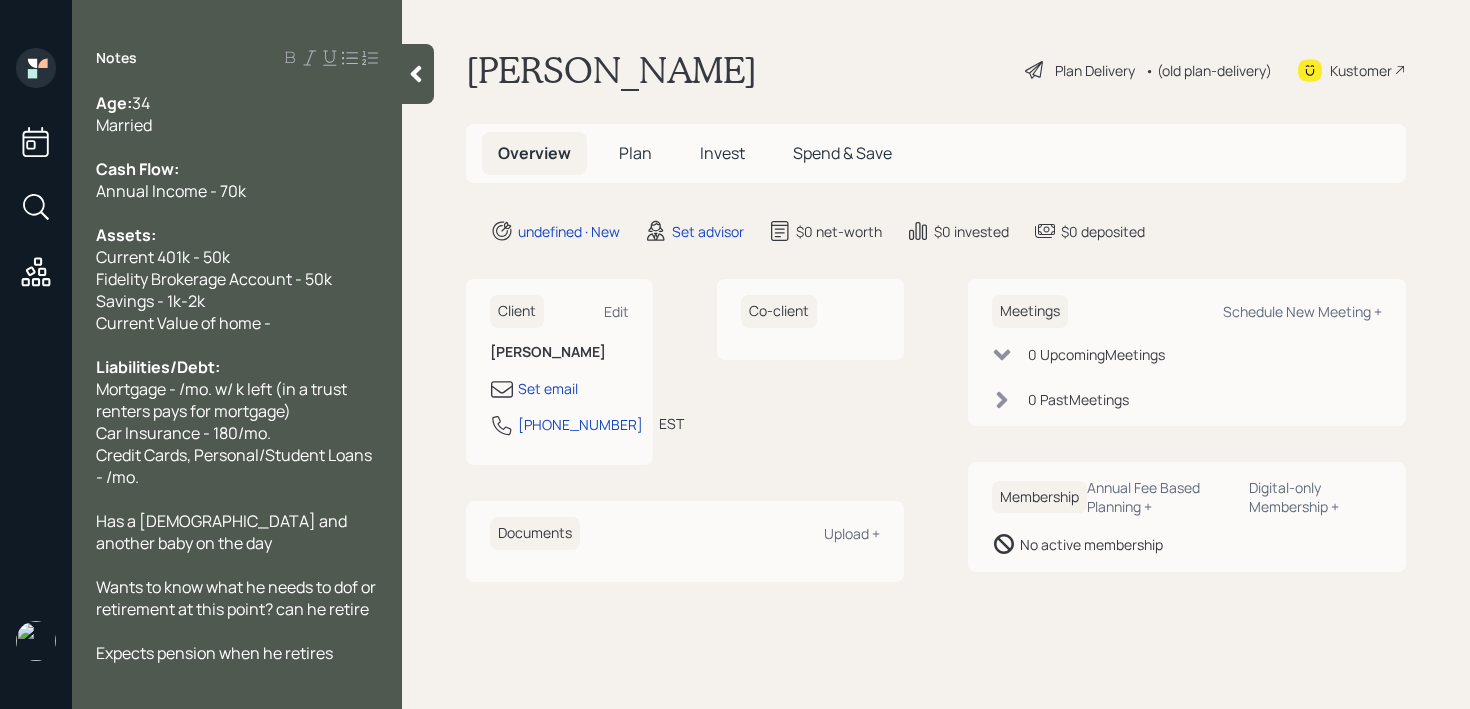 click at bounding box center (237, 565) 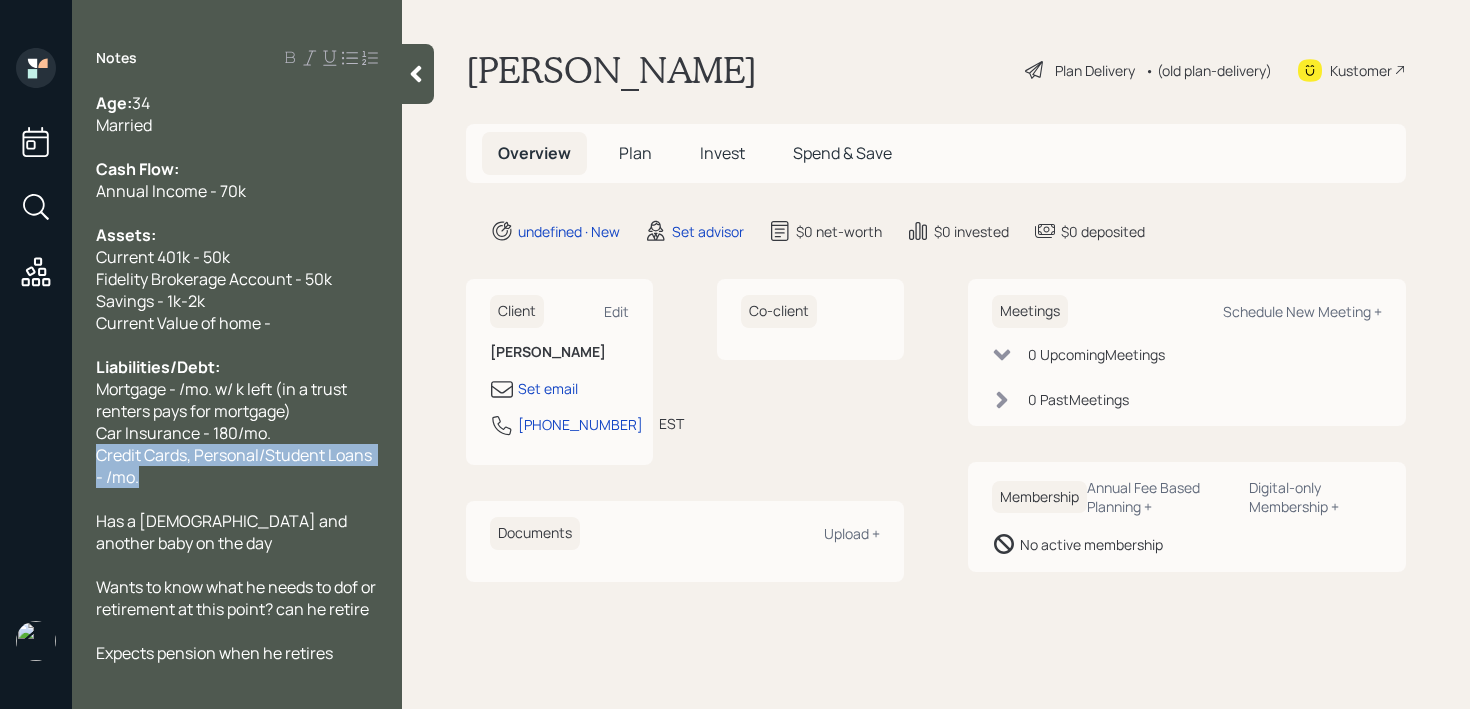 drag, startPoint x: 240, startPoint y: 485, endPoint x: 70, endPoint y: 458, distance: 172.13077 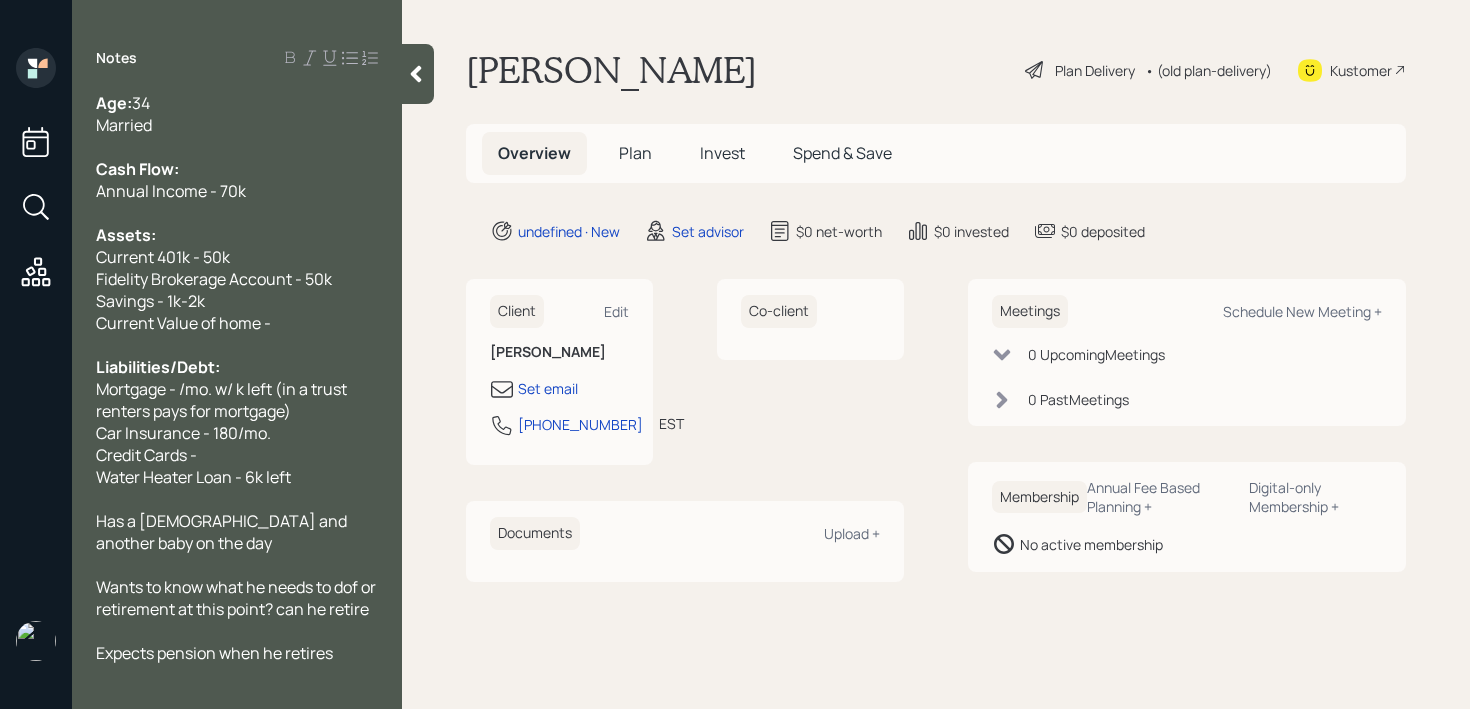 click on "Credit Cards -" at bounding box center (237, 455) 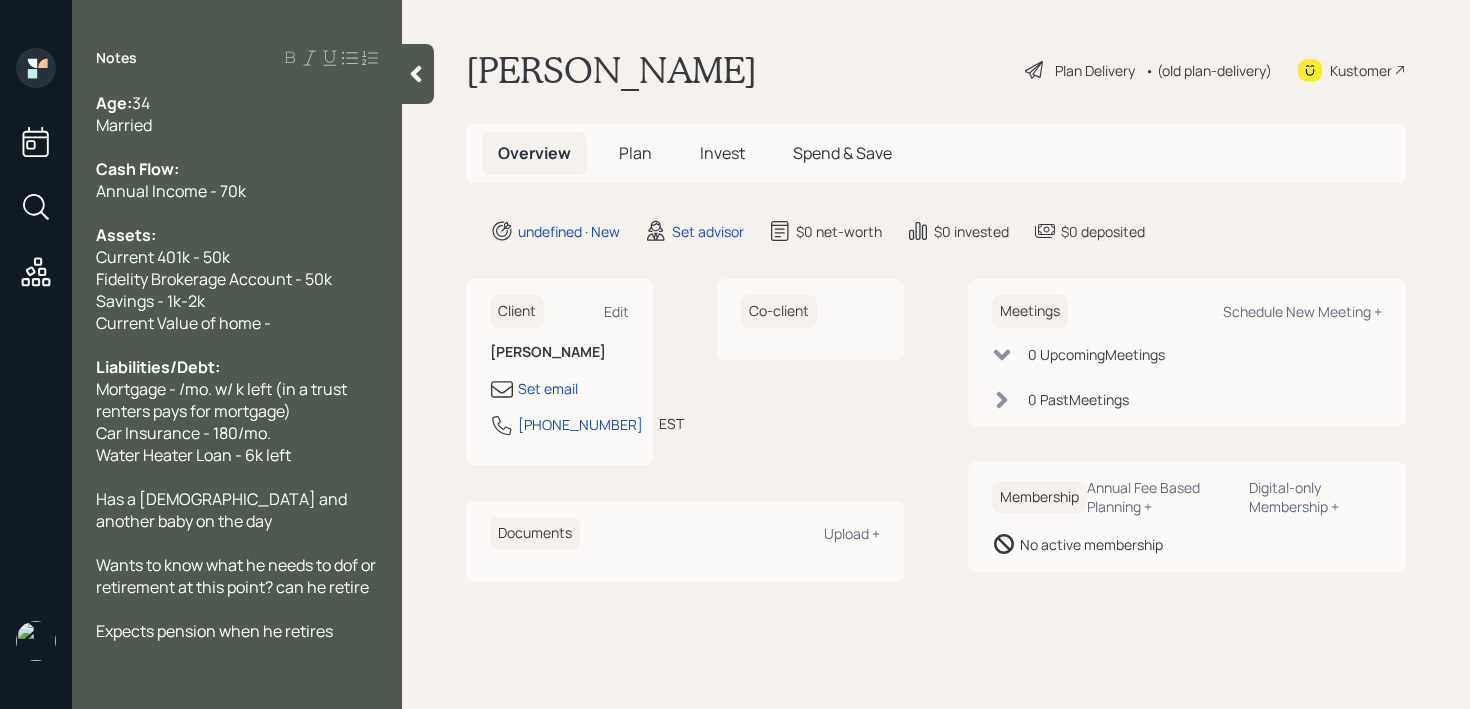 click on "Current Value of home -" at bounding box center [183, 323] 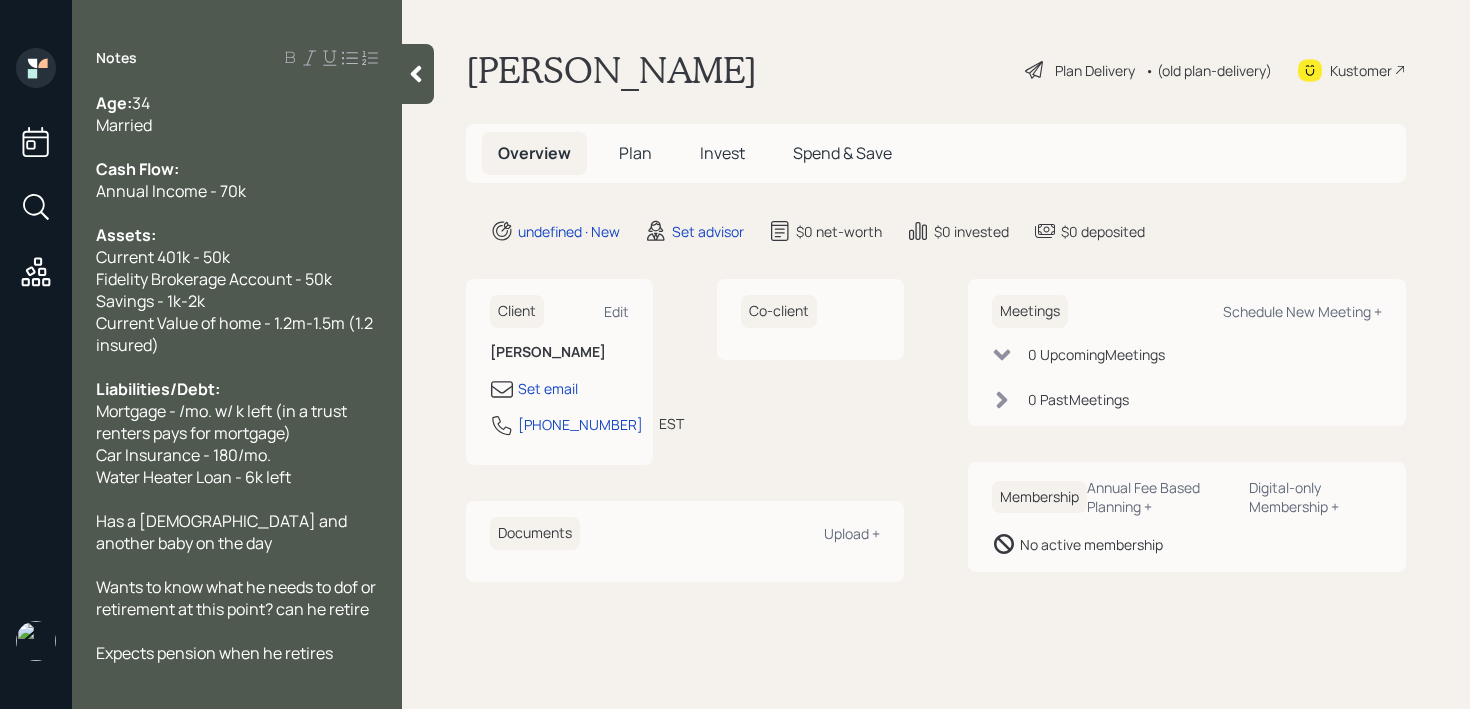 scroll, scrollTop: 0, scrollLeft: 0, axis: both 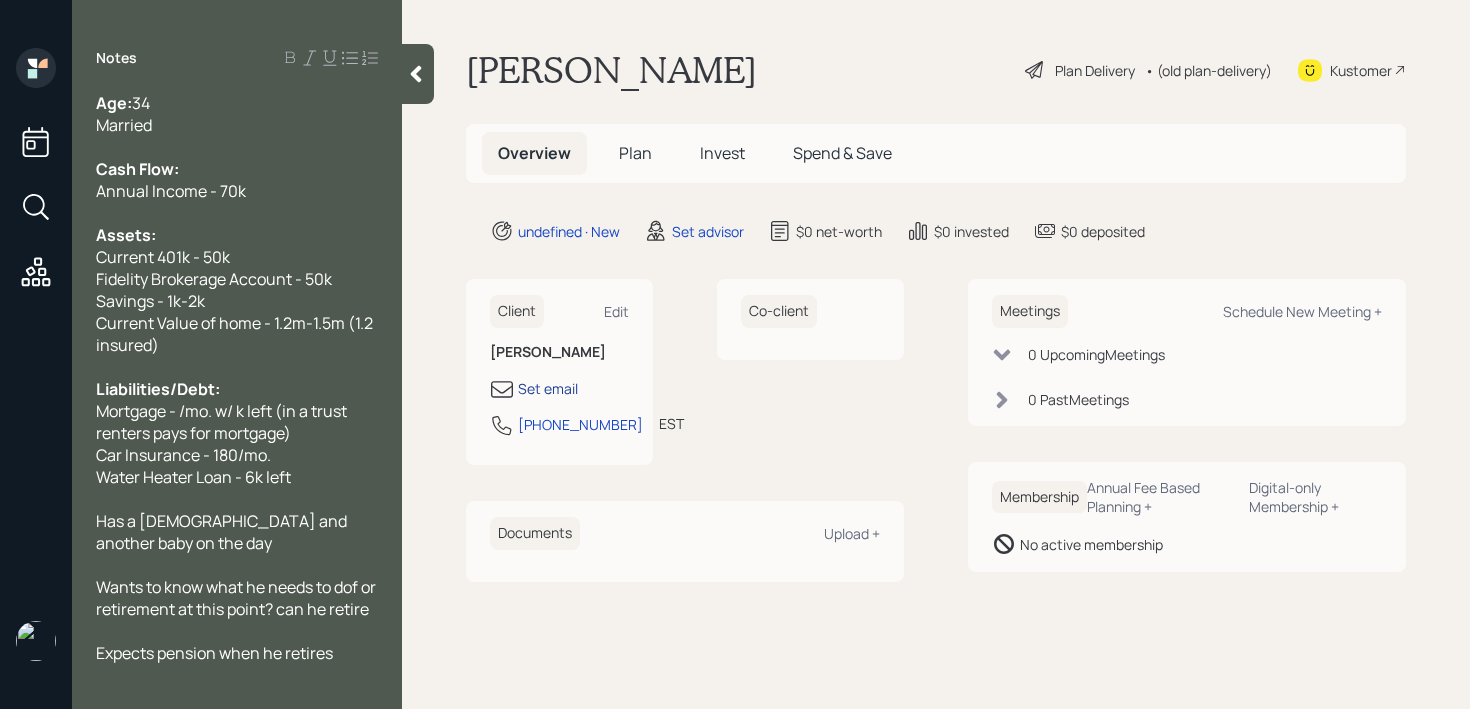 click on "Set email" at bounding box center [548, 388] 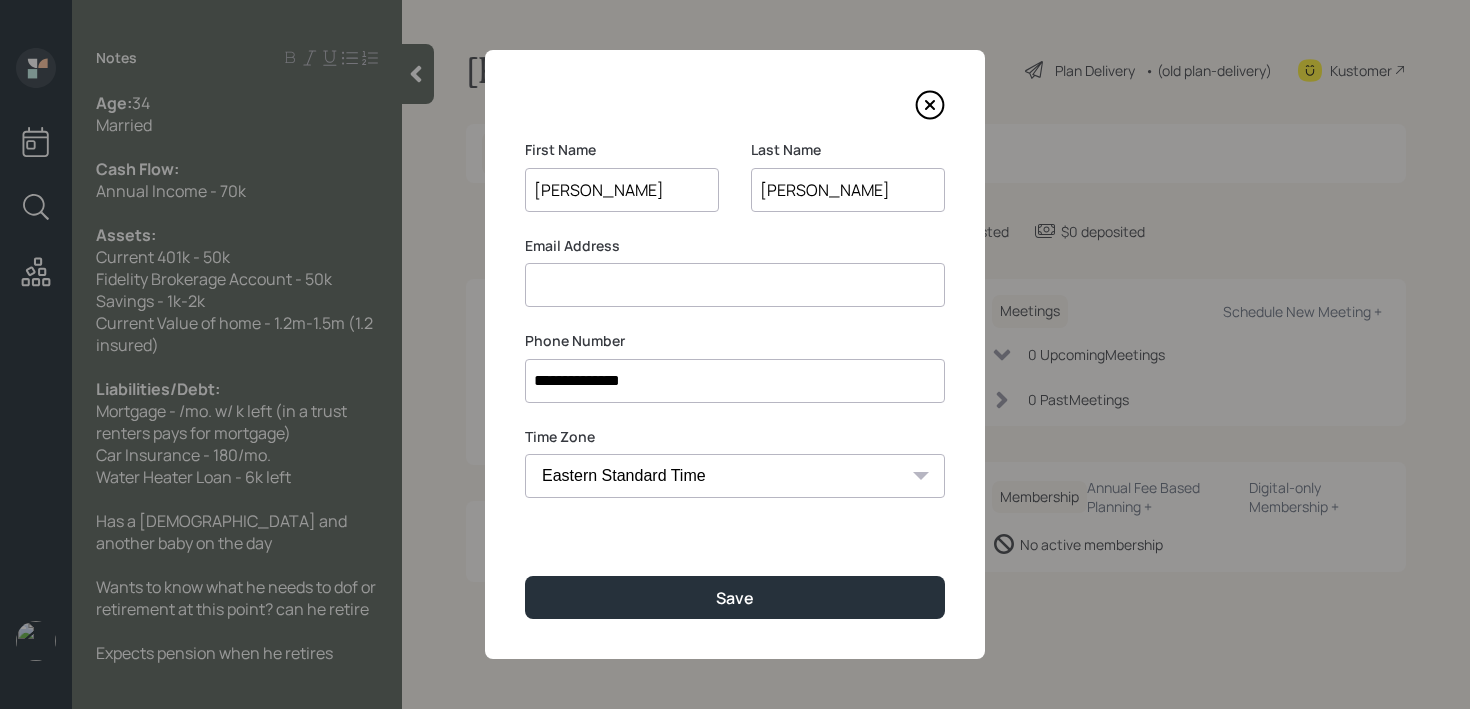click at bounding box center (735, 285) 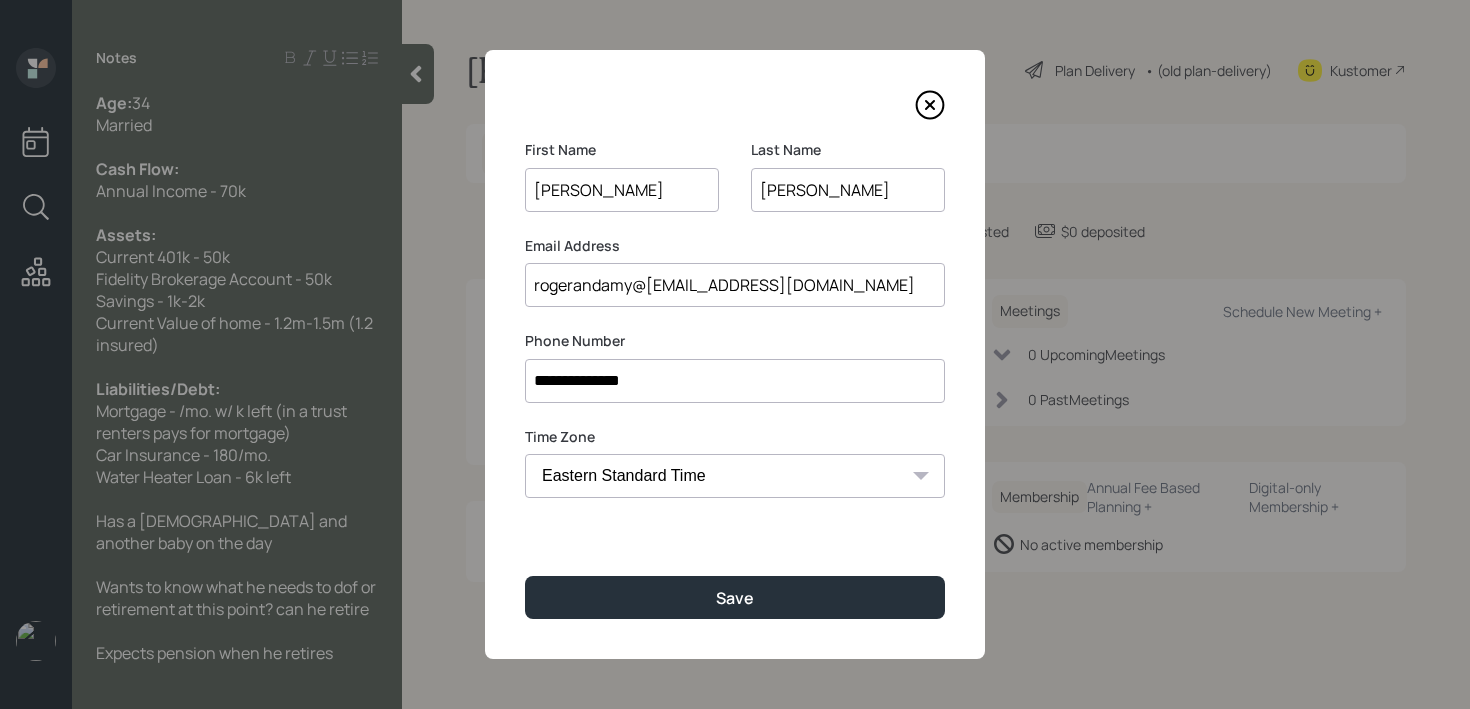 click on "rogerandamy@ventures@gmail.com" at bounding box center (735, 285) 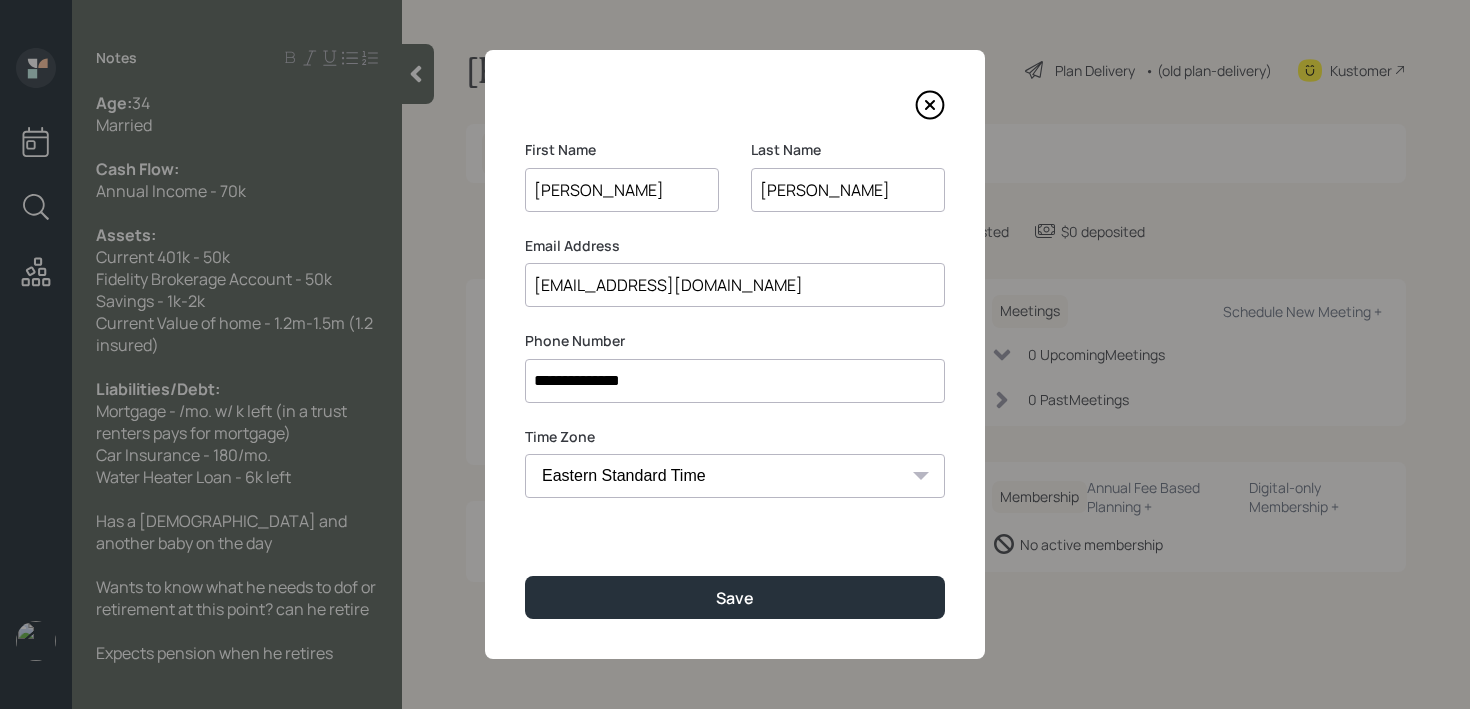 drag, startPoint x: 571, startPoint y: 288, endPoint x: 443, endPoint y: 288, distance: 128 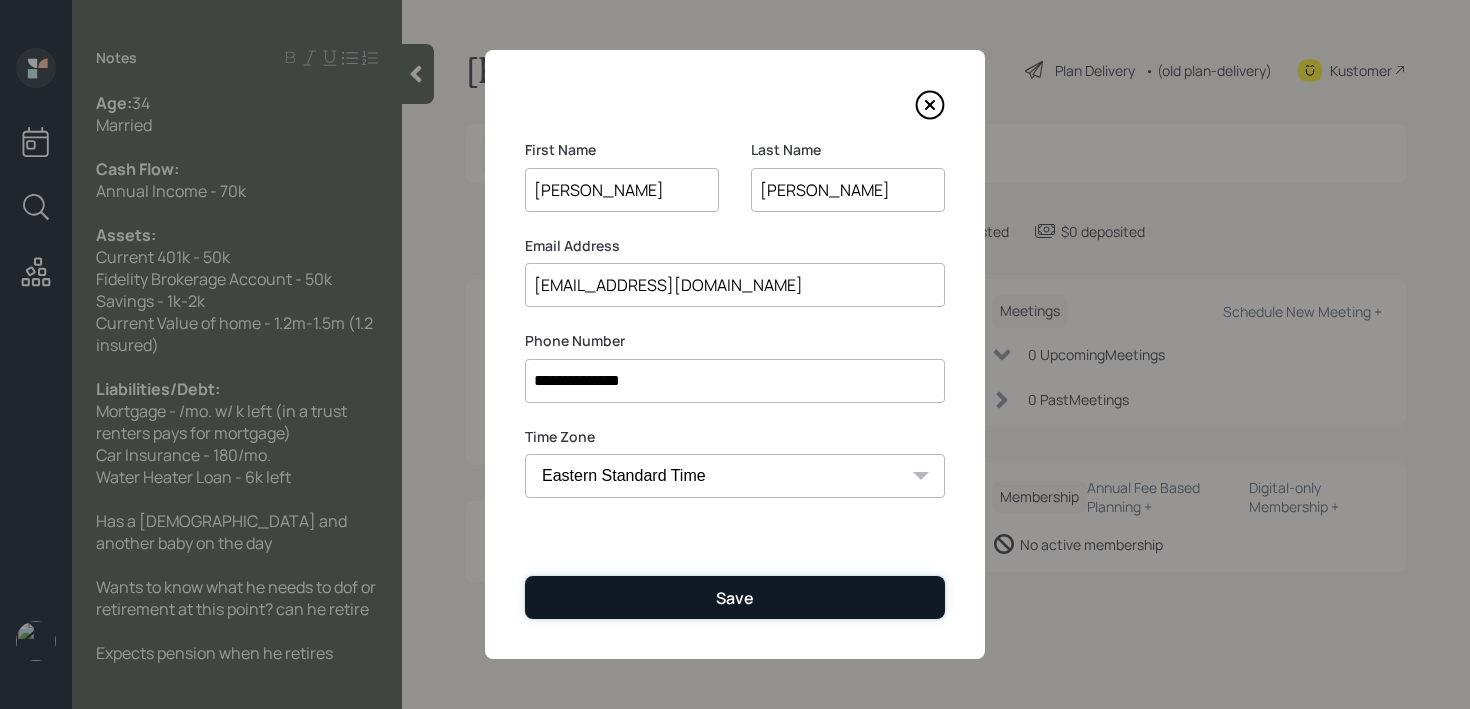 click on "Save" at bounding box center (735, 597) 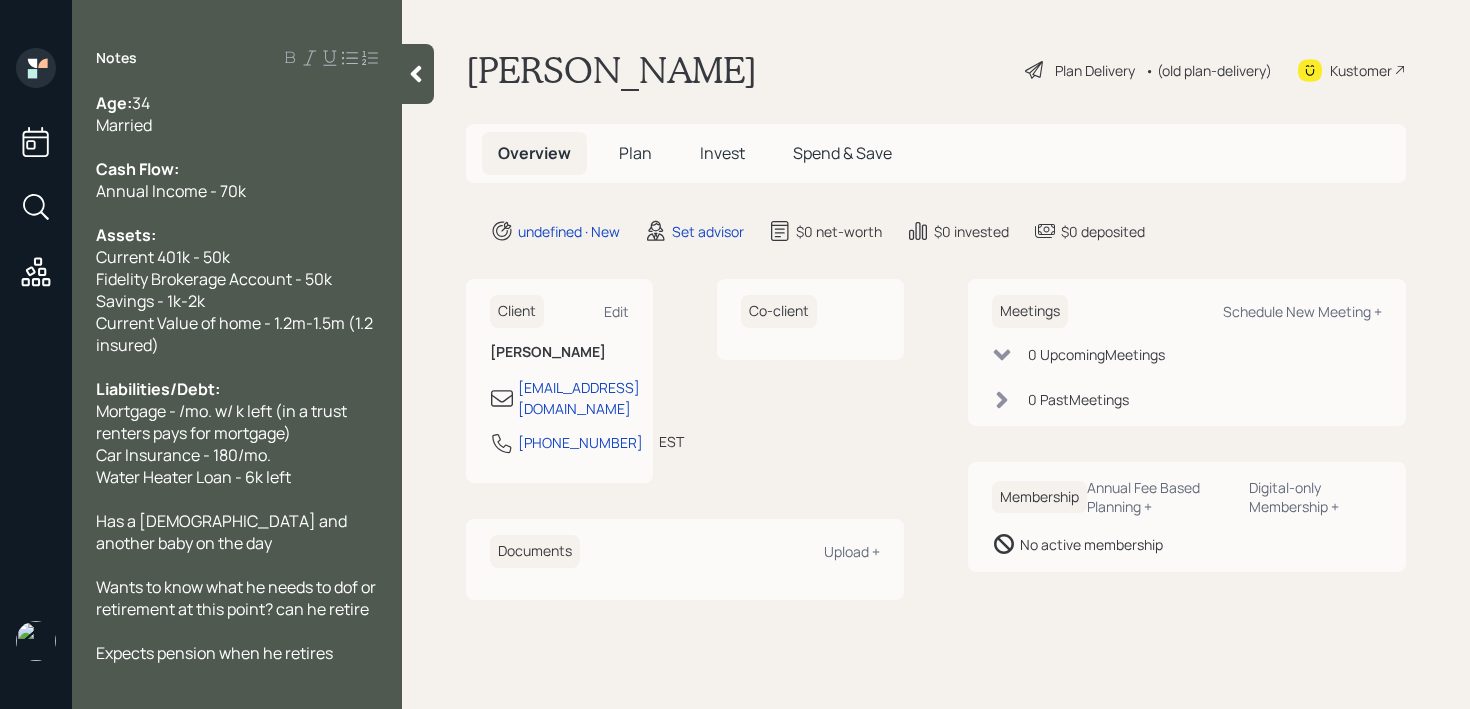 click at bounding box center [418, 74] 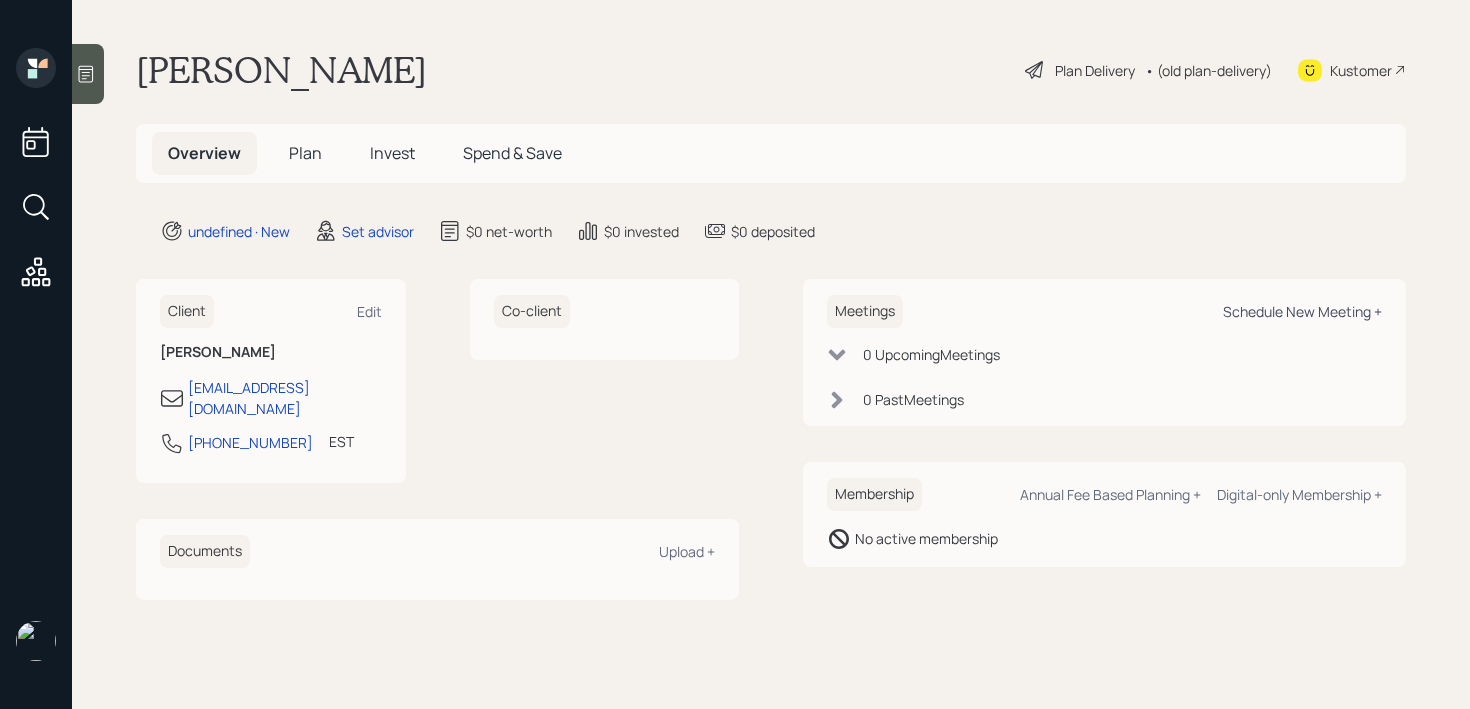 click on "Schedule New Meeting +" at bounding box center (1302, 311) 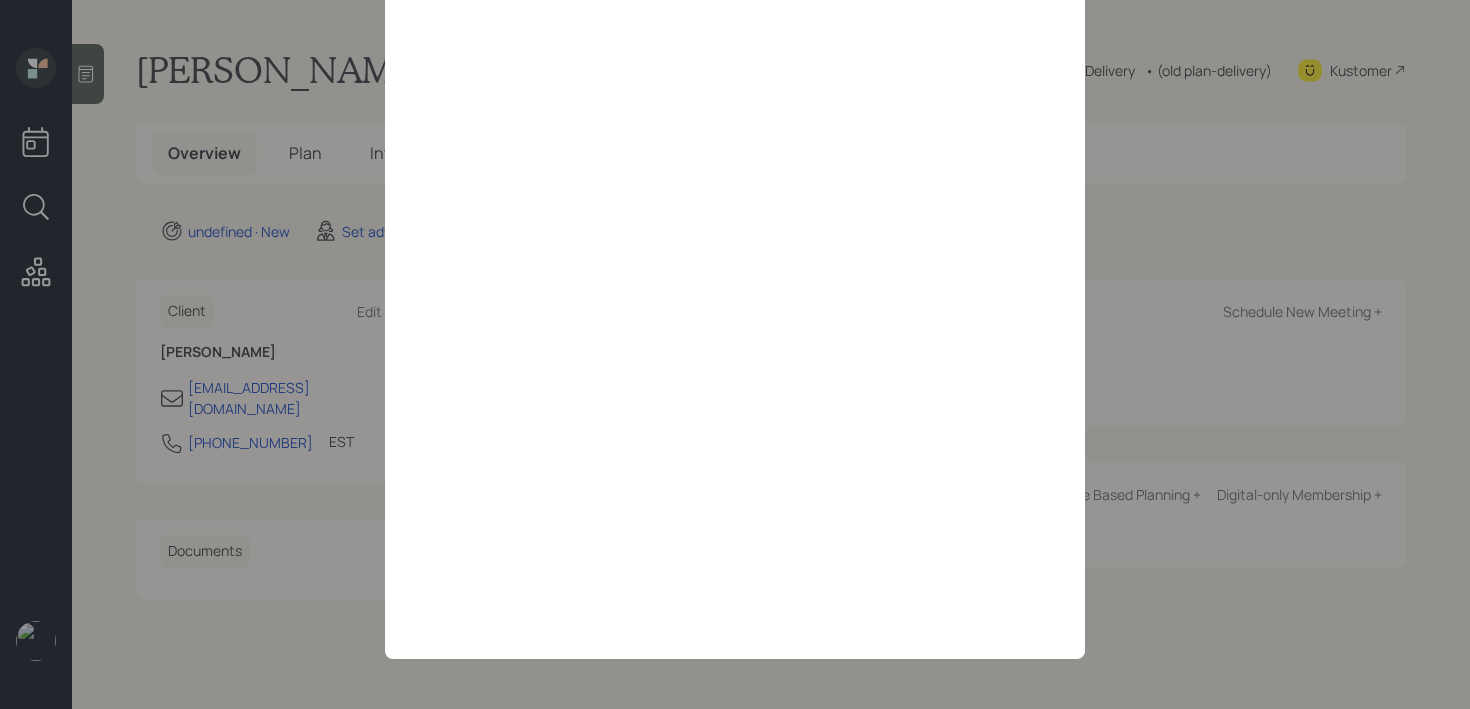 scroll, scrollTop: 0, scrollLeft: 0, axis: both 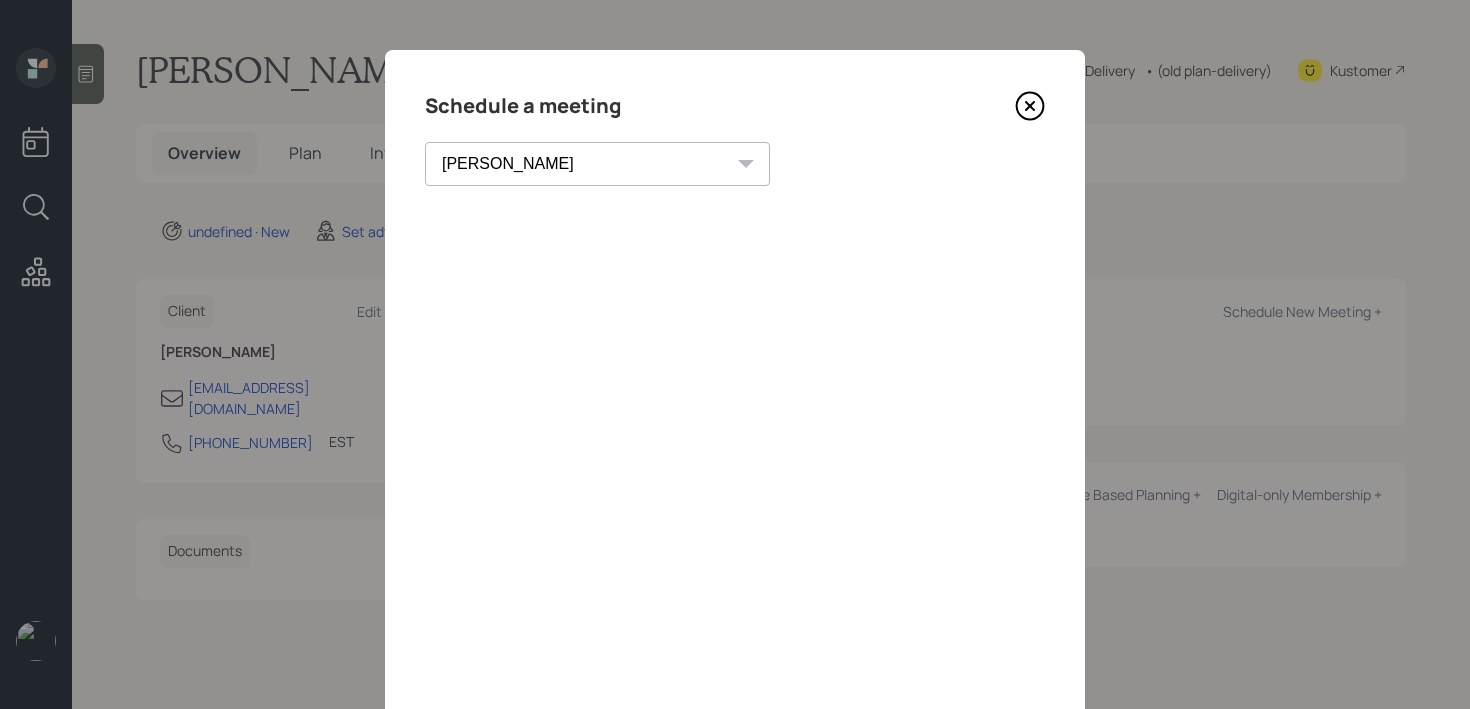 click 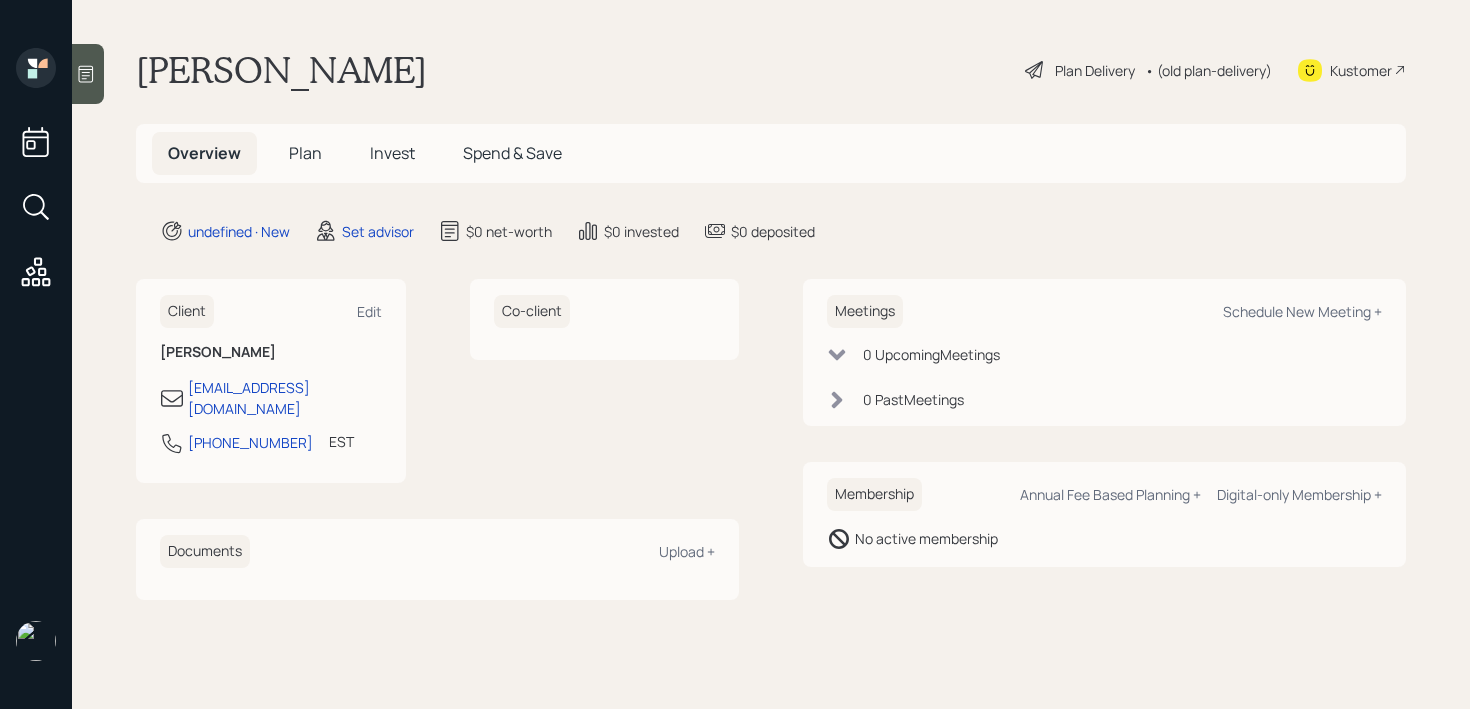 click 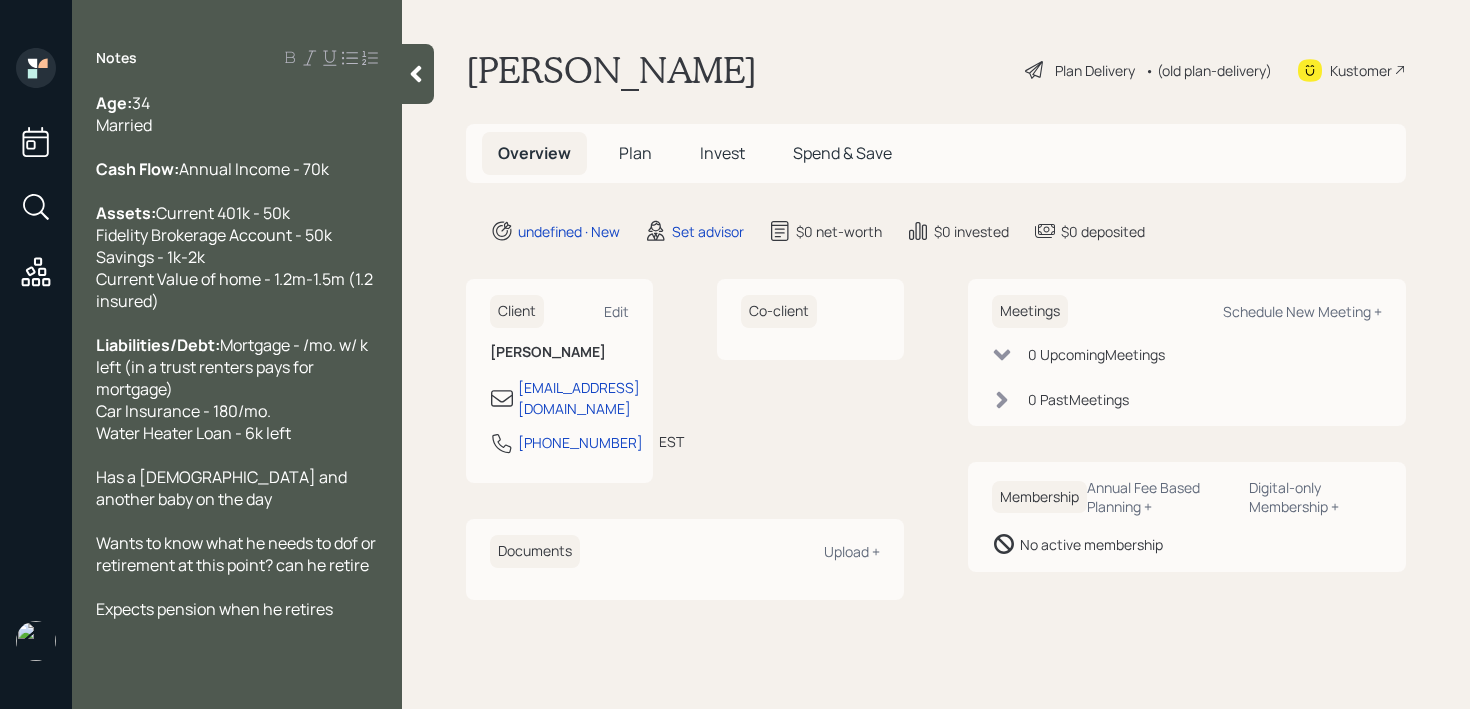 scroll, scrollTop: 0, scrollLeft: 0, axis: both 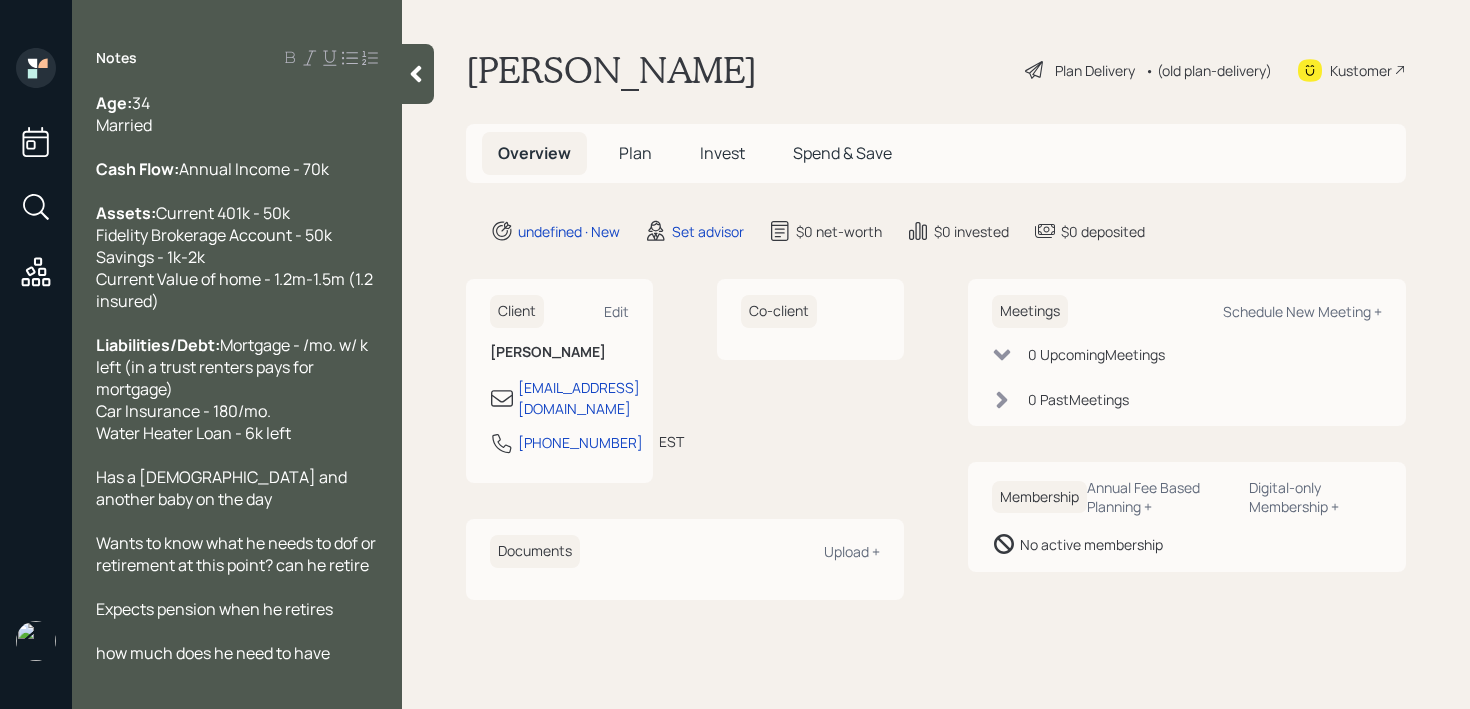 click on "Age:  34
Married" at bounding box center (237, 114) 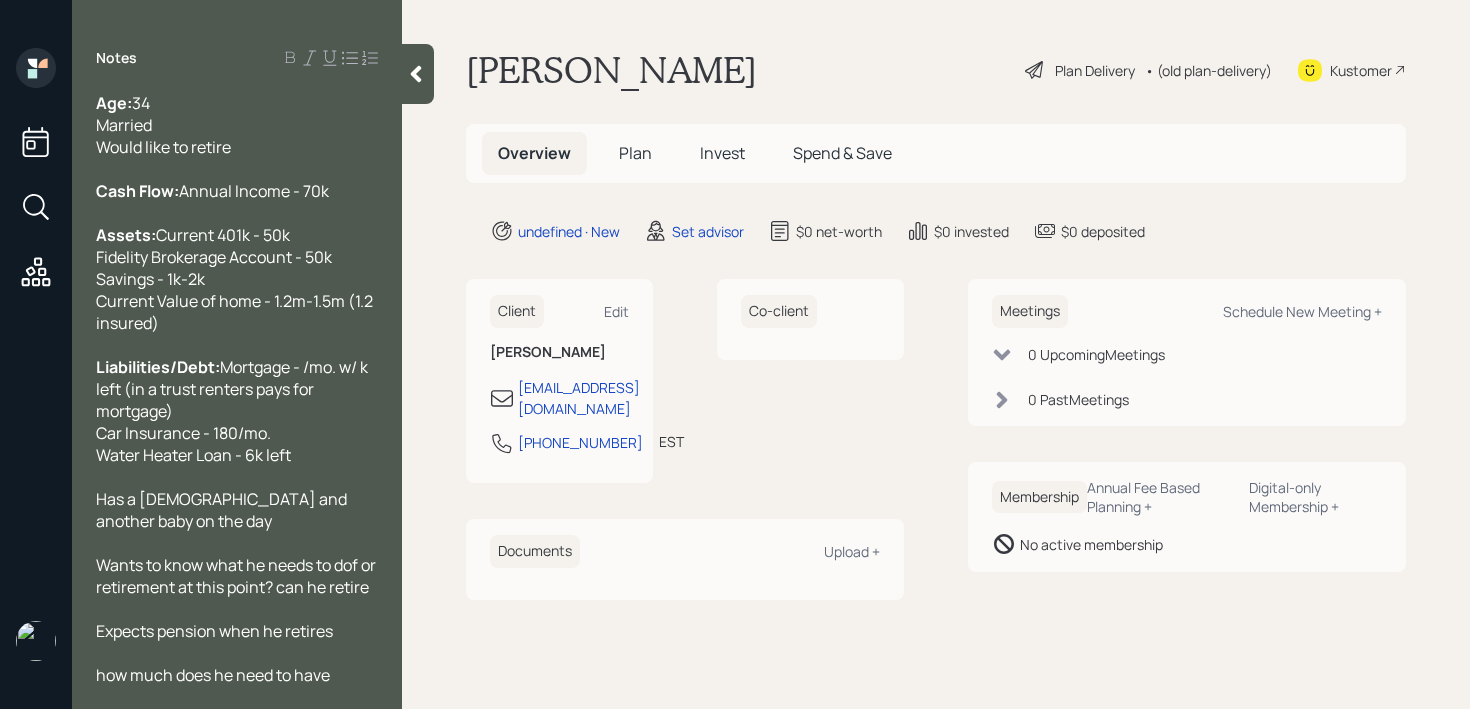 scroll, scrollTop: 66, scrollLeft: 0, axis: vertical 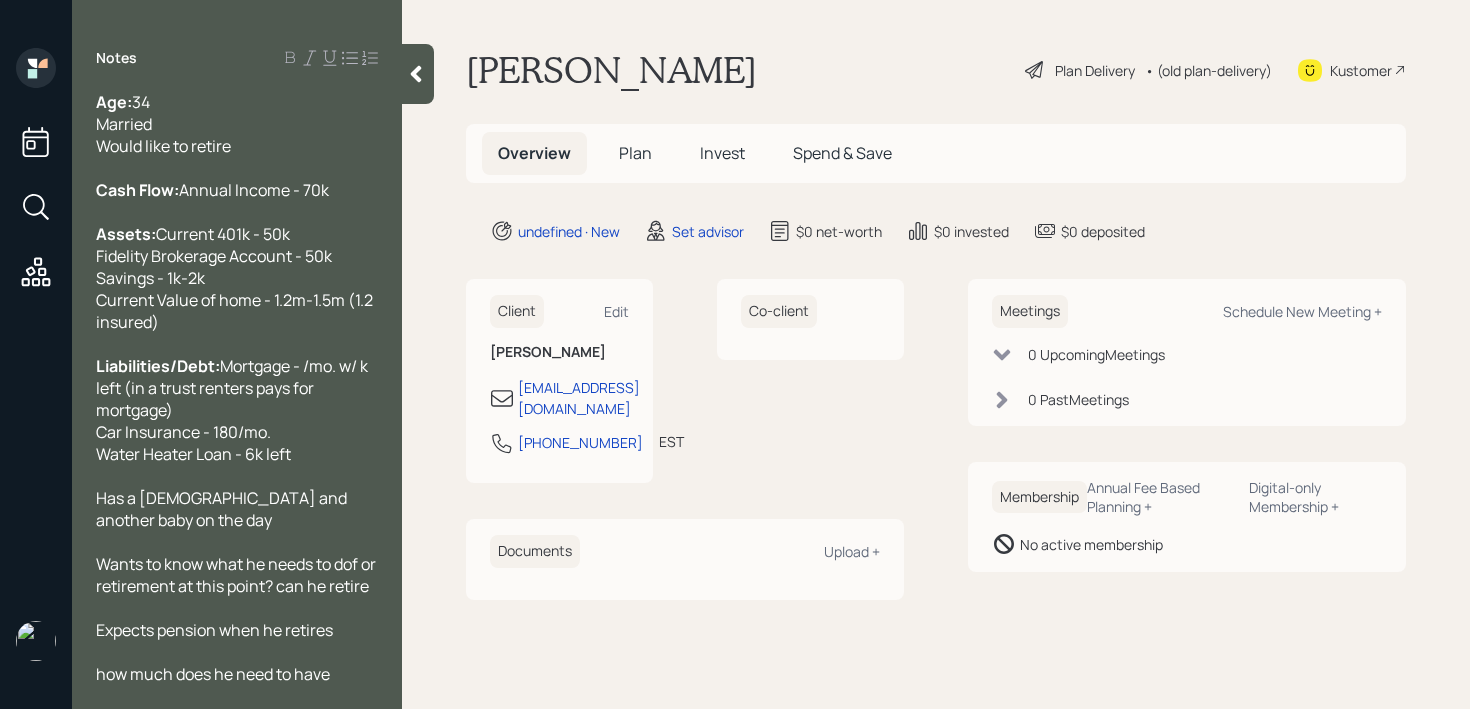 click on "Expects pension when he retires" at bounding box center [237, 630] 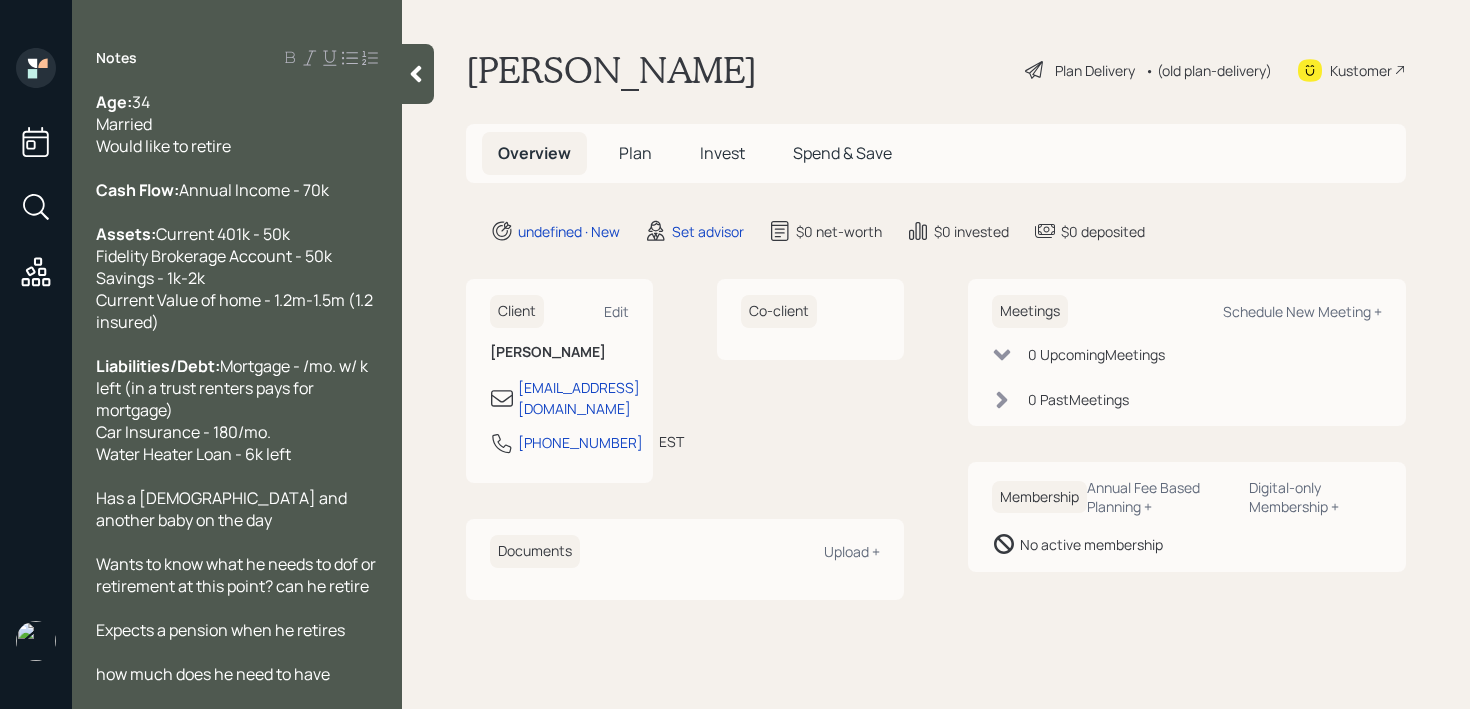 drag, startPoint x: 346, startPoint y: 680, endPoint x: 81, endPoint y: 680, distance: 265 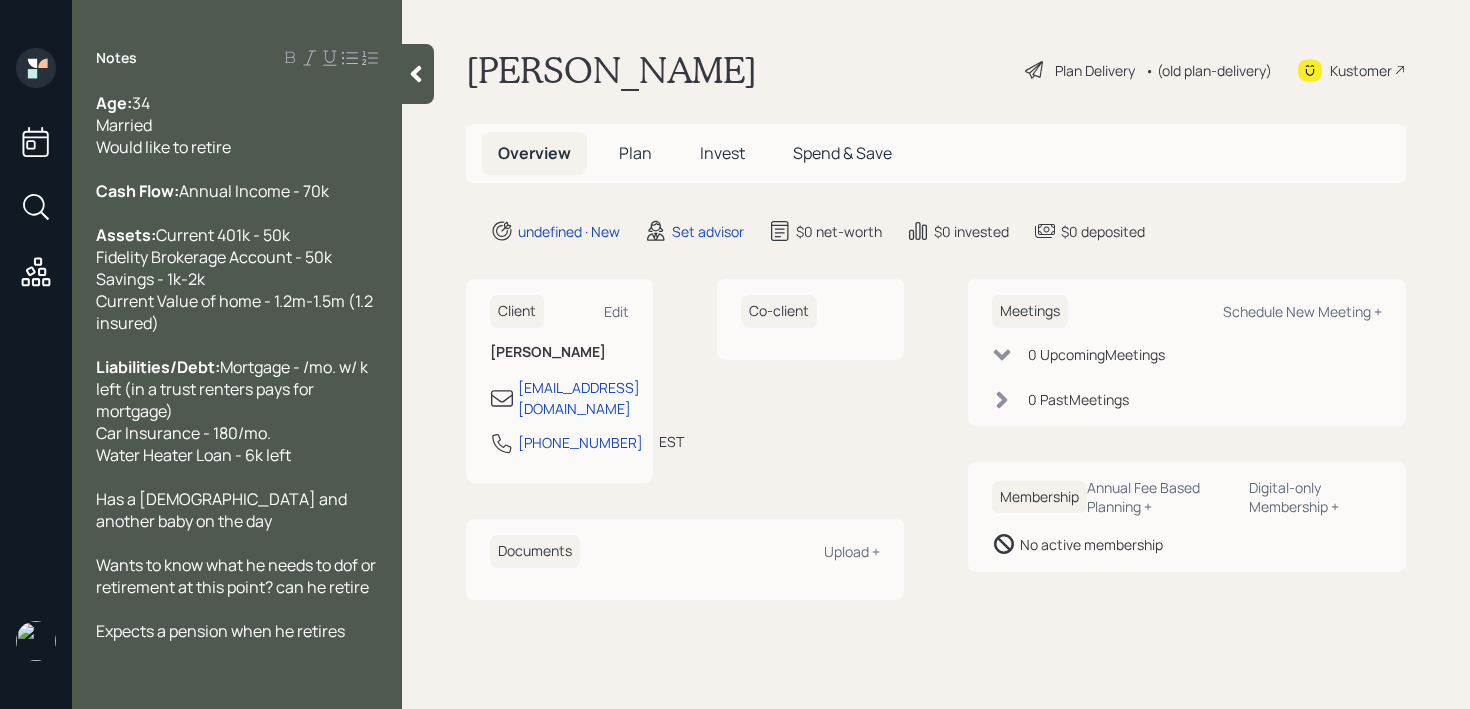 scroll, scrollTop: 44, scrollLeft: 0, axis: vertical 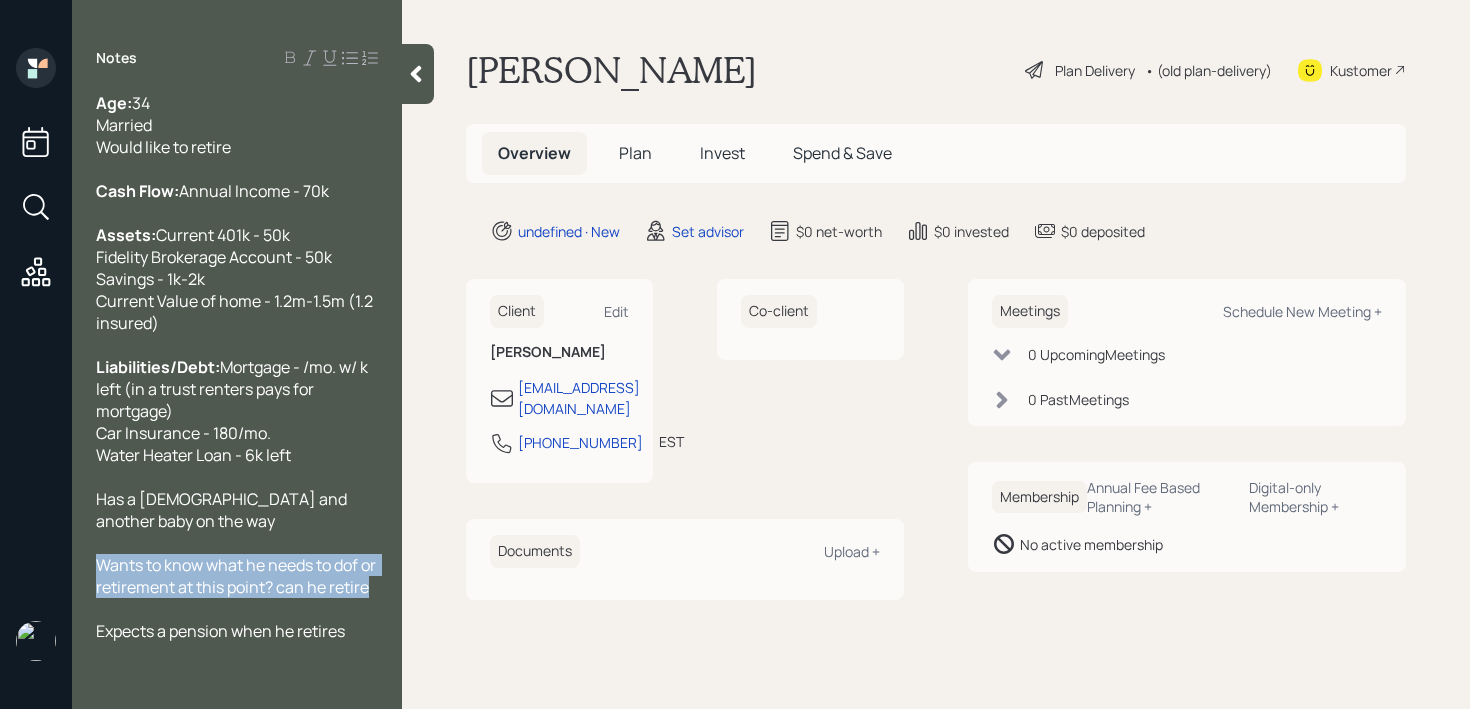 drag, startPoint x: 151, startPoint y: 613, endPoint x: 95, endPoint y: 561, distance: 76.41989 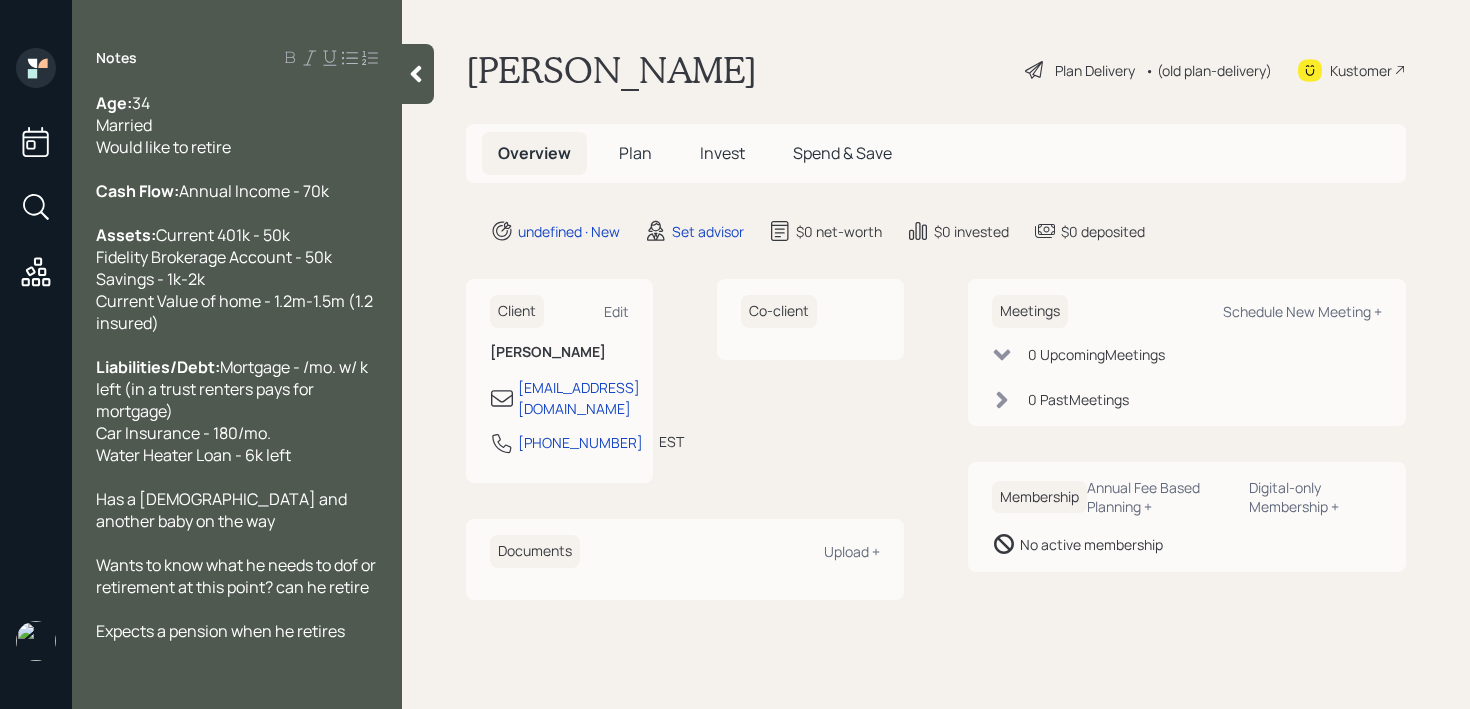 scroll, scrollTop: 66, scrollLeft: 0, axis: vertical 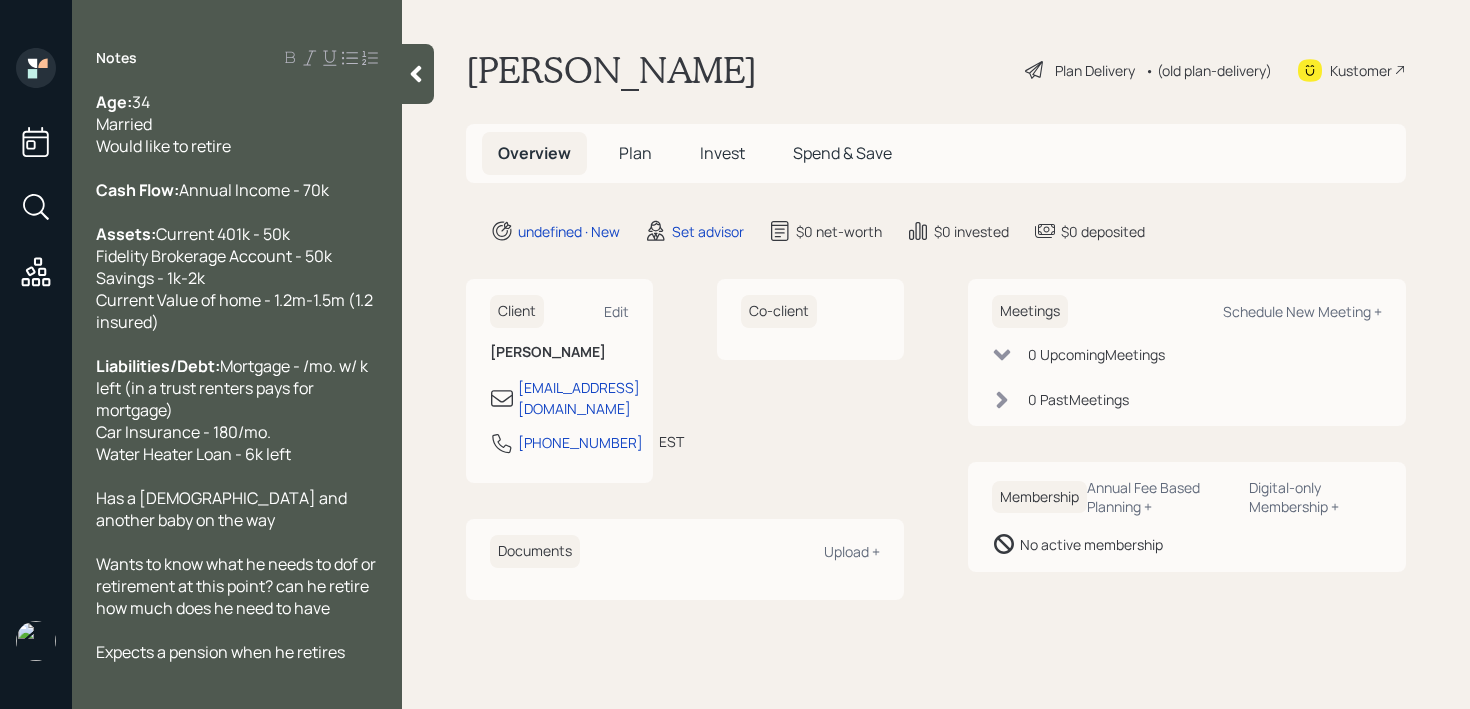 click on "how much does he need to have" at bounding box center [213, 608] 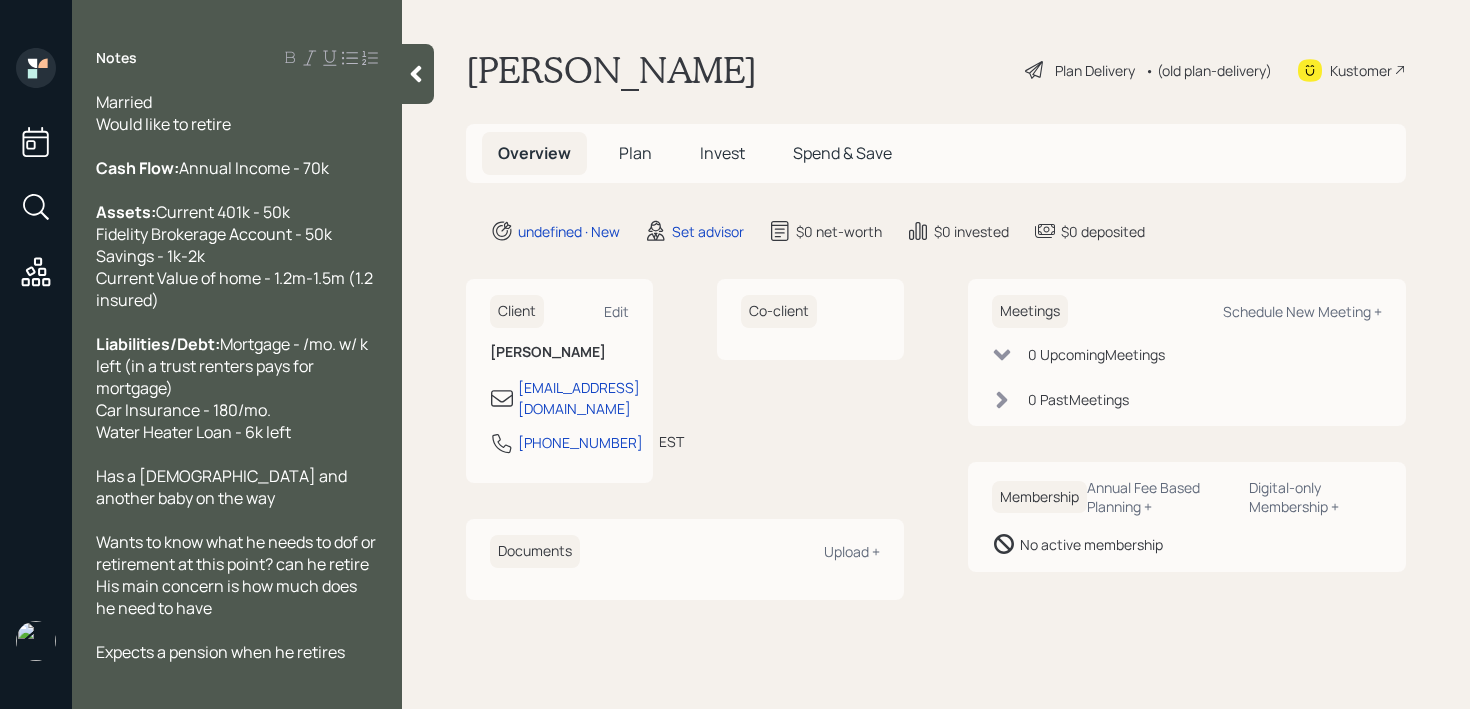 click on "His main concern is how much does he need to have" at bounding box center [237, 597] 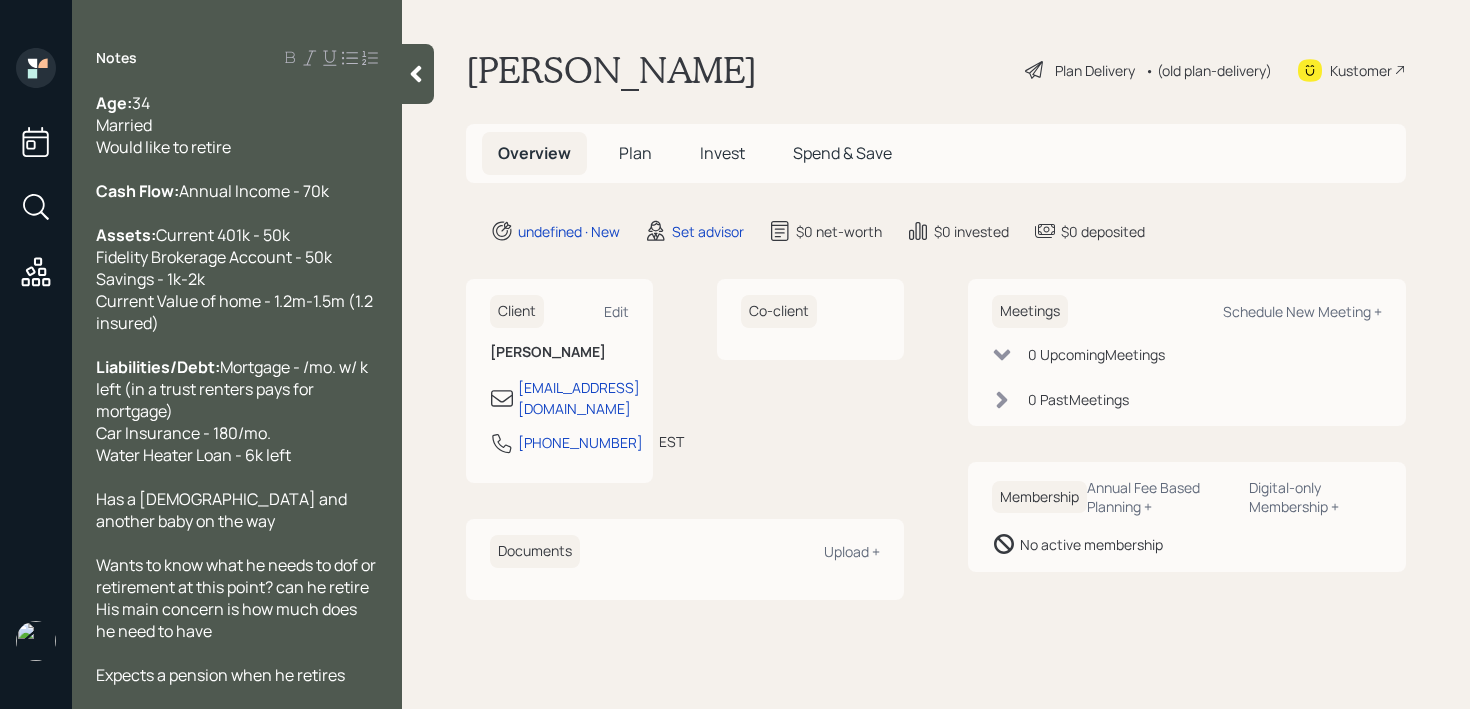 click on "Would like to retire" at bounding box center [237, 147] 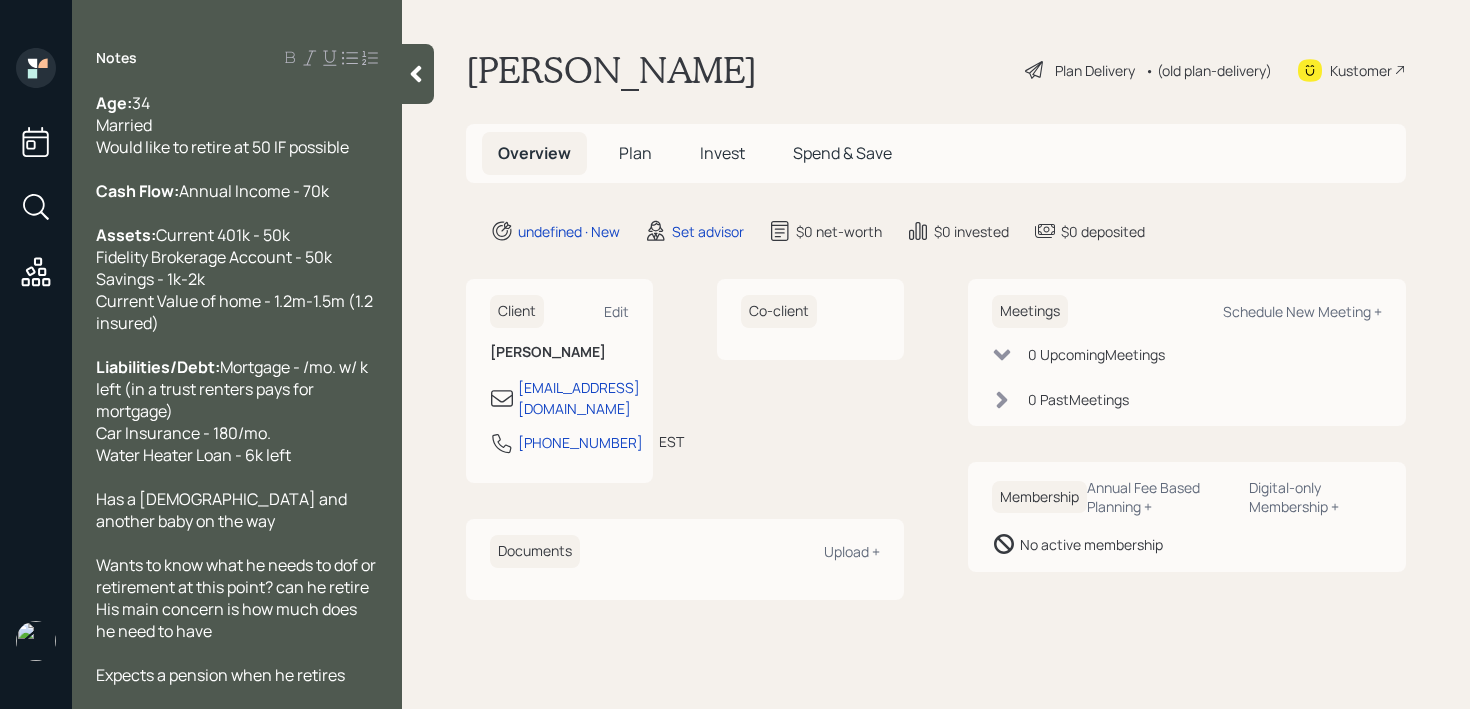 scroll, scrollTop: 88, scrollLeft: 0, axis: vertical 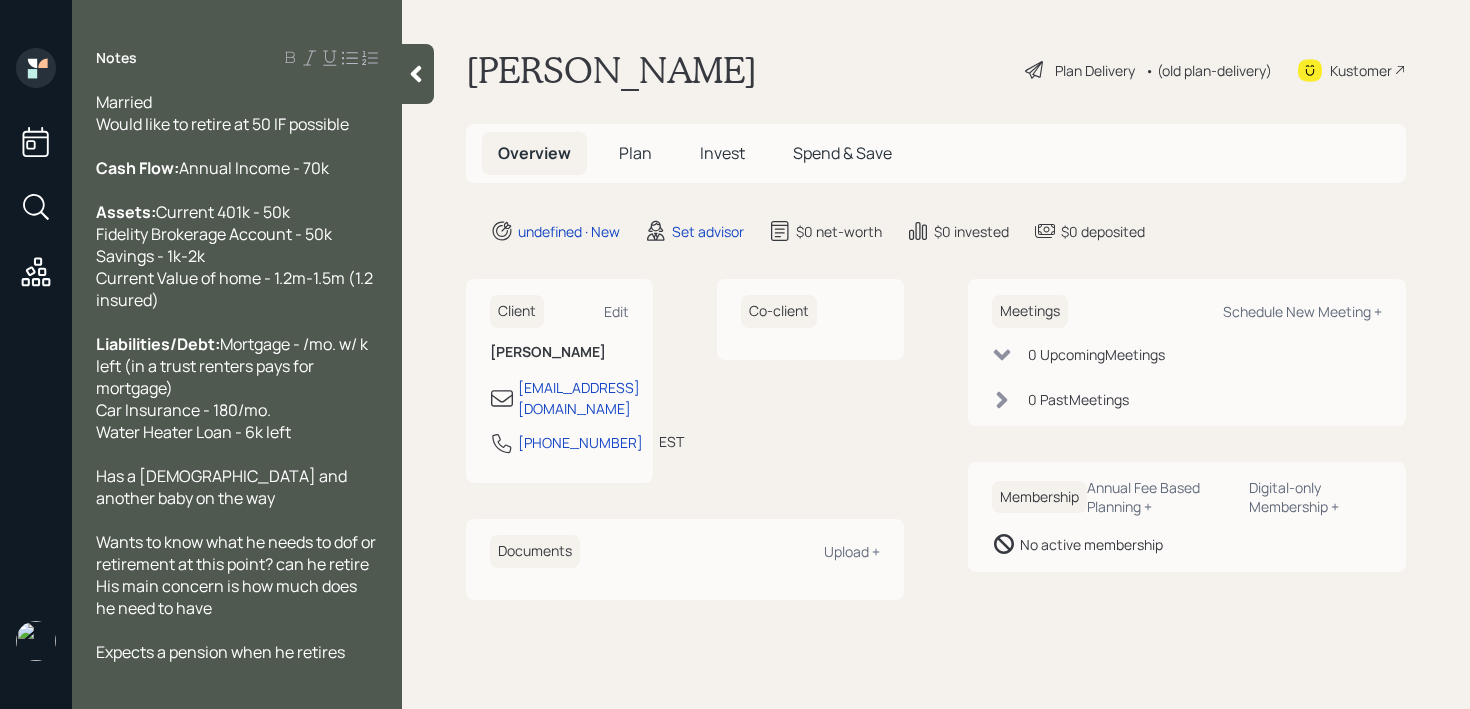 click on "His main concern is how much does he need to have" at bounding box center (237, 597) 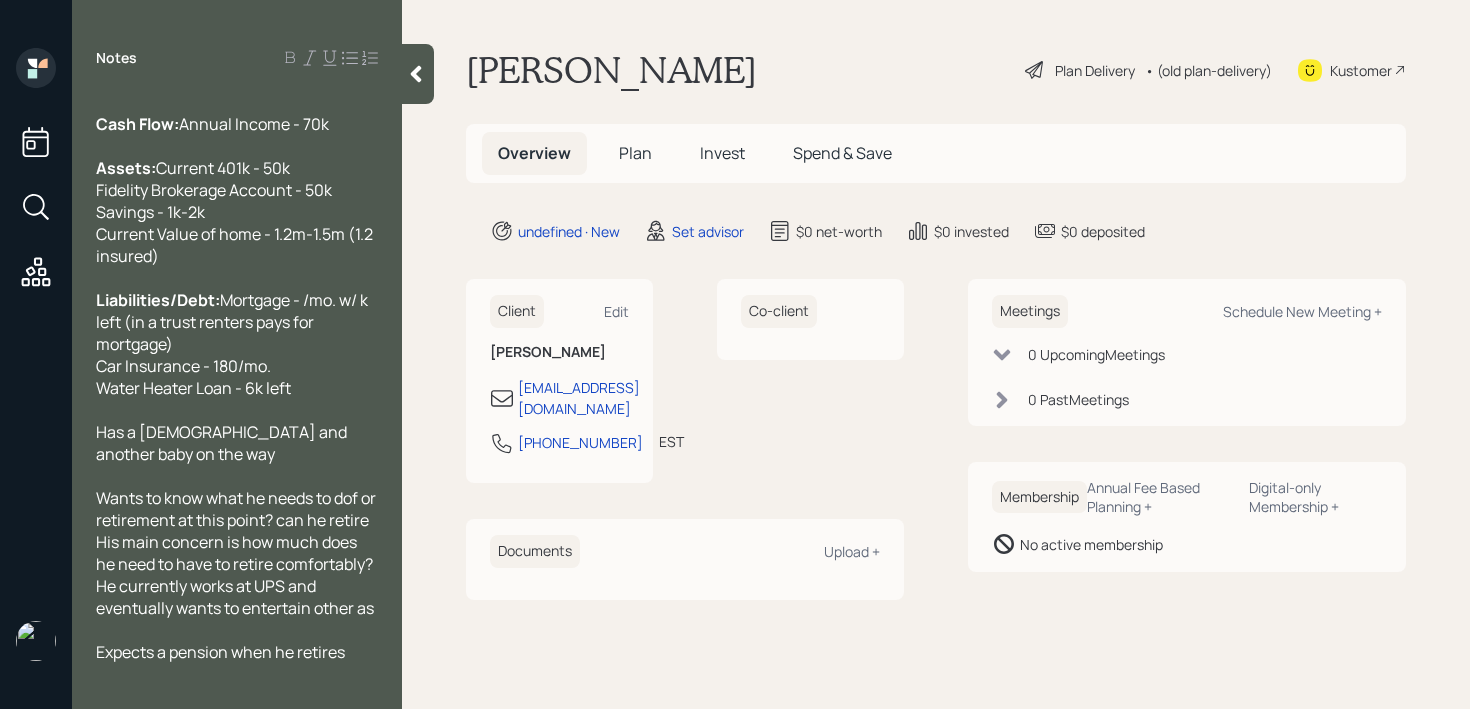 scroll, scrollTop: 89, scrollLeft: 0, axis: vertical 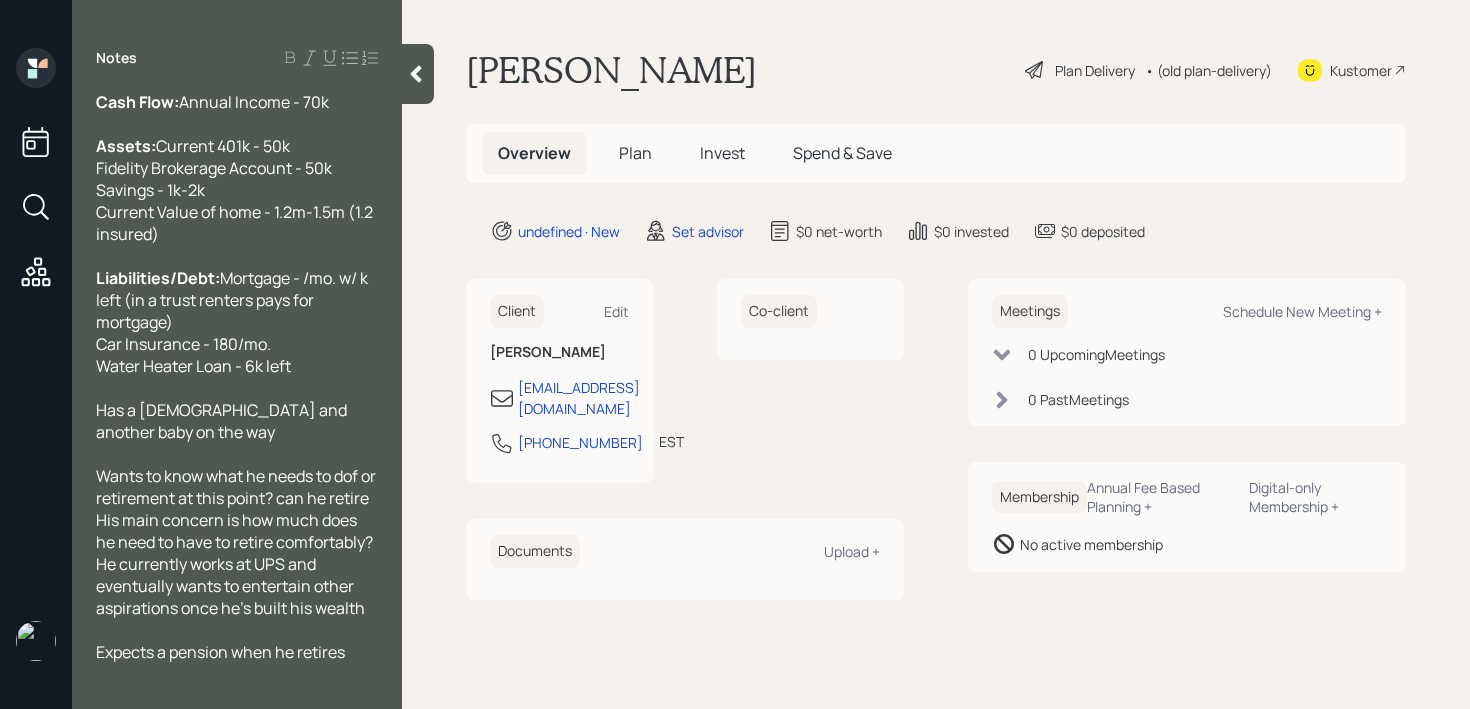 click on "Wants to know what he needs to dof or retirement at this point? can he retire" at bounding box center (237, 487) 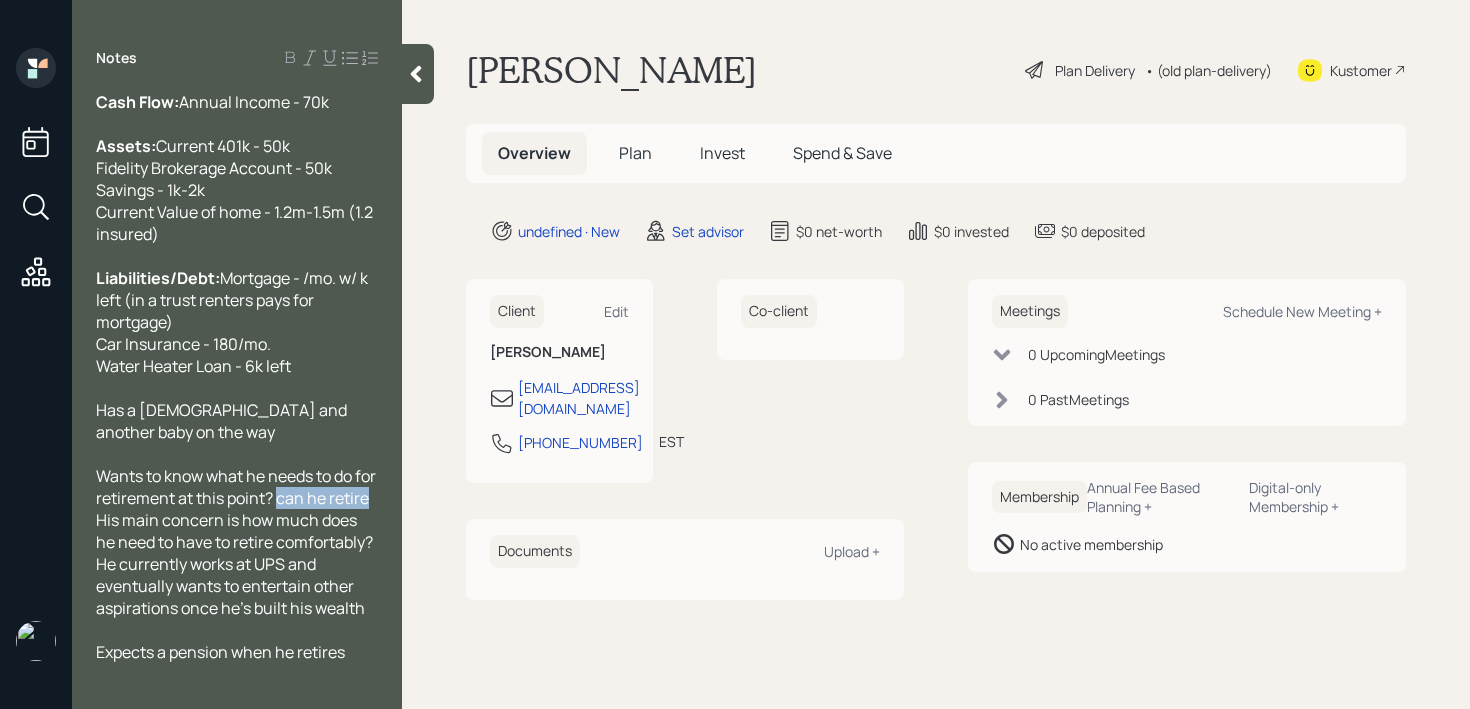 drag, startPoint x: 302, startPoint y: 545, endPoint x: 338, endPoint y: 572, distance: 45 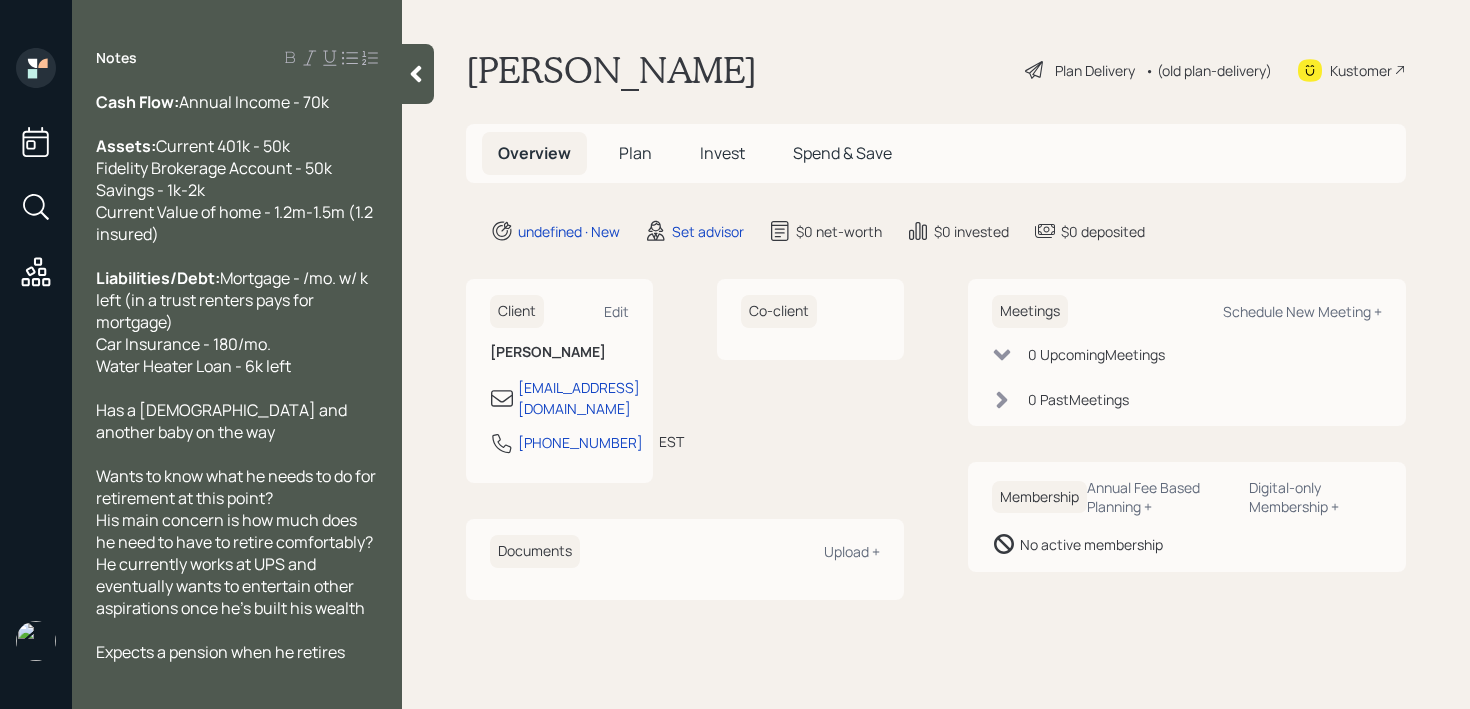 scroll, scrollTop: 132, scrollLeft: 0, axis: vertical 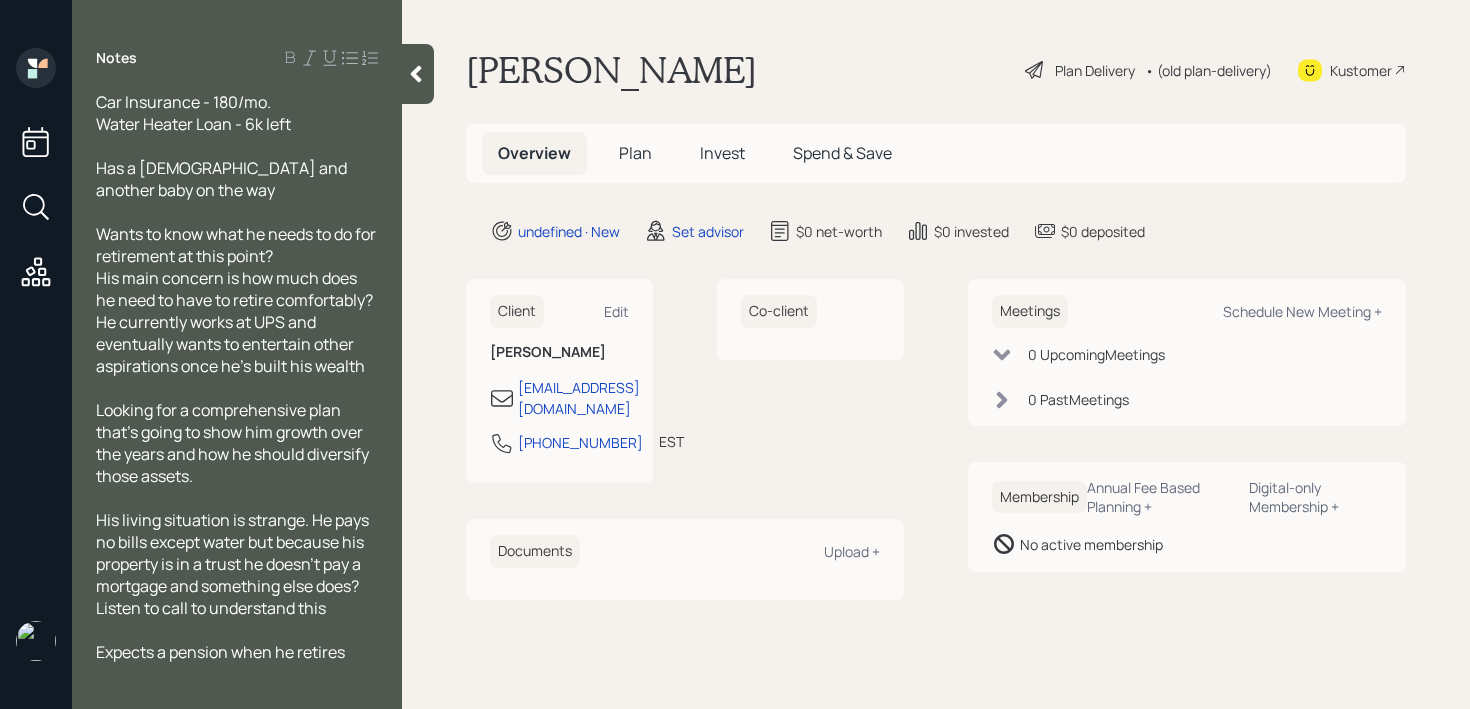 click at bounding box center [237, 630] 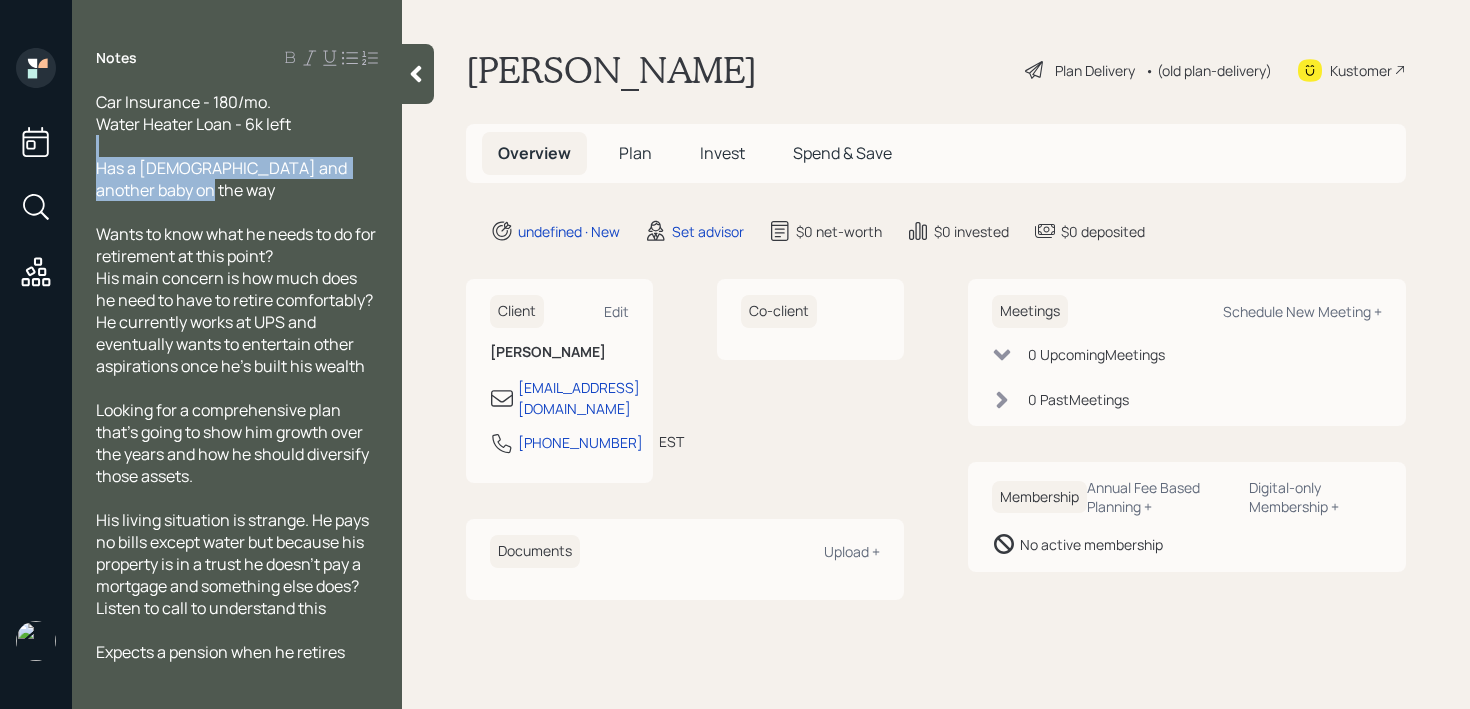 drag, startPoint x: 167, startPoint y: 197, endPoint x: 75, endPoint y: 152, distance: 102.41582 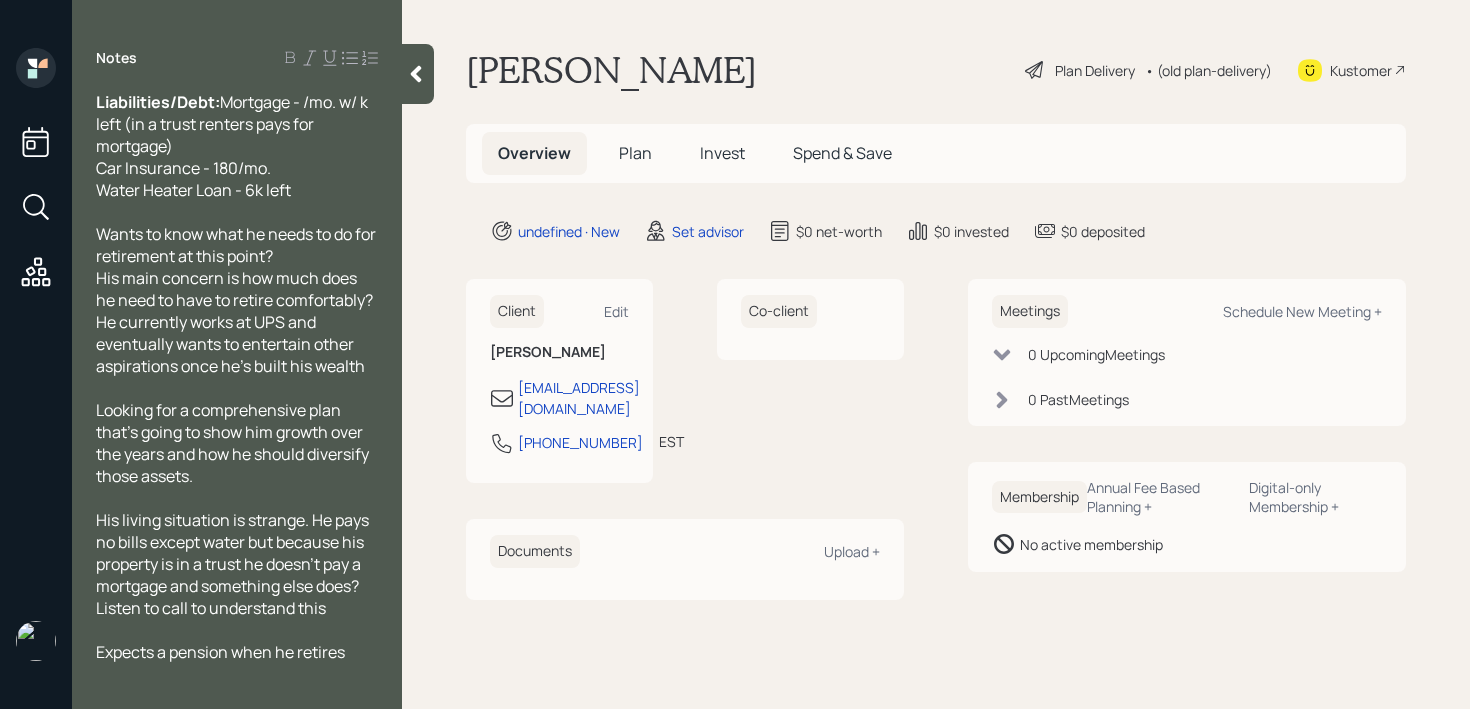 scroll, scrollTop: 308, scrollLeft: 0, axis: vertical 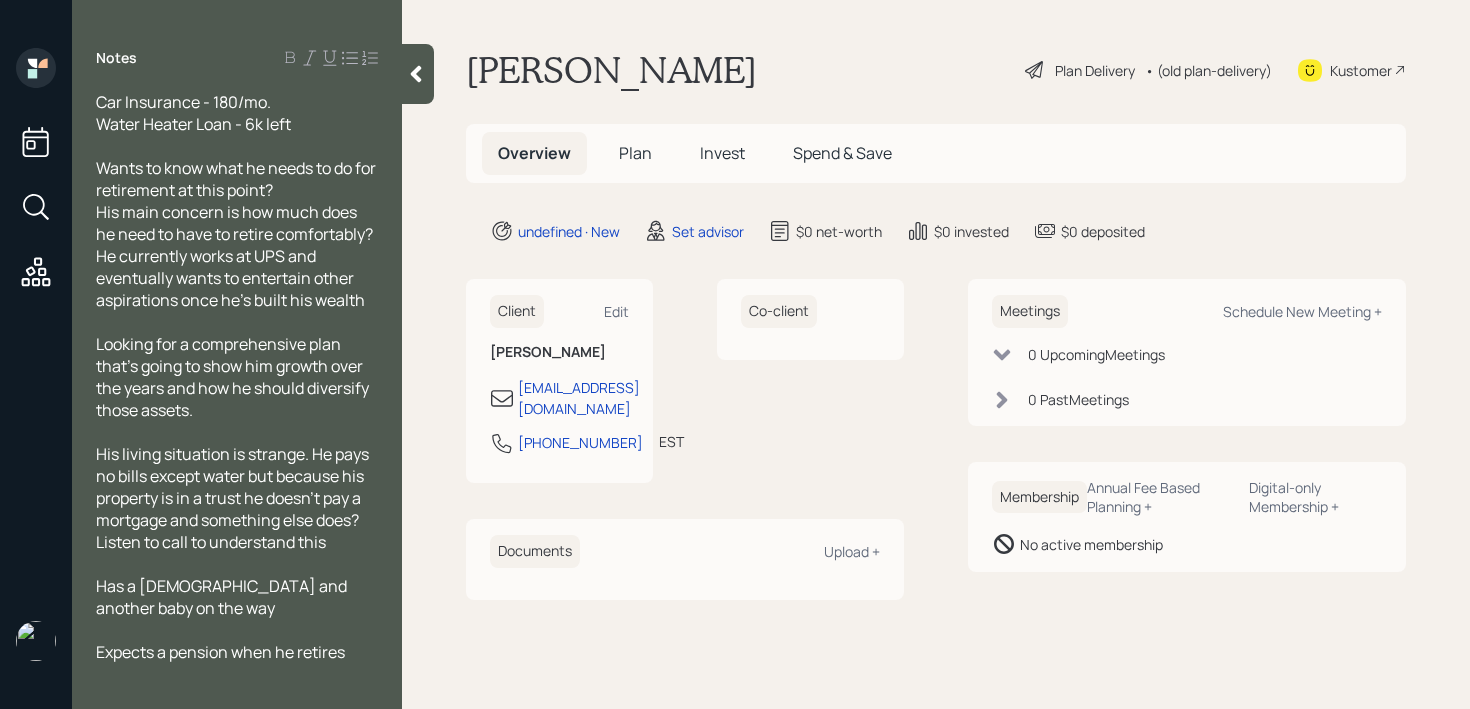click at bounding box center [237, 630] 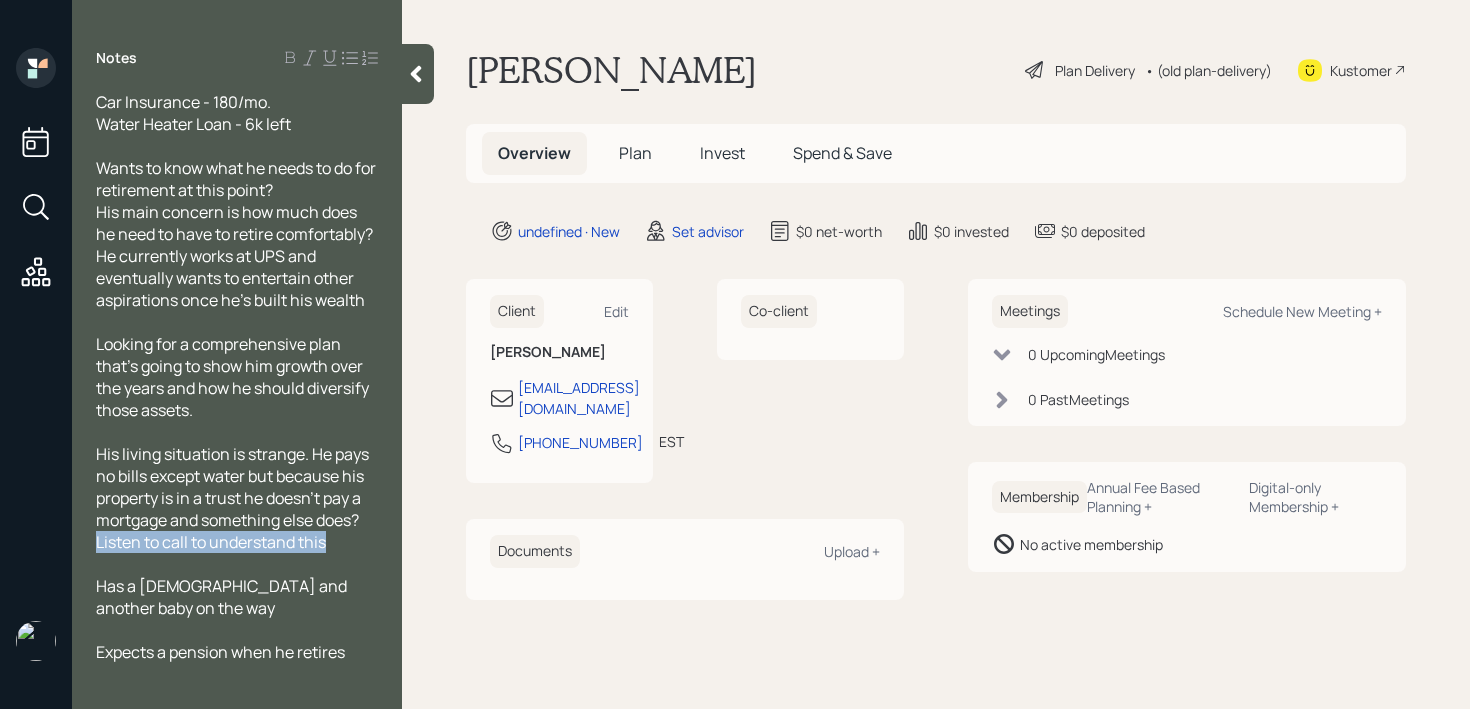 drag, startPoint x: 339, startPoint y: 540, endPoint x: 0, endPoint y: 540, distance: 339 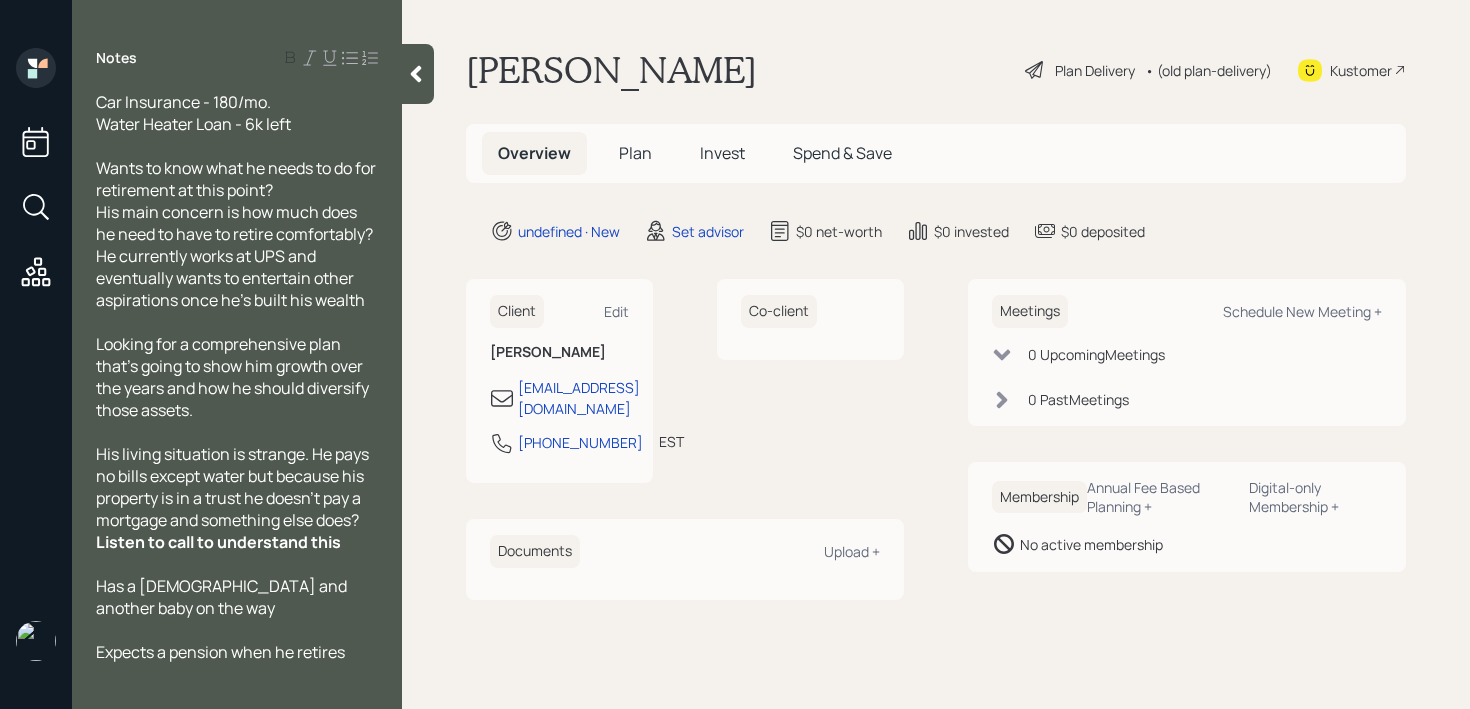 click at bounding box center (237, 564) 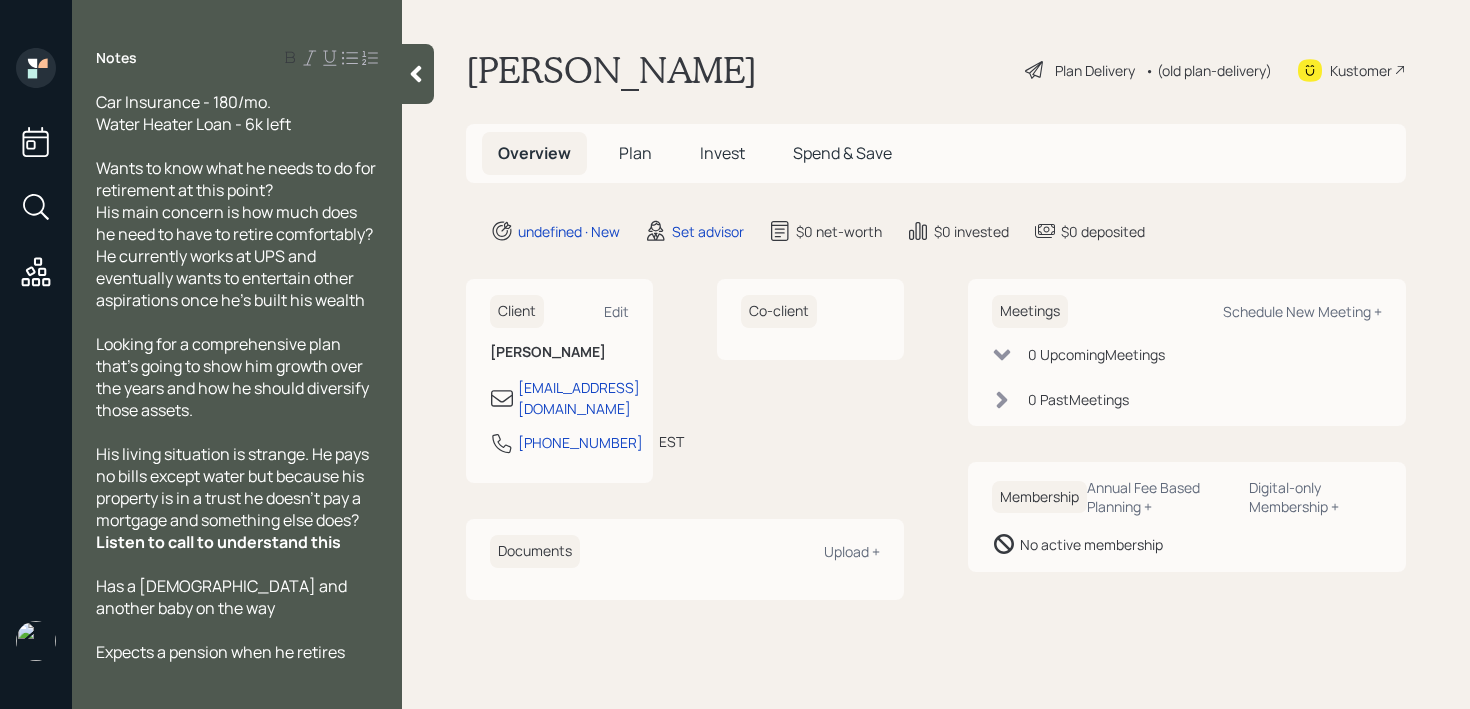 click at bounding box center (418, 74) 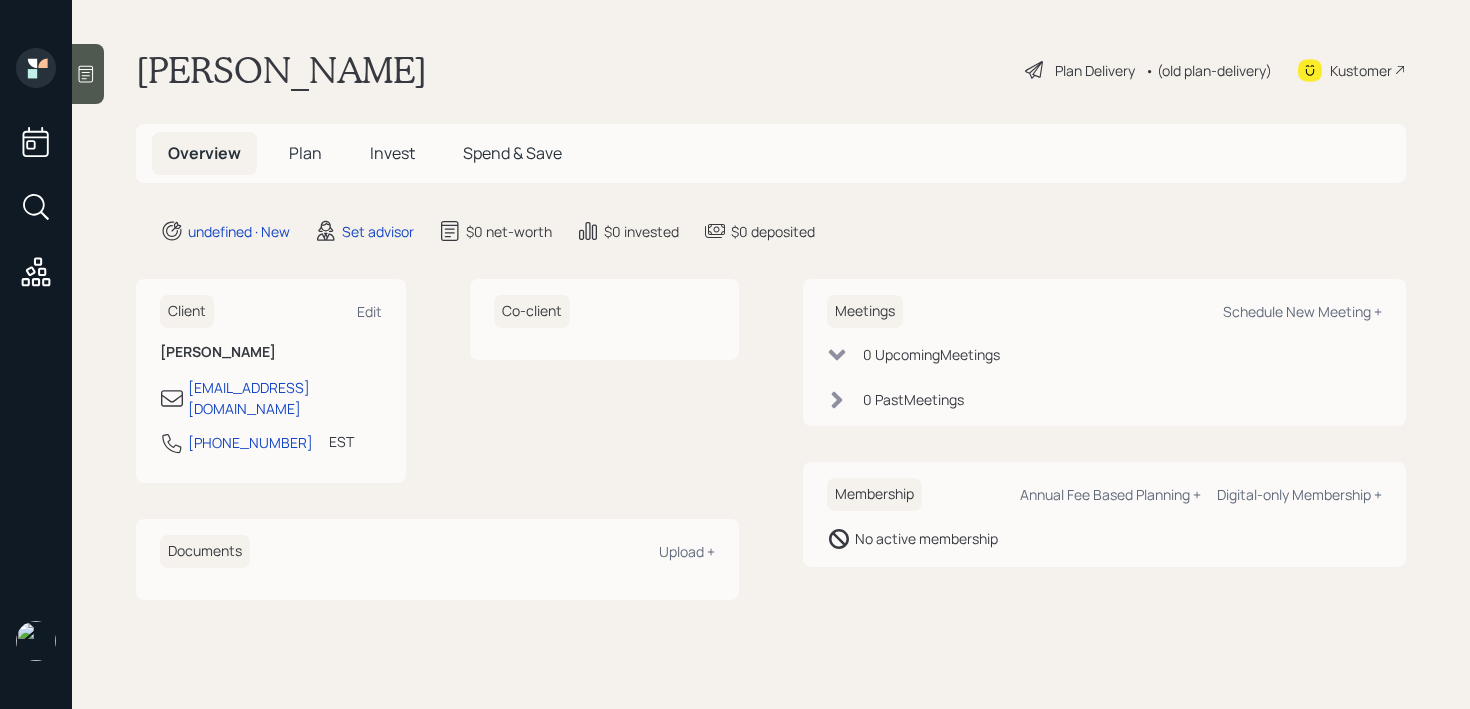 click on "Roger Quinn Plan Delivery • (old plan-delivery) Kustomer Overview Plan Invest Spend & Save undefined ·
New Set advisor $0 net-worth $0 invested $0 deposited Client Edit Roger Quinn rogerandamyadventures@gmail.com 954-235-6455 EST Currently 5:17 PM Co-client Documents Upload + Meetings Schedule New Meeting + 0   Upcoming  Meeting s 0   Past  Meeting s Membership Annual Fee Based Planning + Digital-only Membership + No active membership" at bounding box center [771, 354] 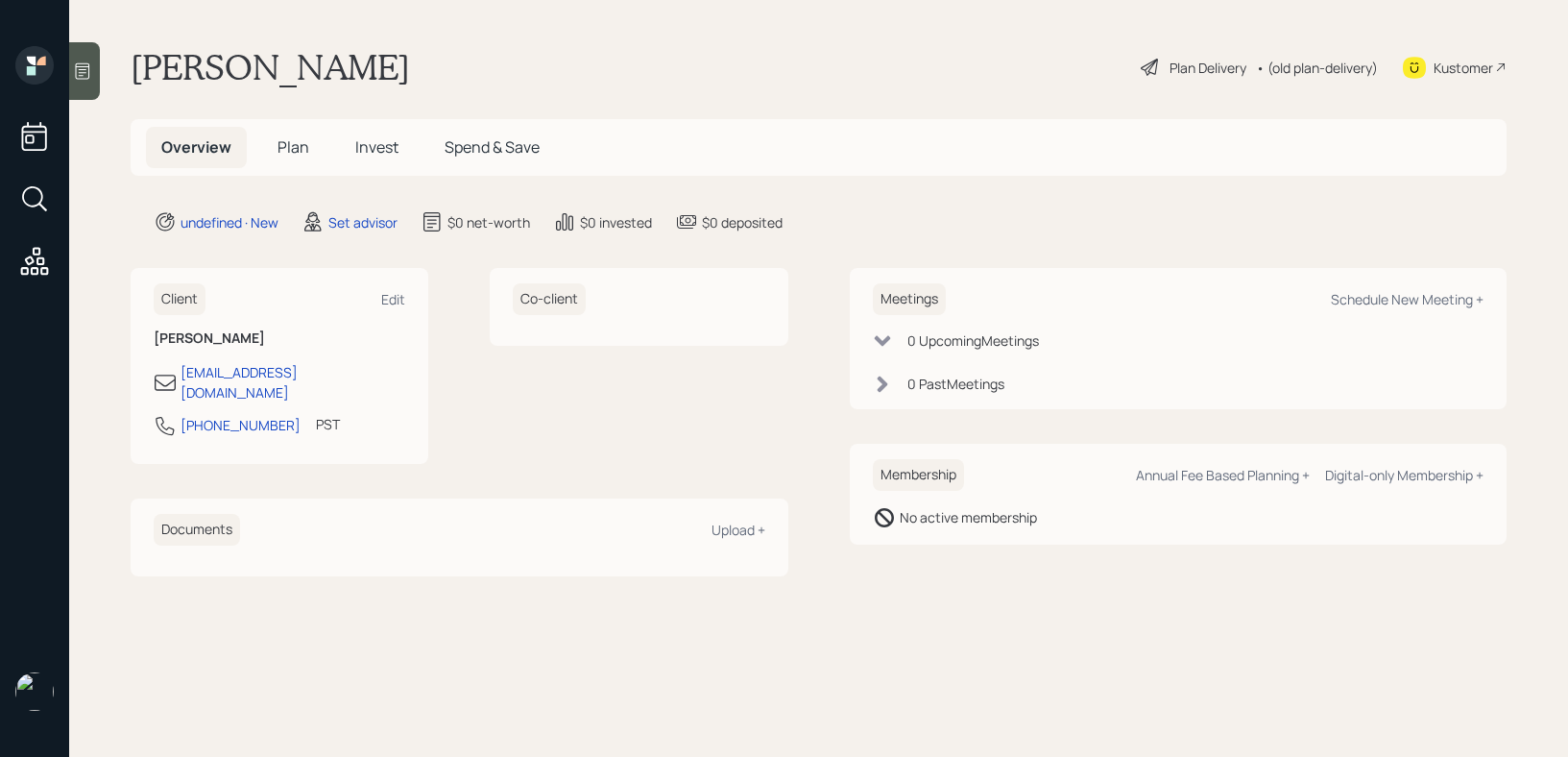 scroll, scrollTop: 0, scrollLeft: 0, axis: both 